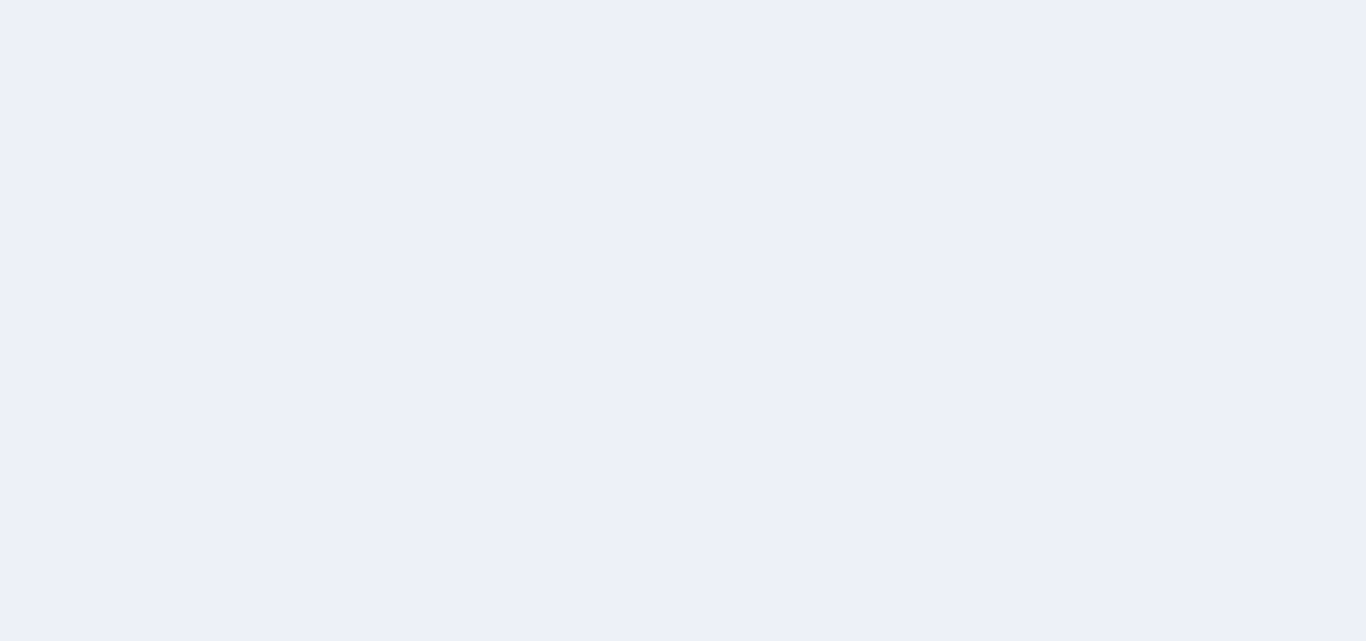 scroll, scrollTop: 0, scrollLeft: 0, axis: both 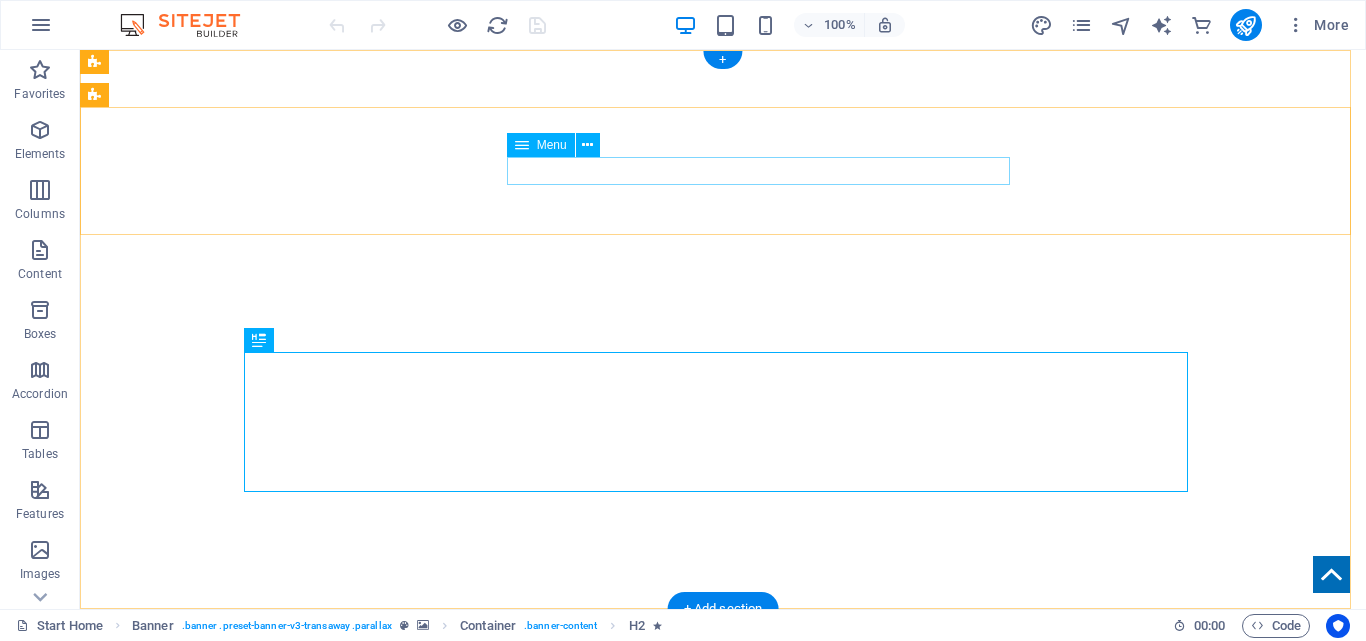 click on "Home About us Services Products News Contact" at bounding box center (723, 988) 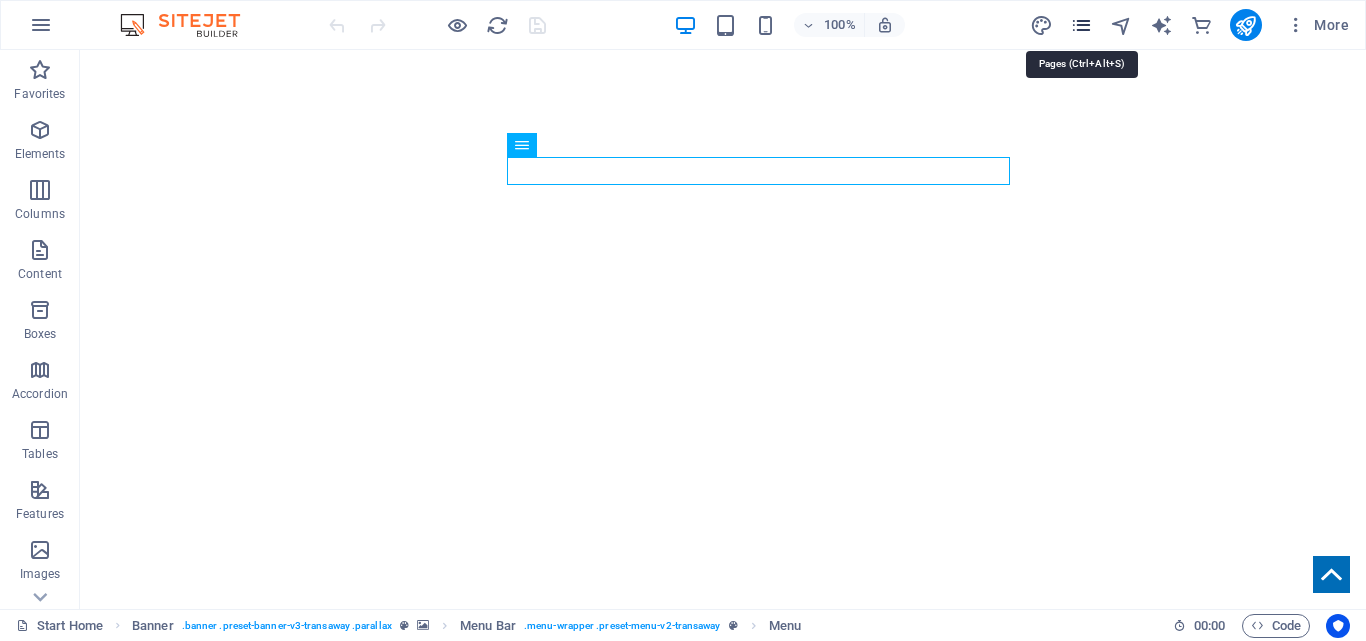 click at bounding box center (1081, 25) 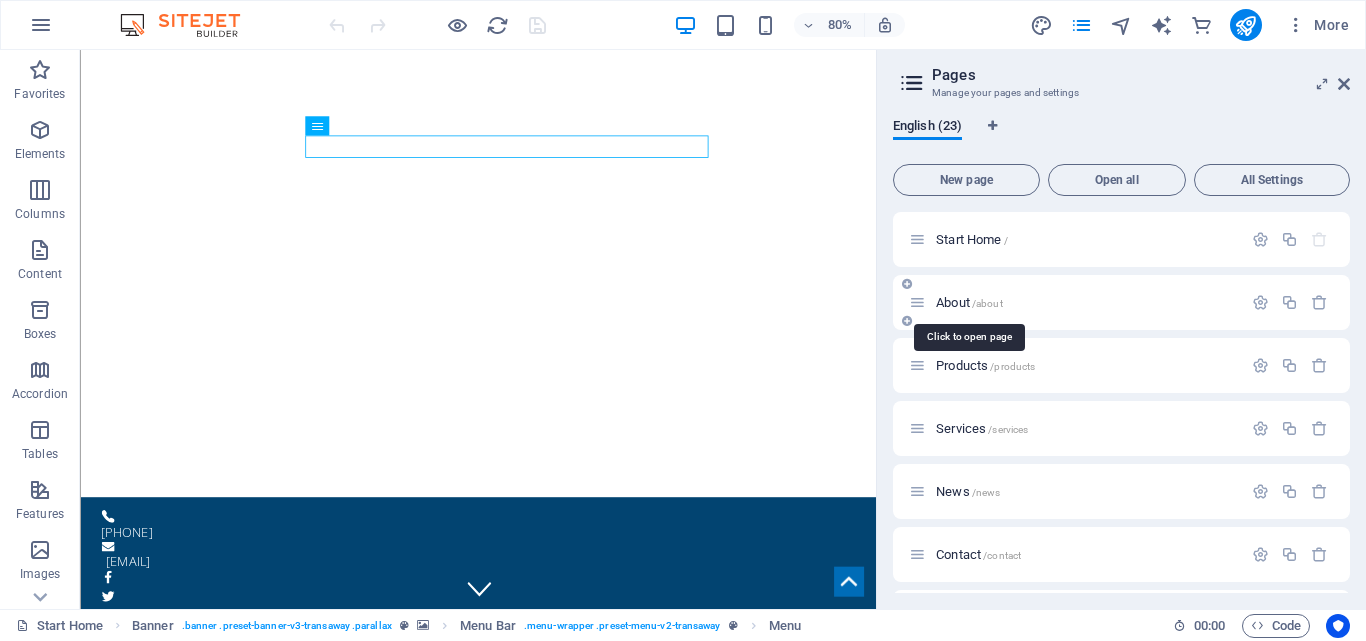click on "About /about" at bounding box center [969, 302] 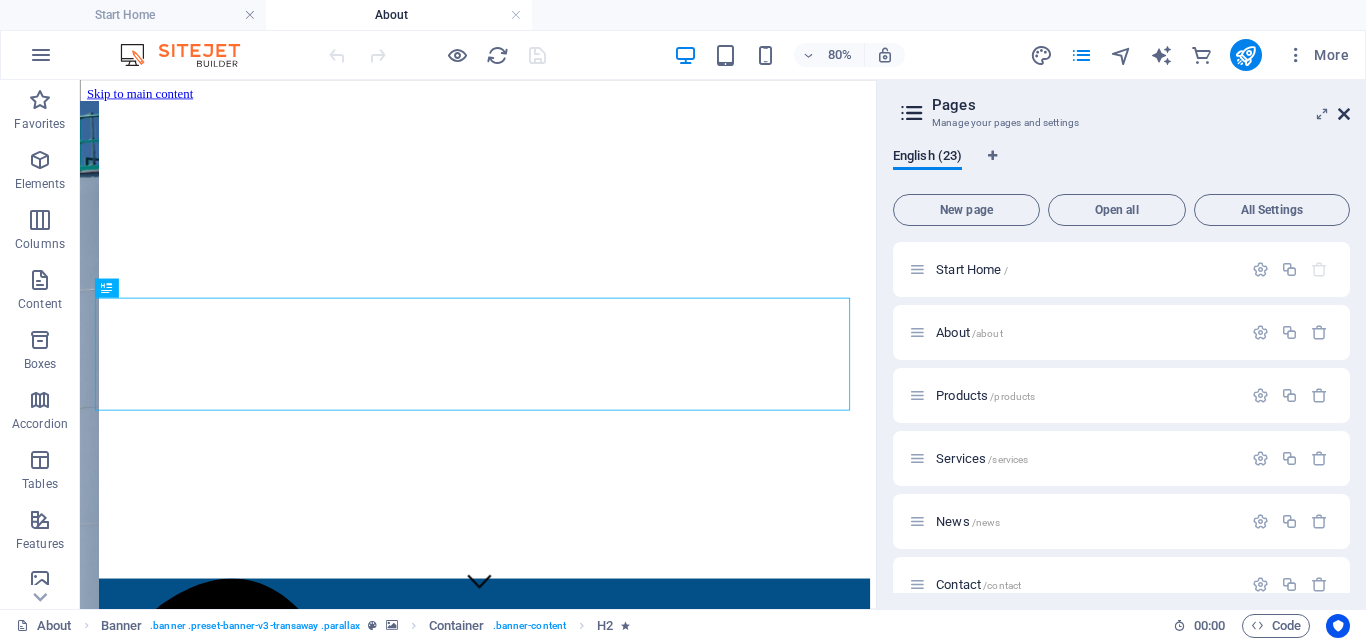scroll, scrollTop: 0, scrollLeft: 0, axis: both 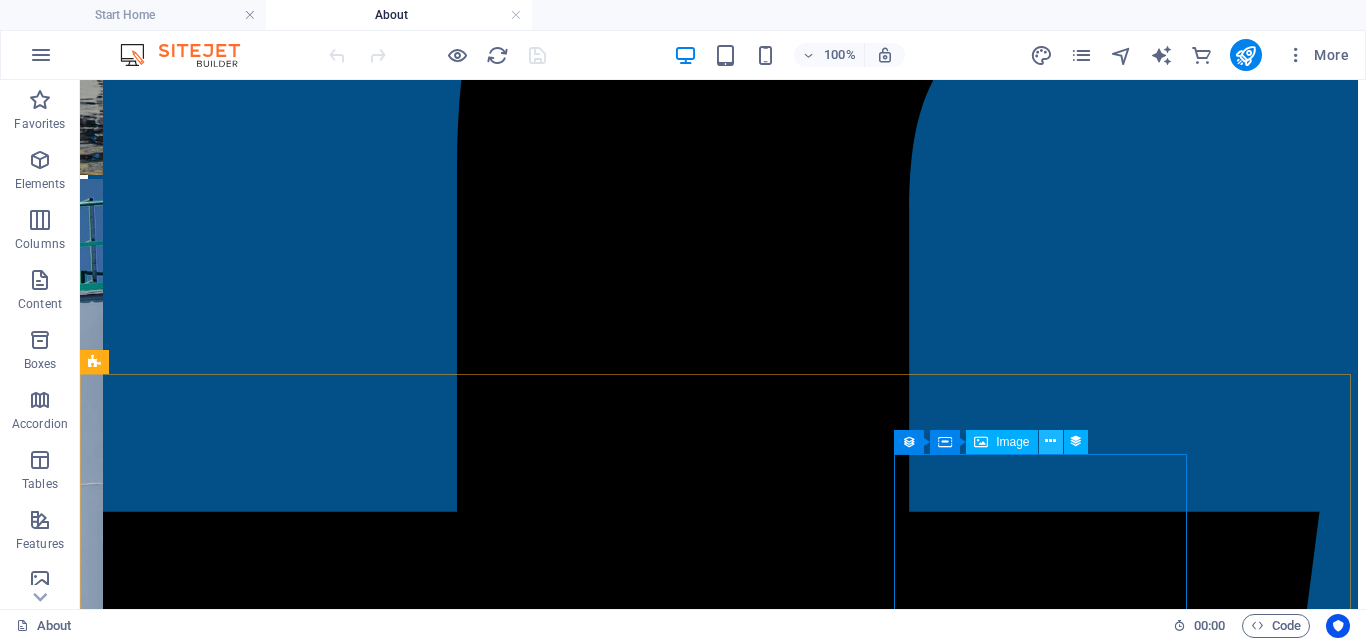 click at bounding box center [1050, 441] 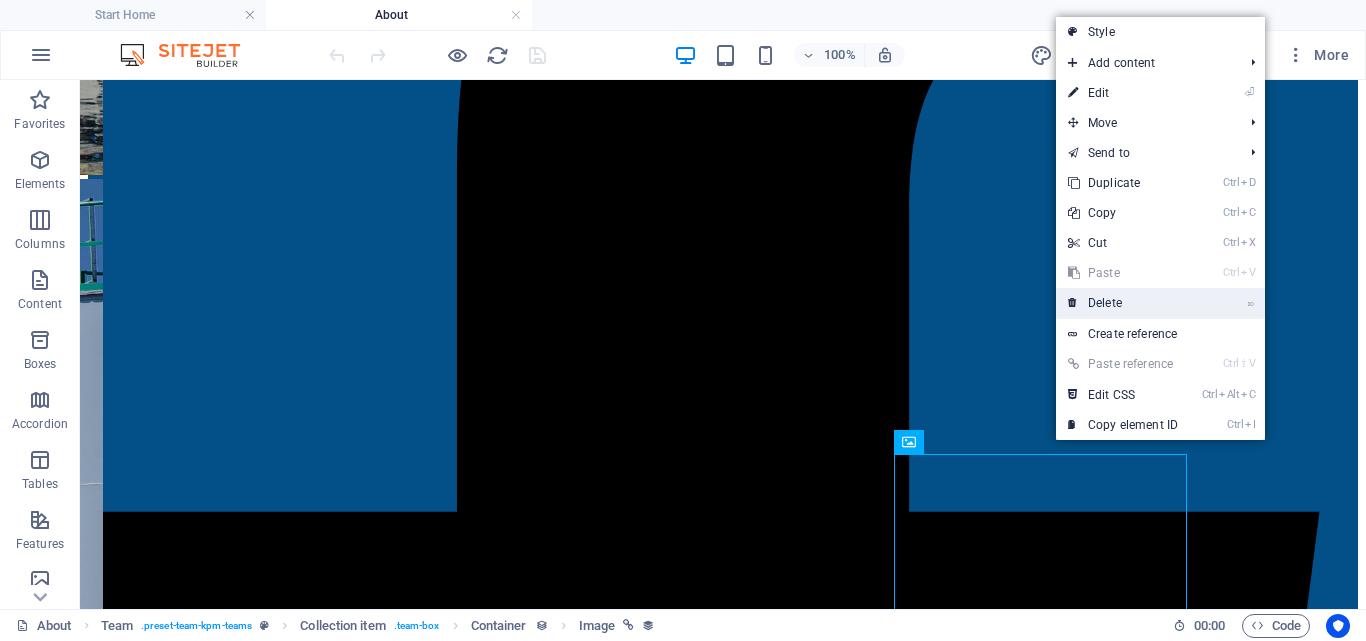 click on "⌦  Delete" at bounding box center (1123, 303) 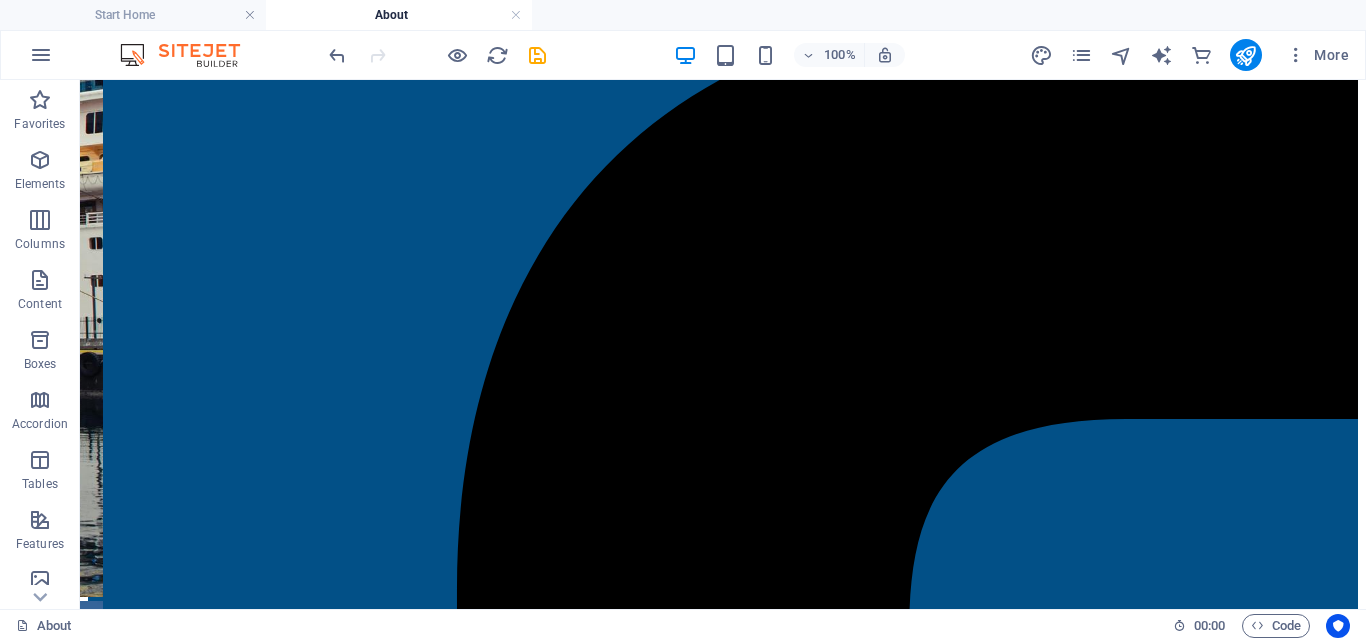 scroll, scrollTop: 2956, scrollLeft: 0, axis: vertical 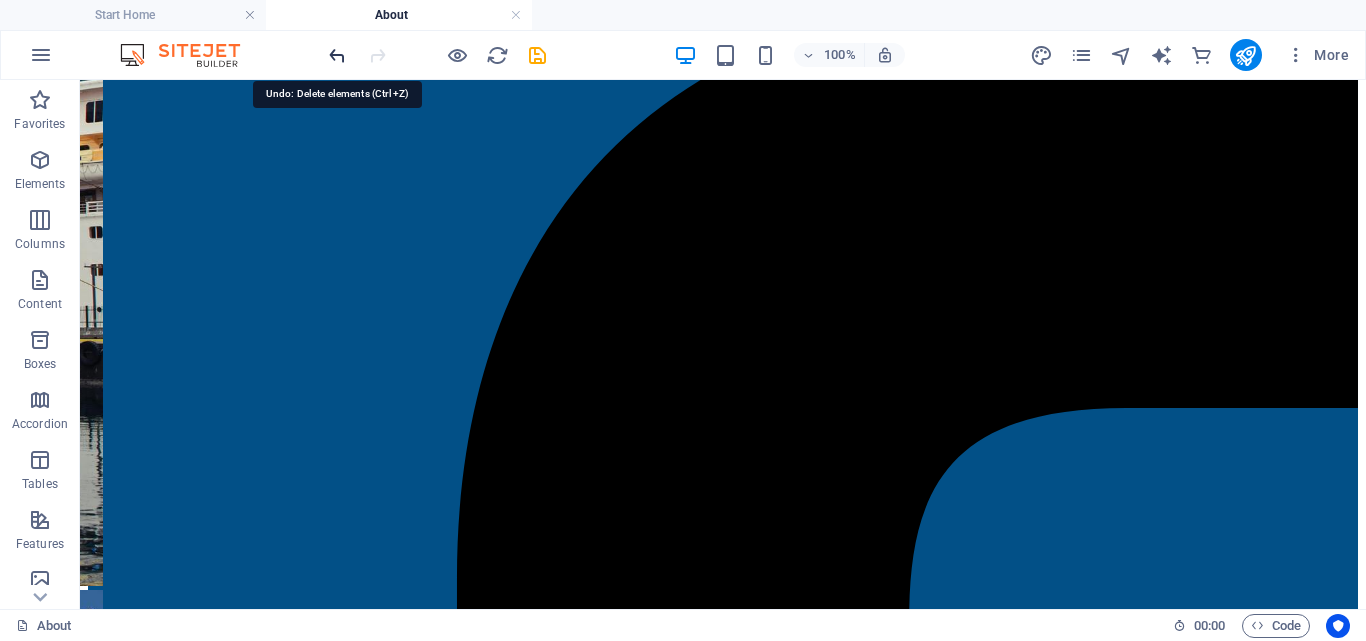click at bounding box center (337, 55) 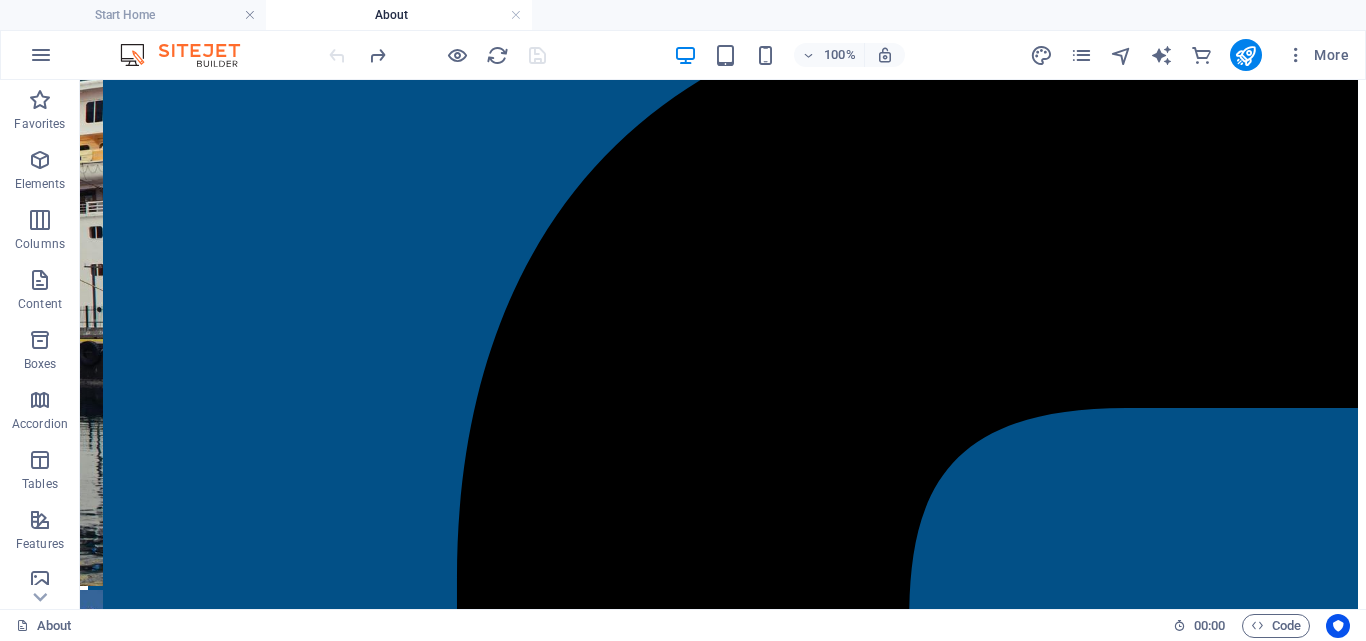 scroll, scrollTop: 3676, scrollLeft: 0, axis: vertical 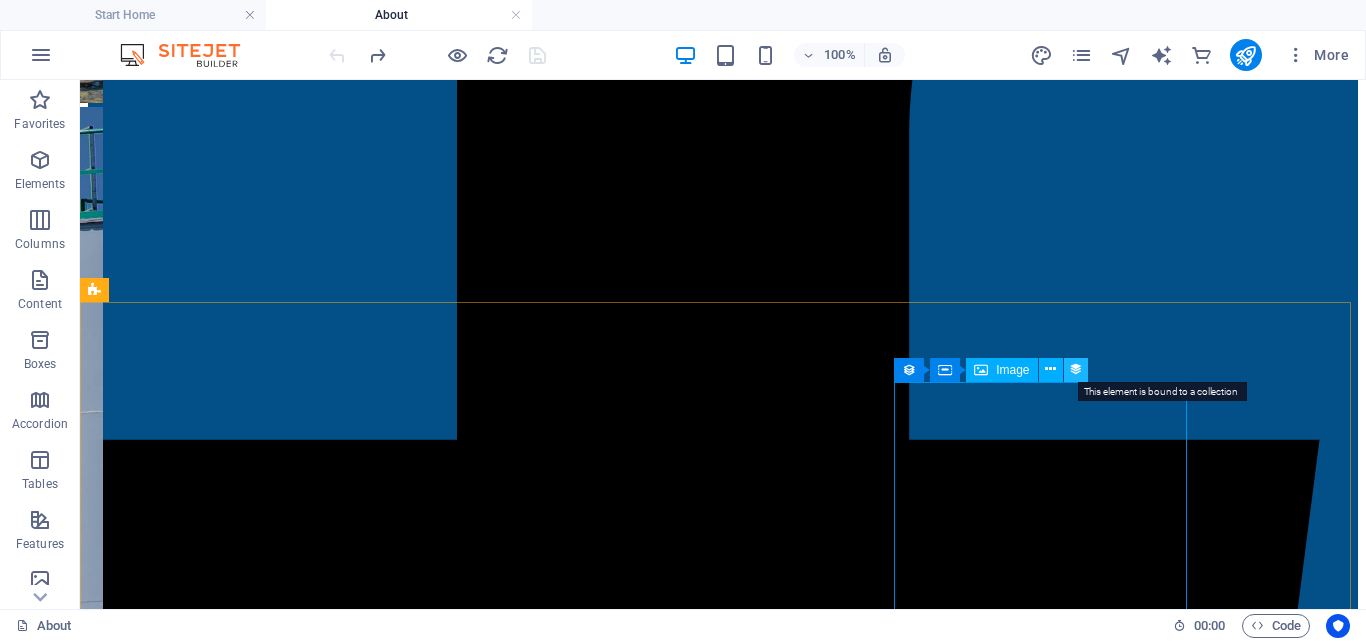 click at bounding box center [1076, 369] 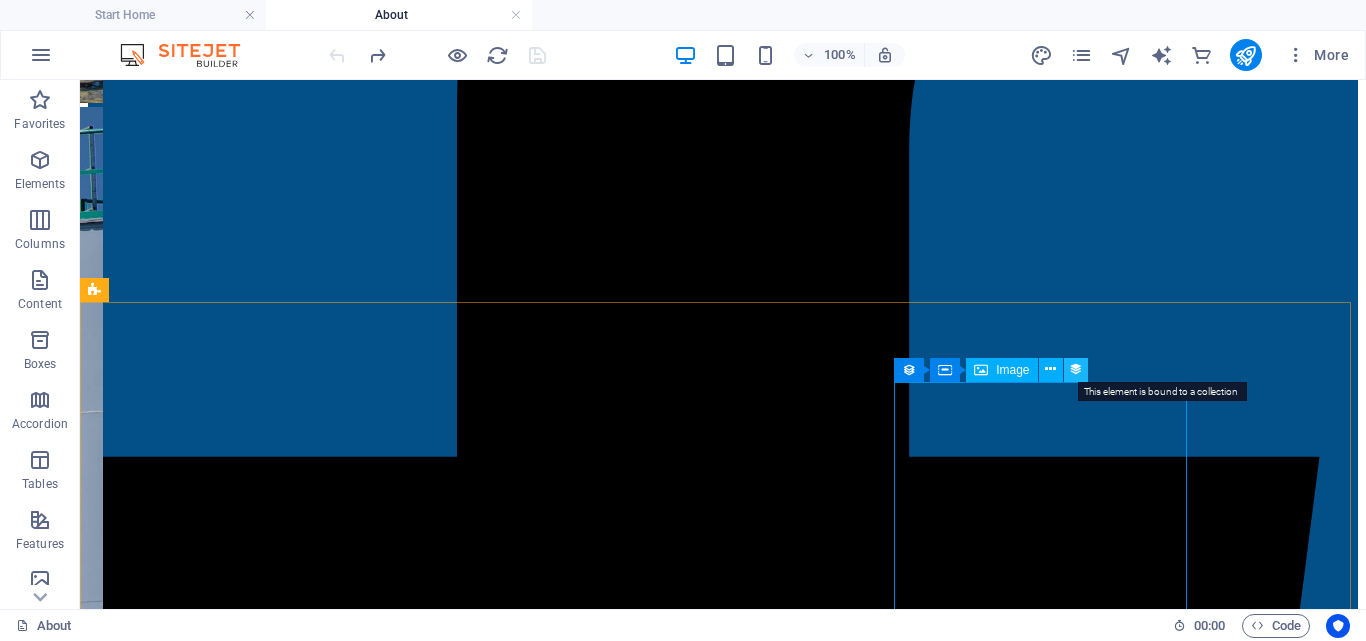 select on "px" 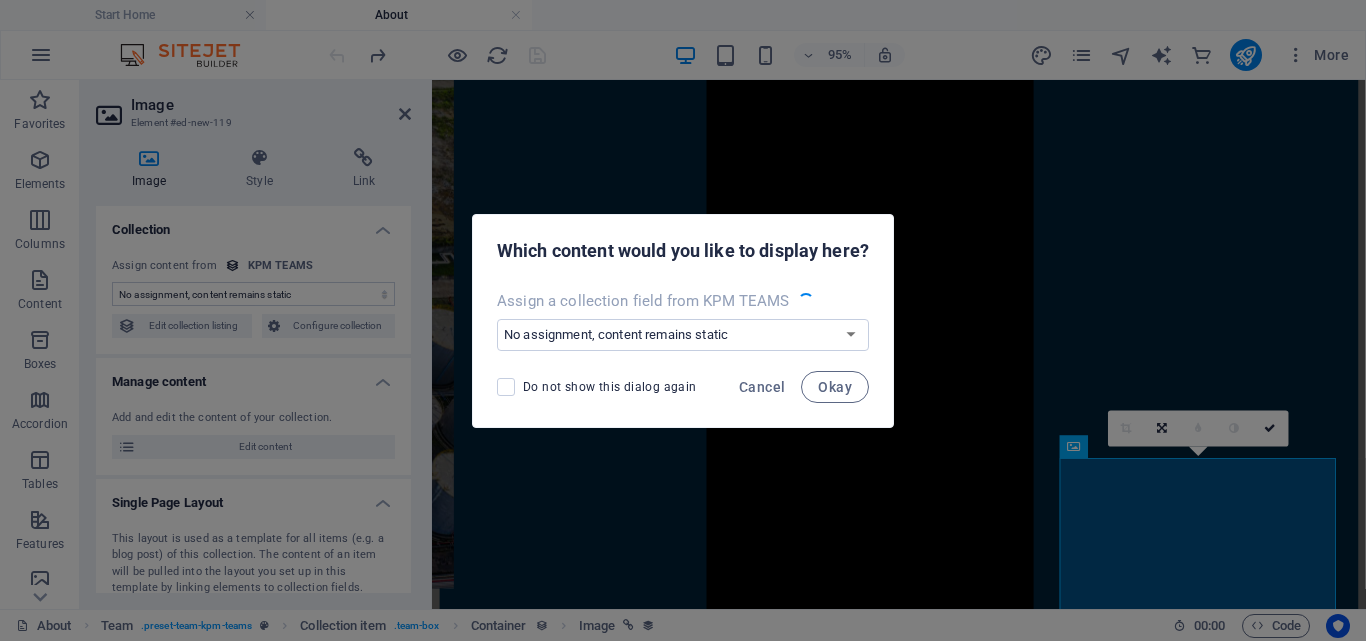 scroll, scrollTop: 3461, scrollLeft: 0, axis: vertical 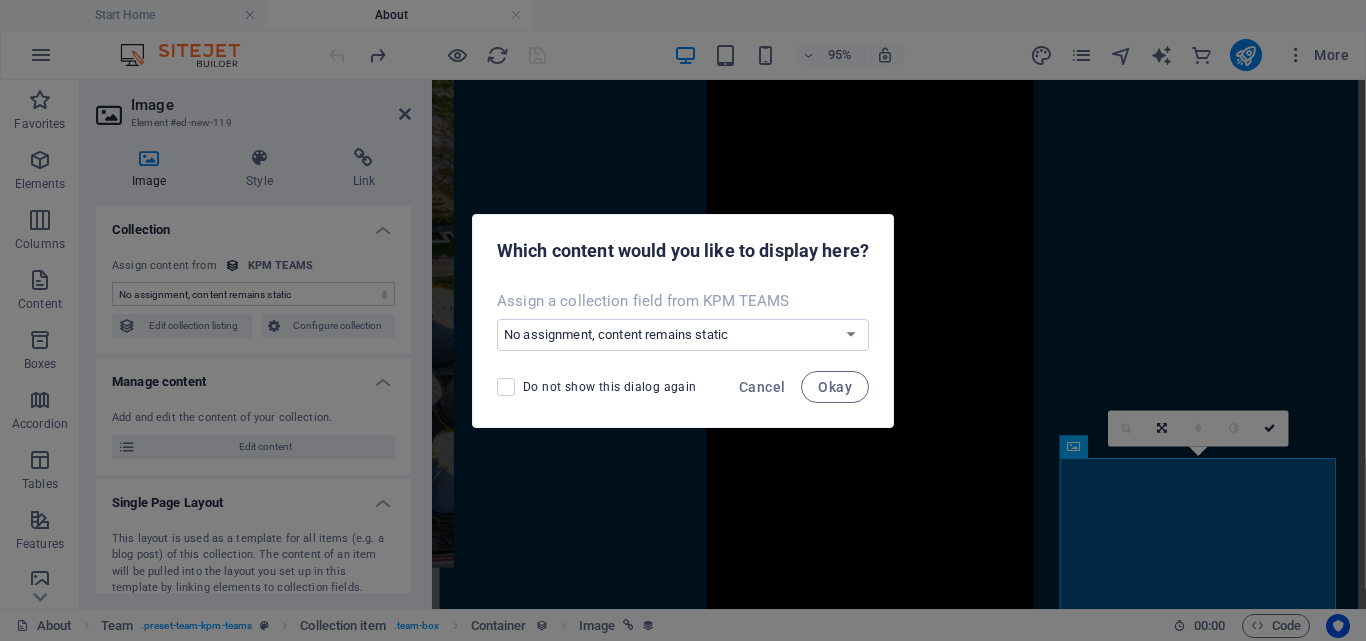 select on "image" 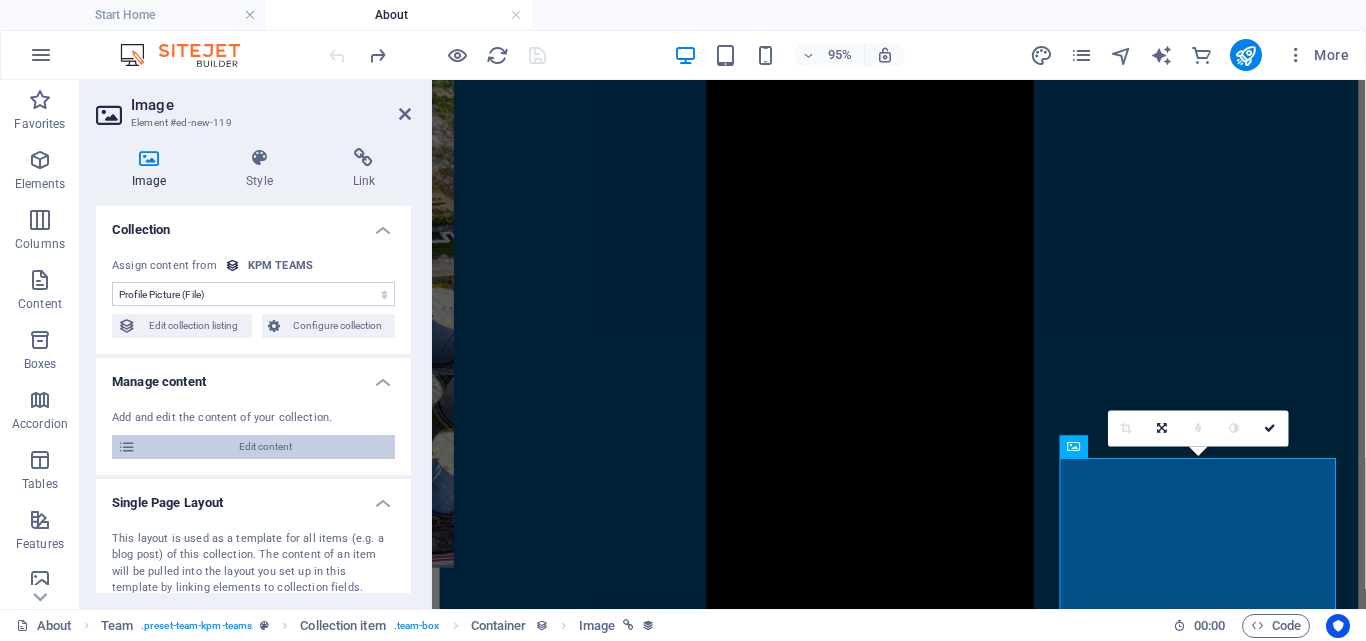 click on "Edit content" at bounding box center [265, 447] 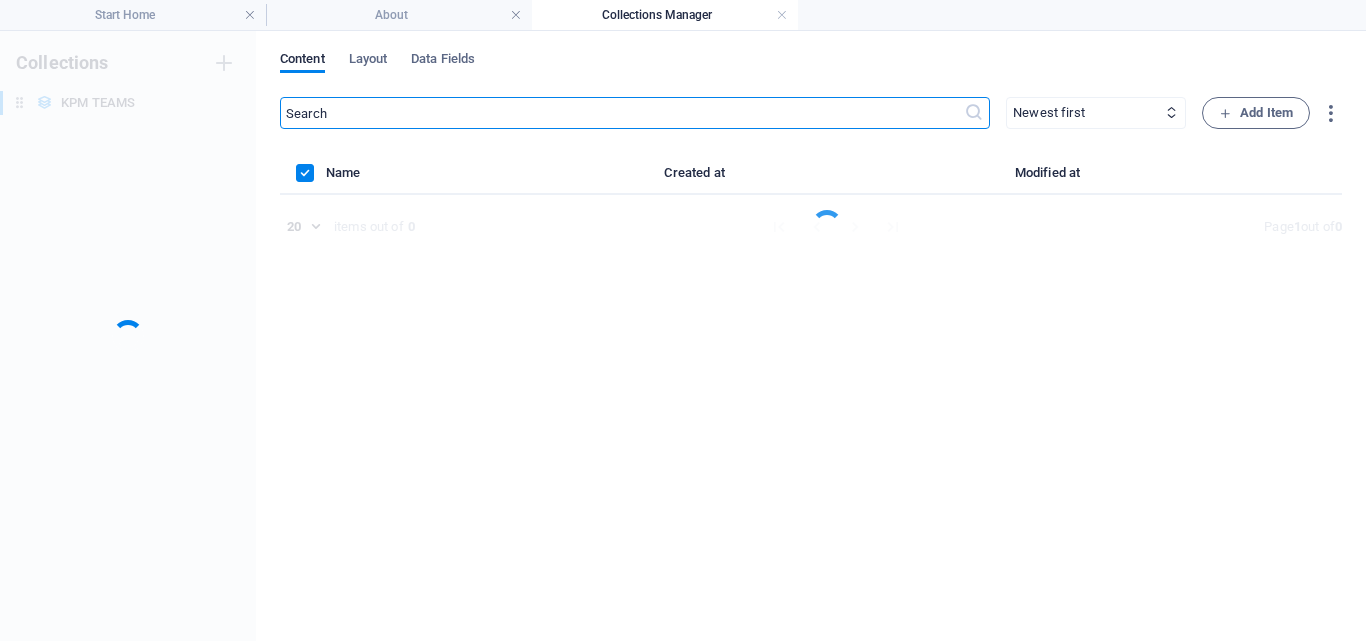 scroll, scrollTop: 0, scrollLeft: 0, axis: both 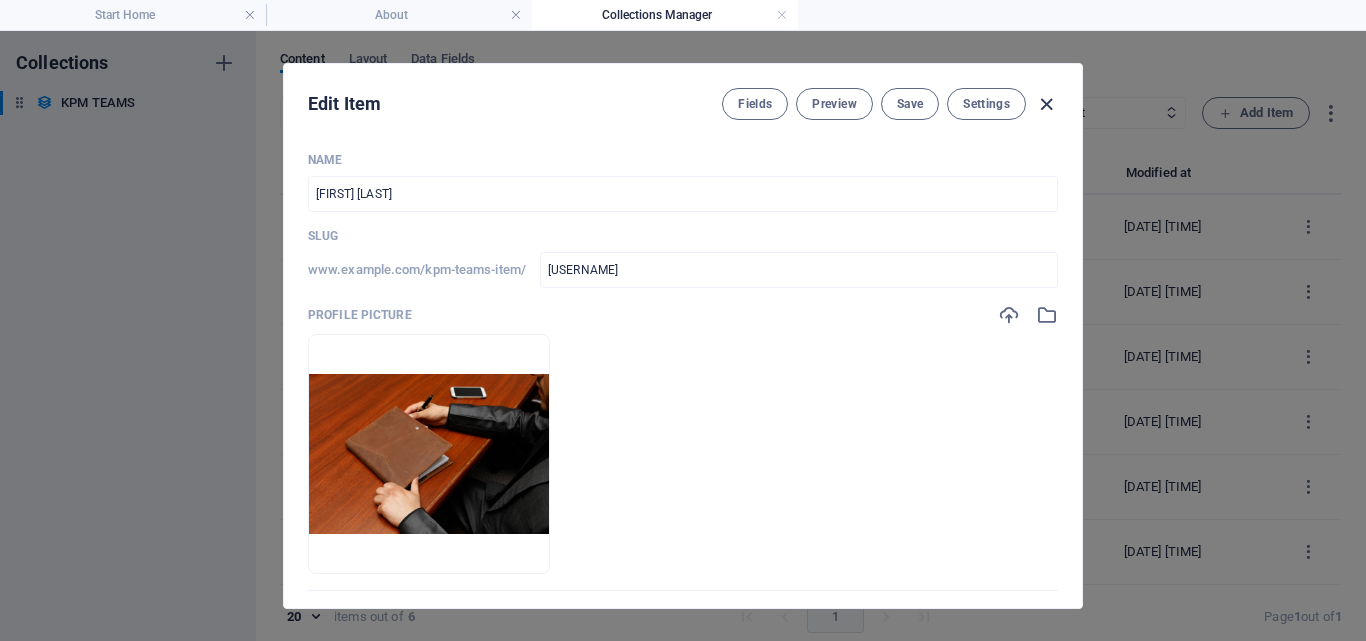 click at bounding box center (1046, 104) 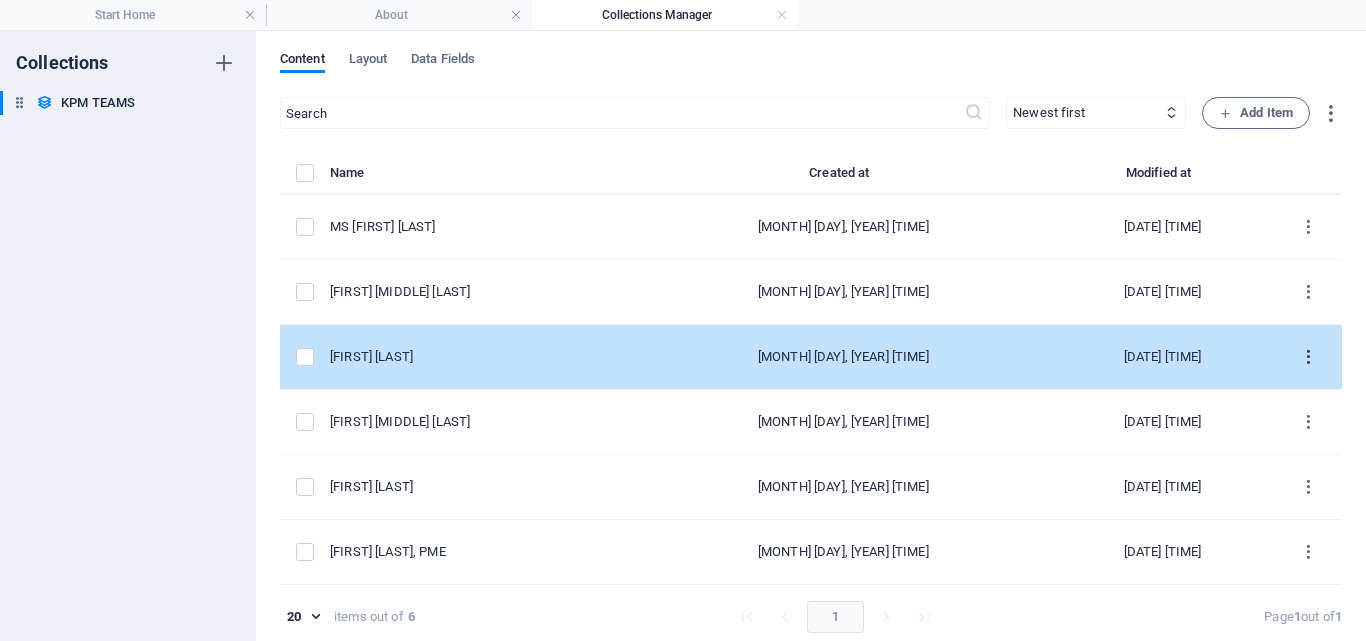 click at bounding box center [1308, 357] 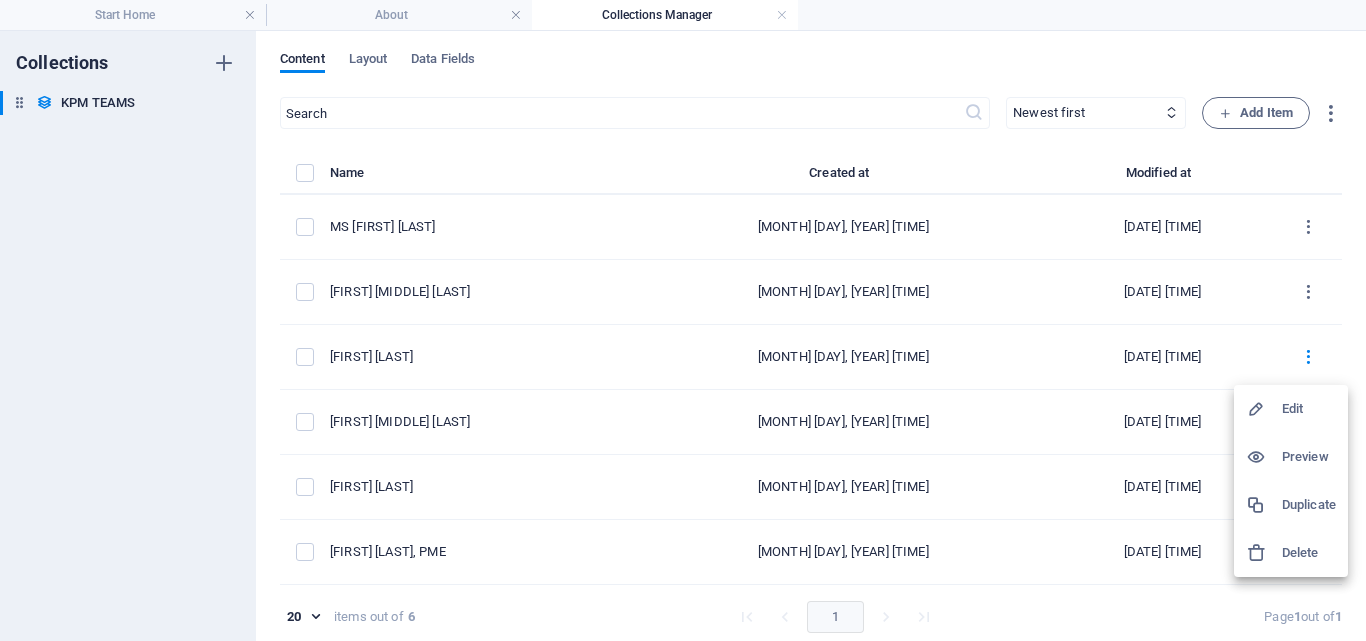 click on "Delete" at bounding box center [1309, 553] 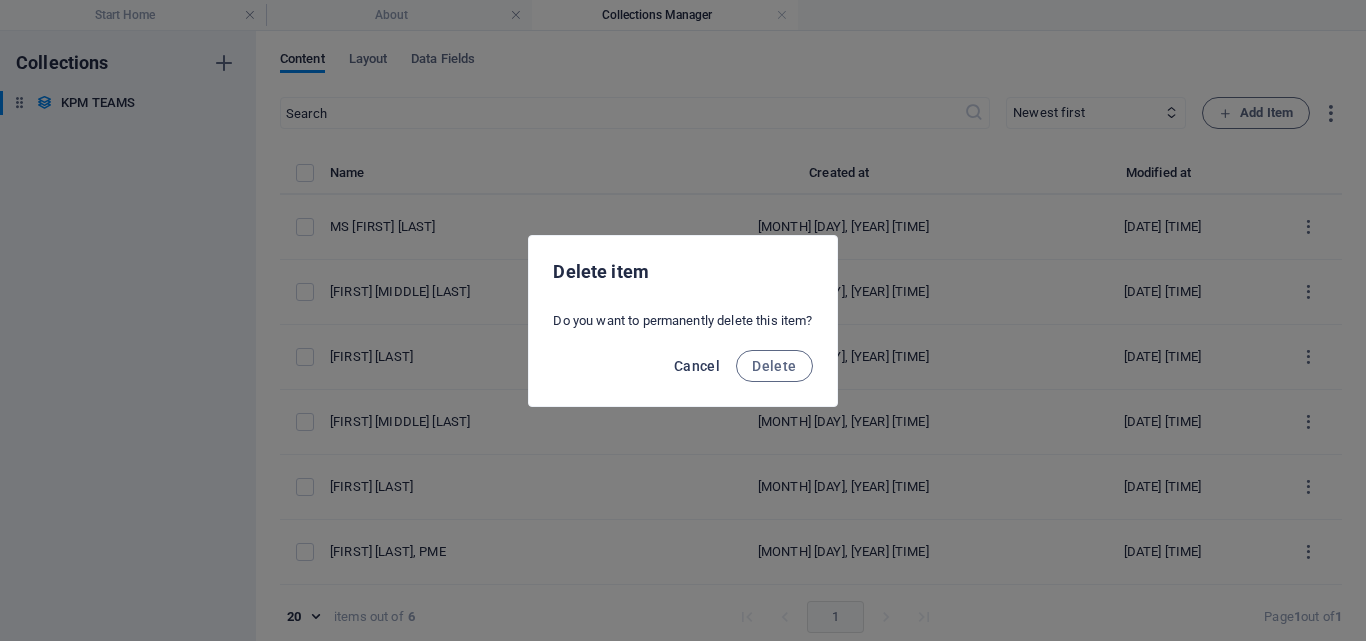 click on "Cancel" at bounding box center (697, 366) 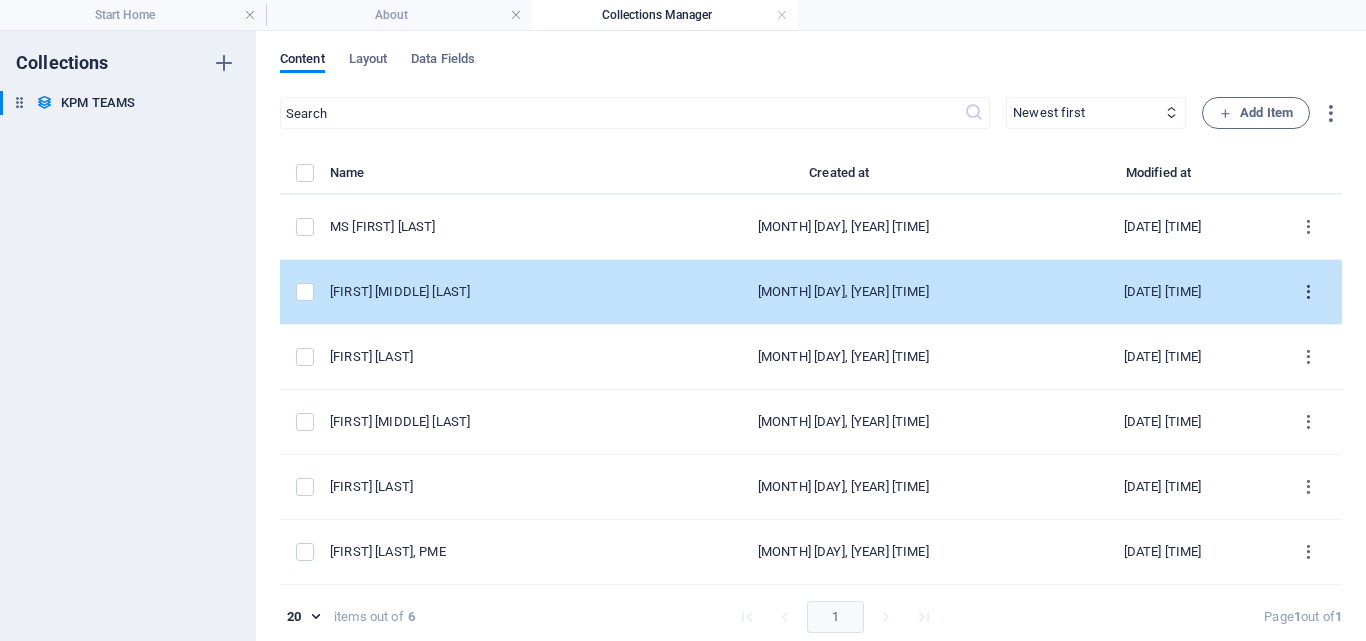 click at bounding box center [1308, 292] 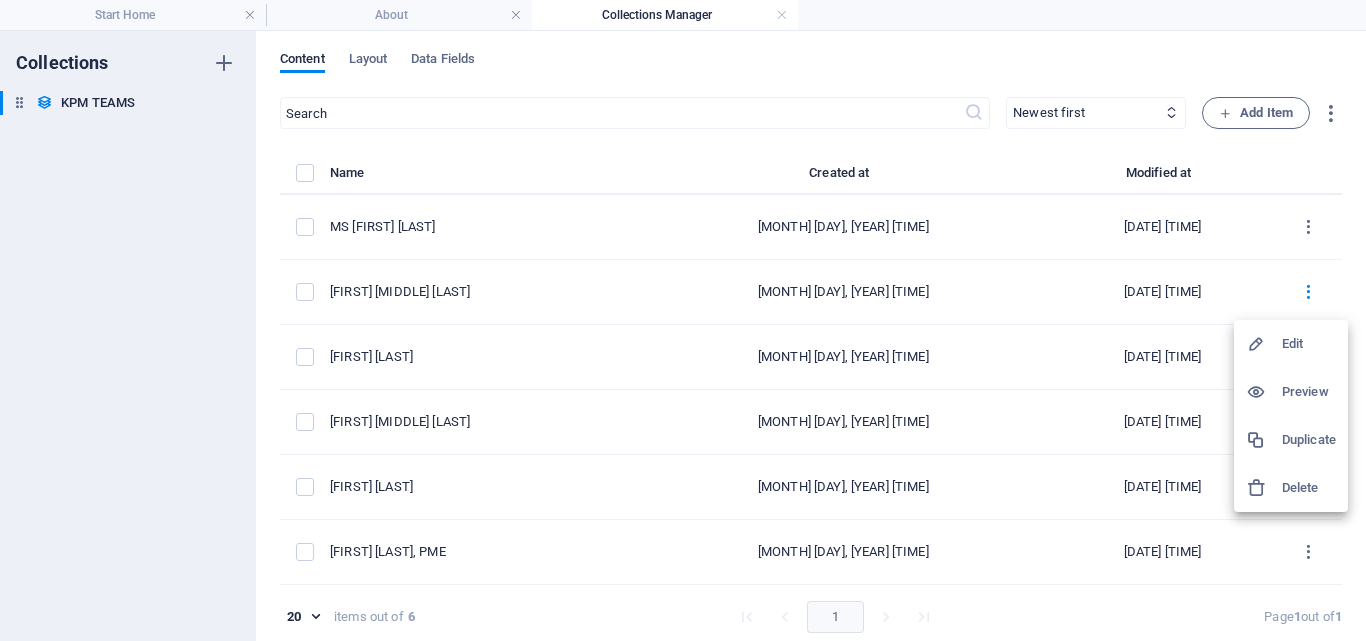 click on "Edit" at bounding box center (1309, 344) 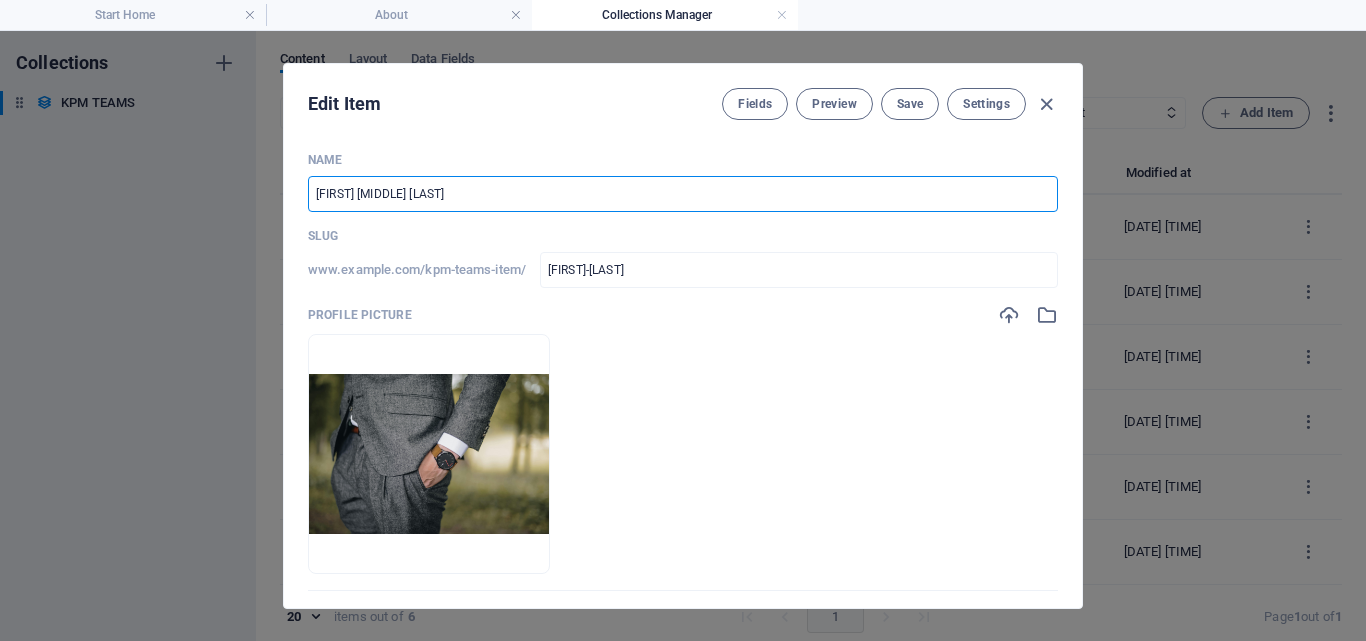 drag, startPoint x: 458, startPoint y: 183, endPoint x: 270, endPoint y: 208, distance: 189.65495 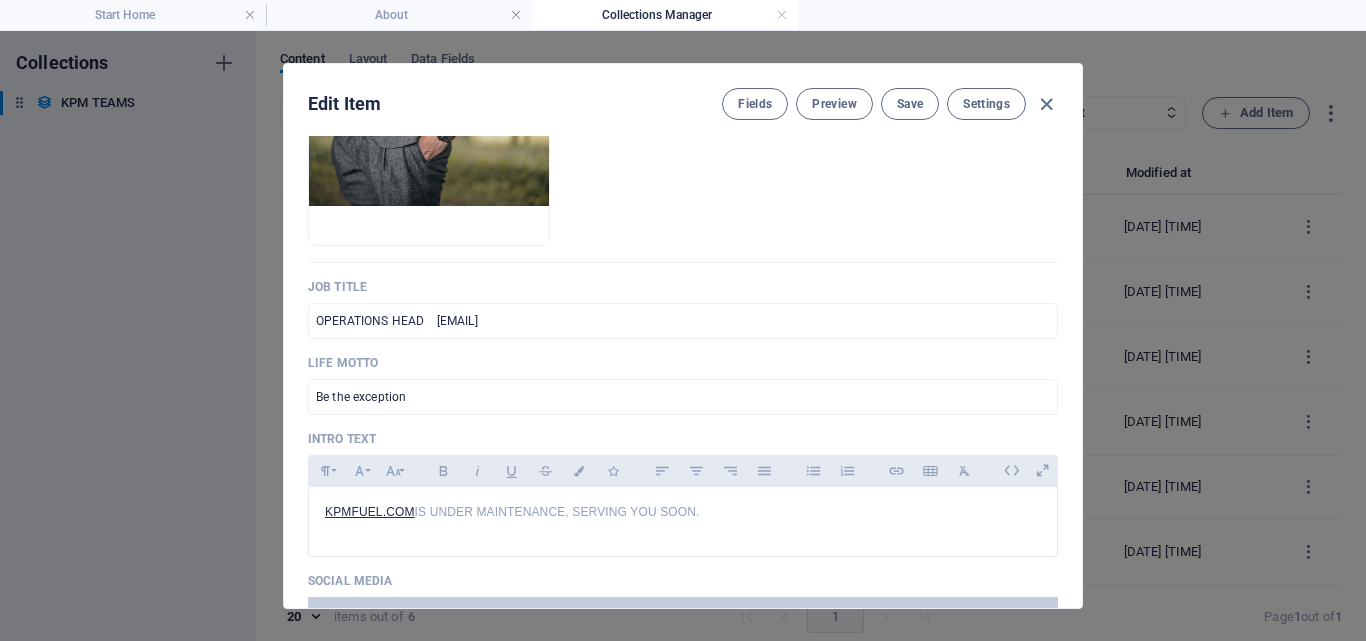 scroll, scrollTop: 0, scrollLeft: 0, axis: both 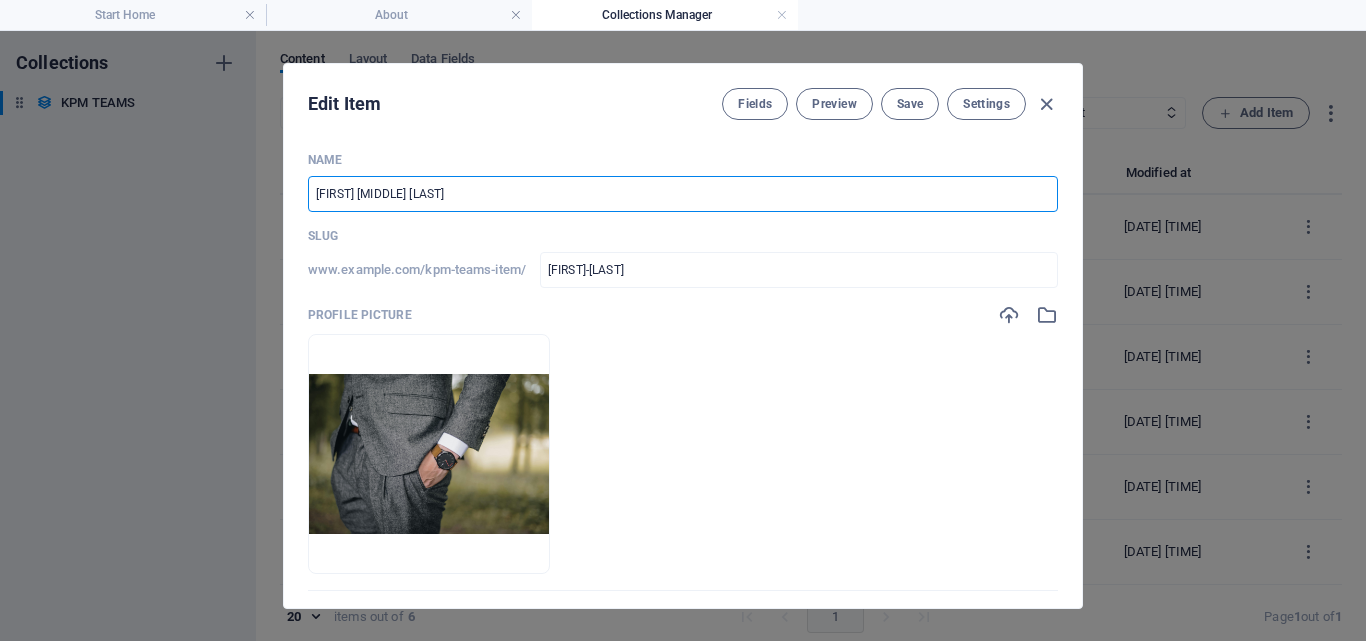 type on "o" 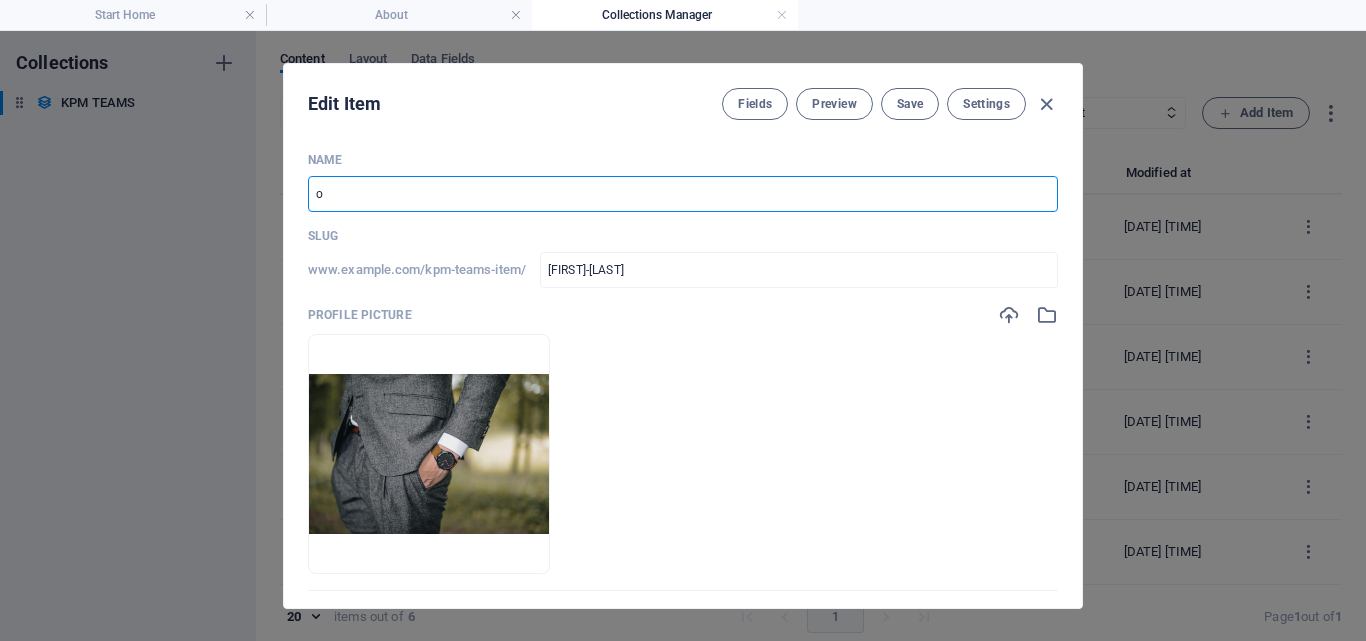 type on "o" 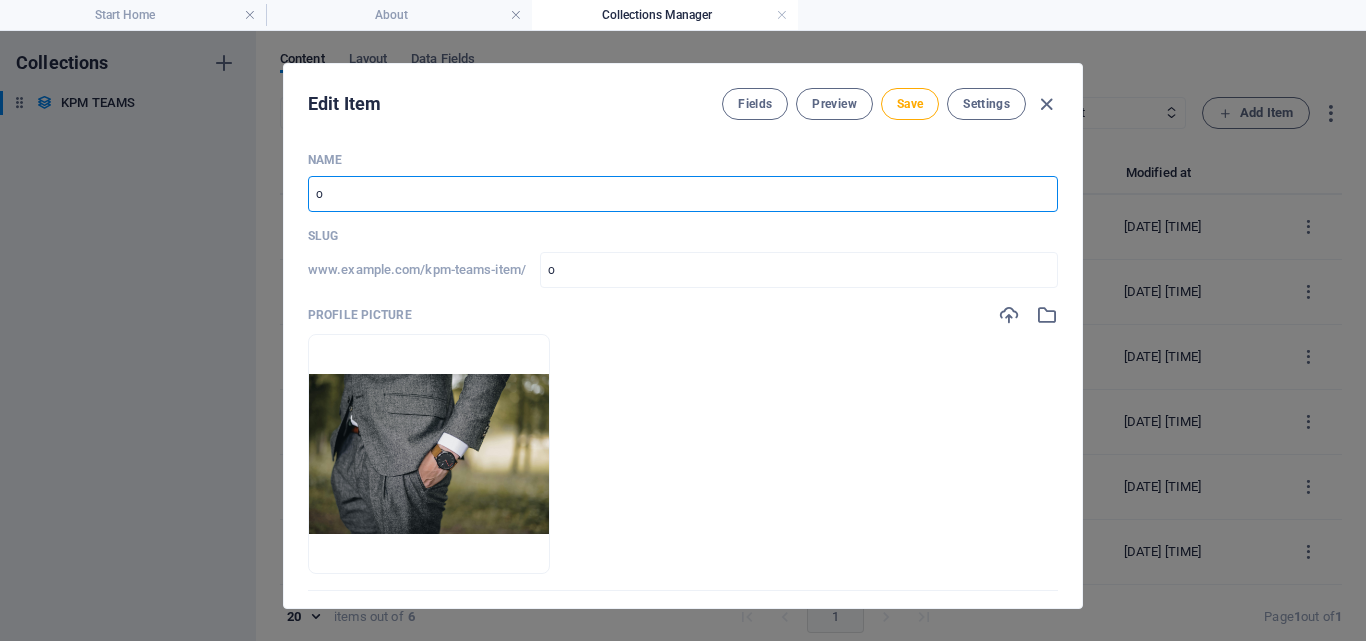 type 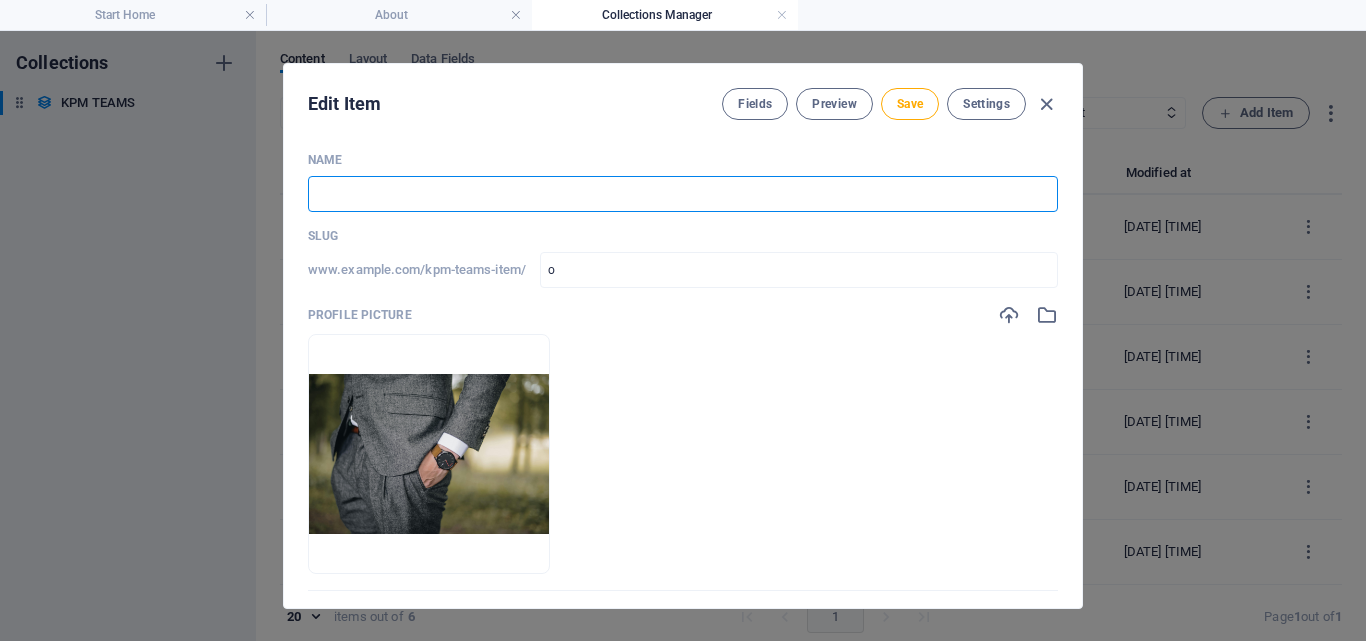 type 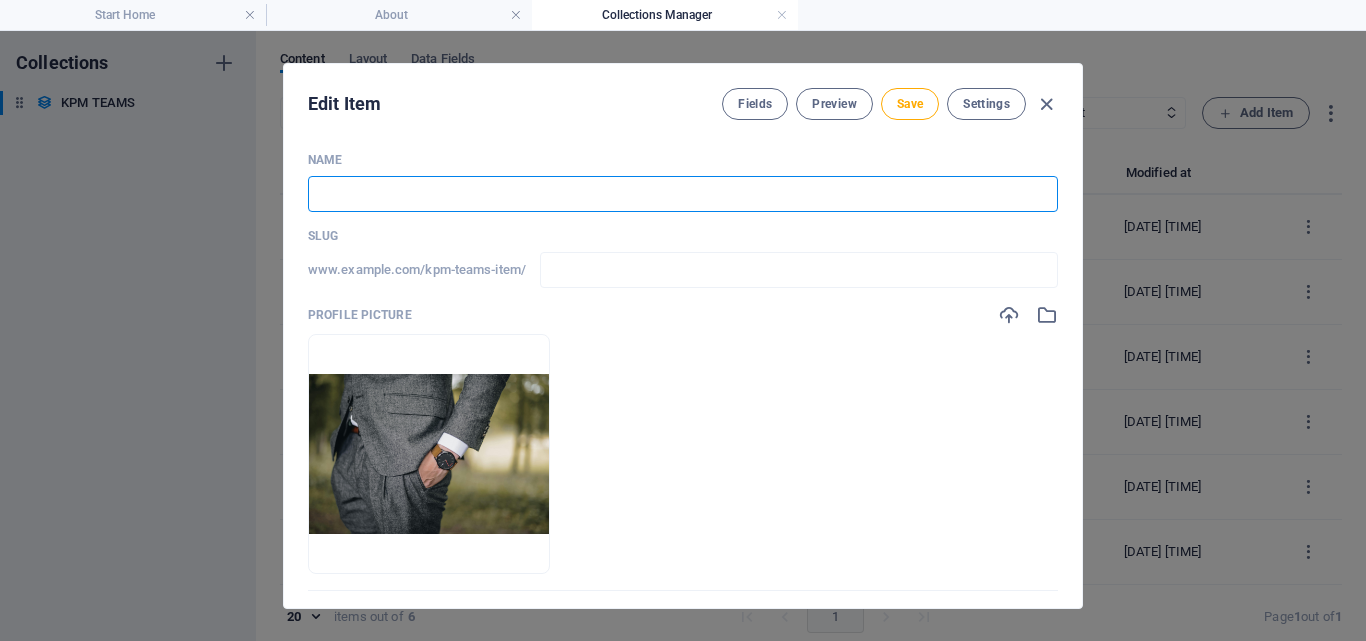 type on "O" 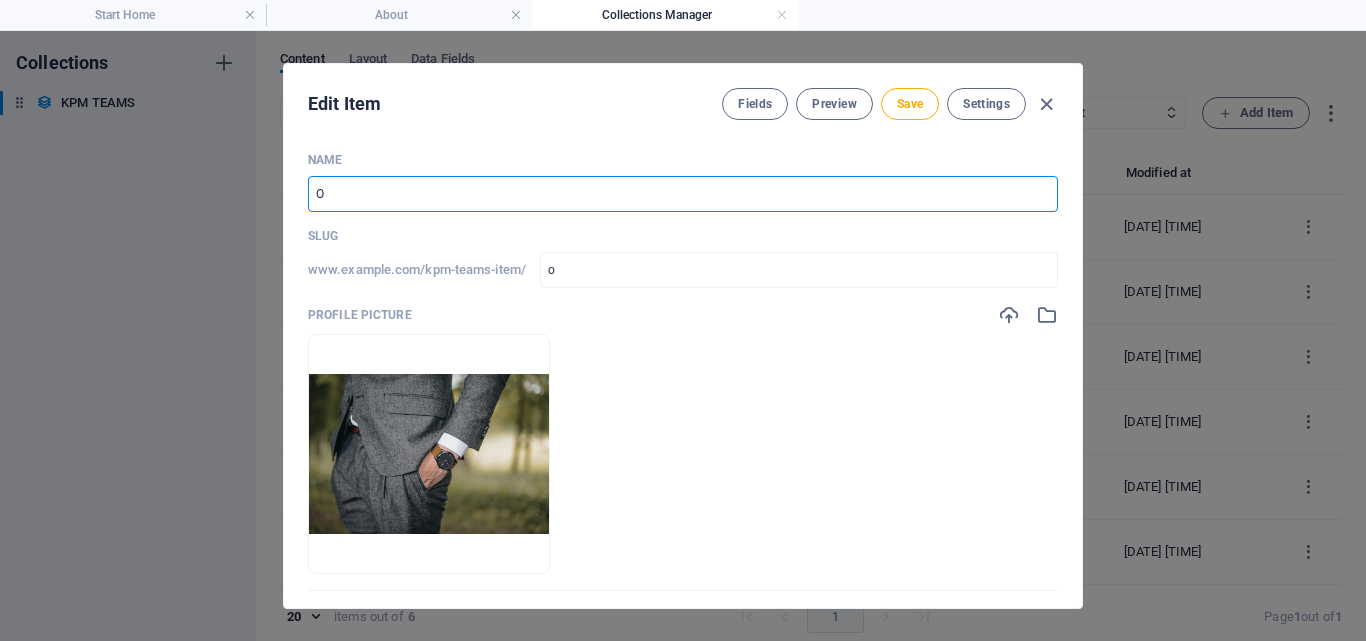 type on "OP" 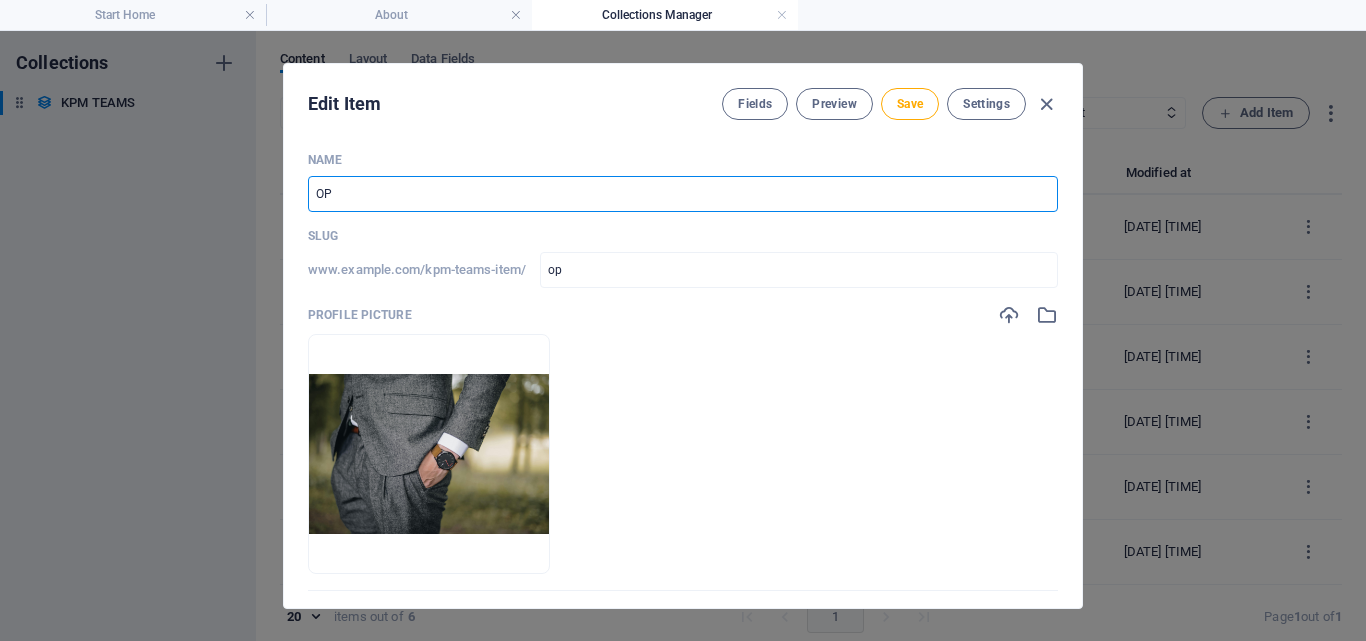 type on "OPE" 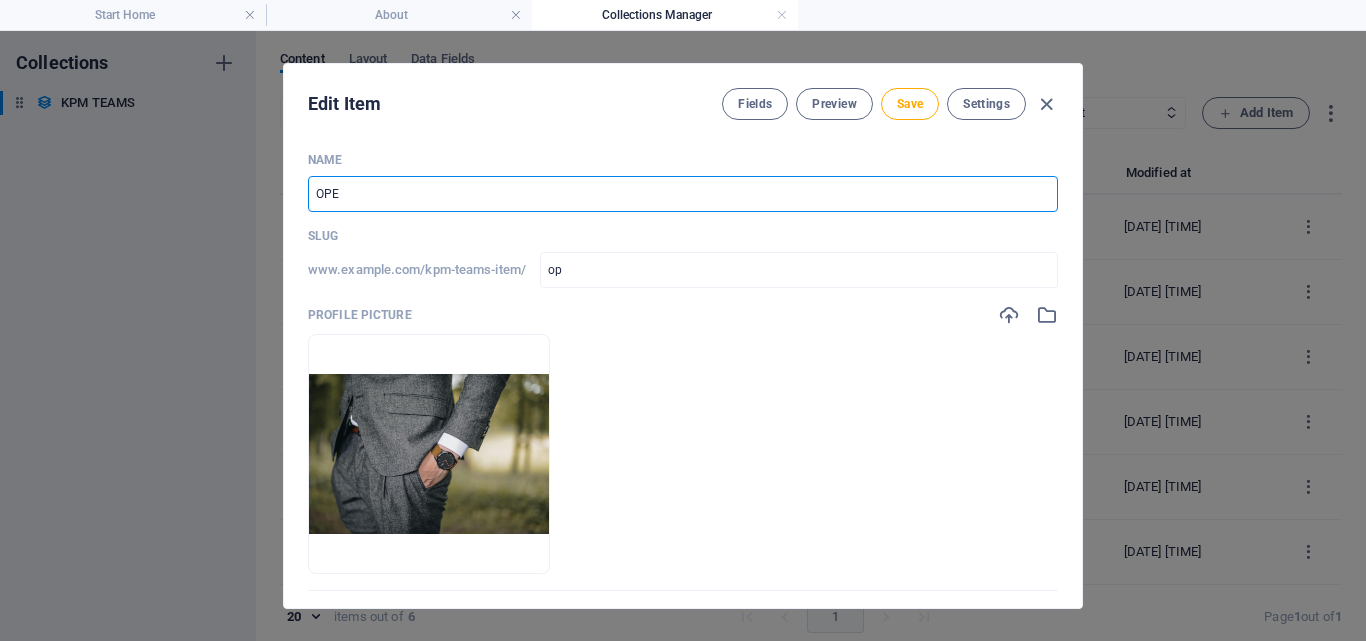 type on "ope" 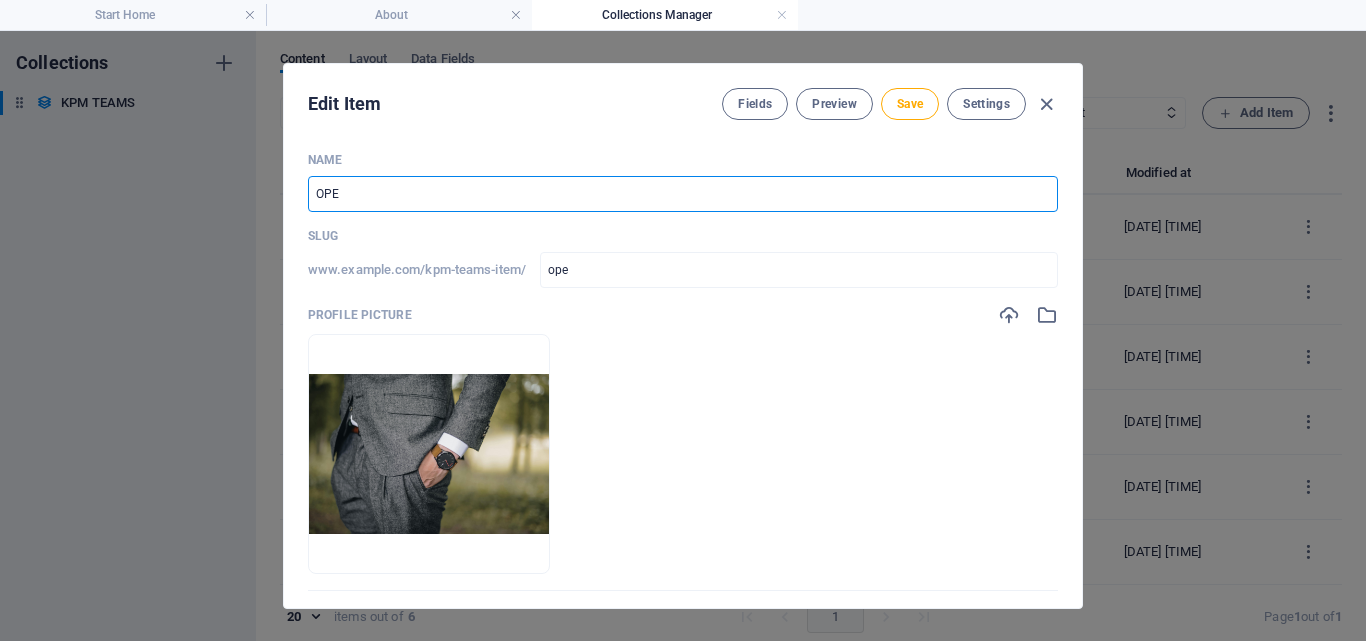 type on "OPEA" 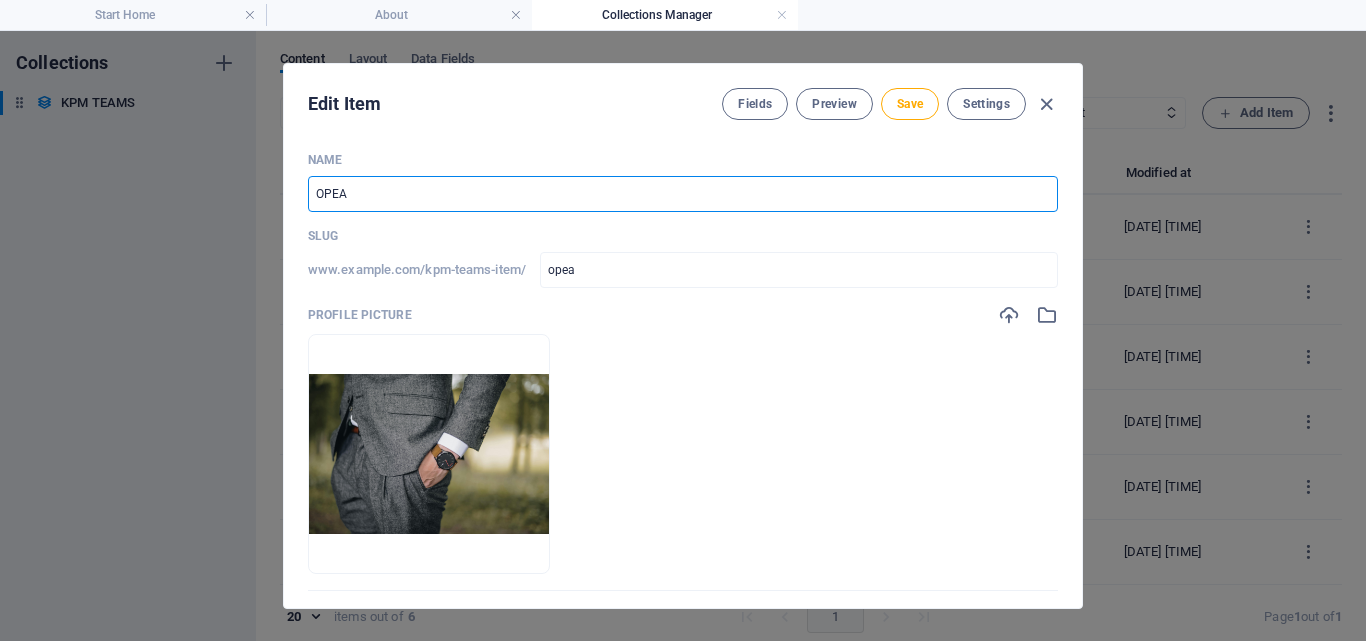 type on "OPE" 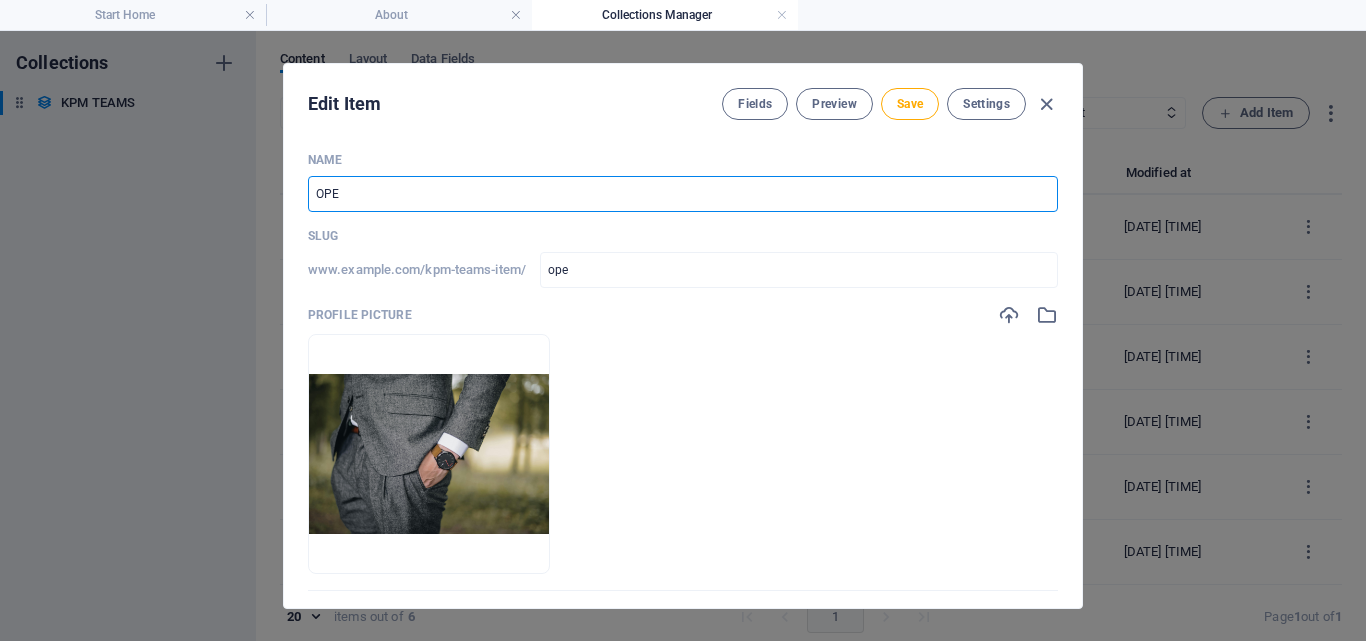 type on "OPER" 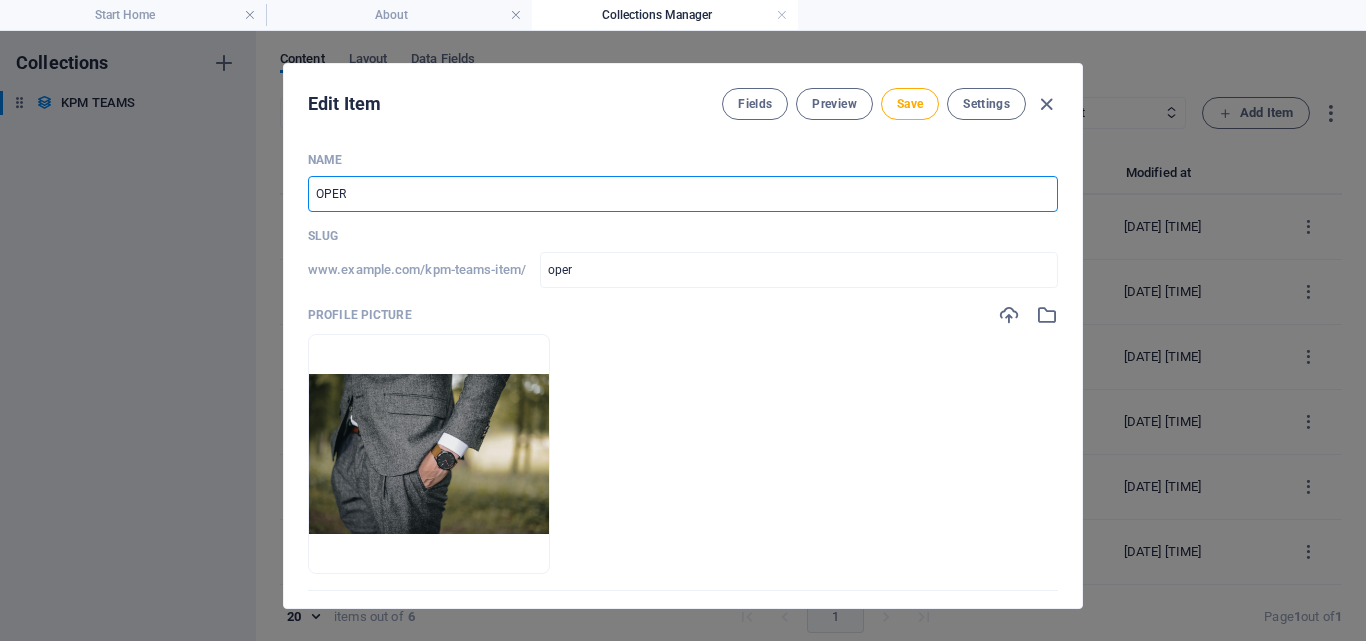type on "OPERA" 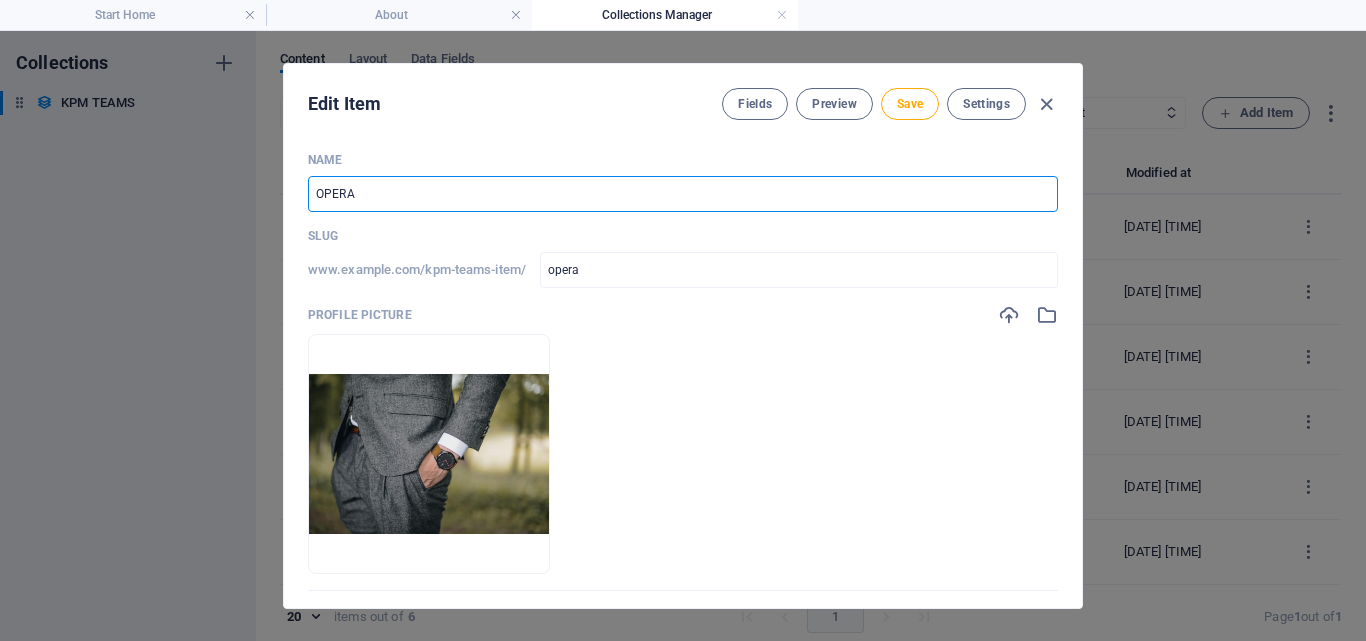 type on "OPERAT" 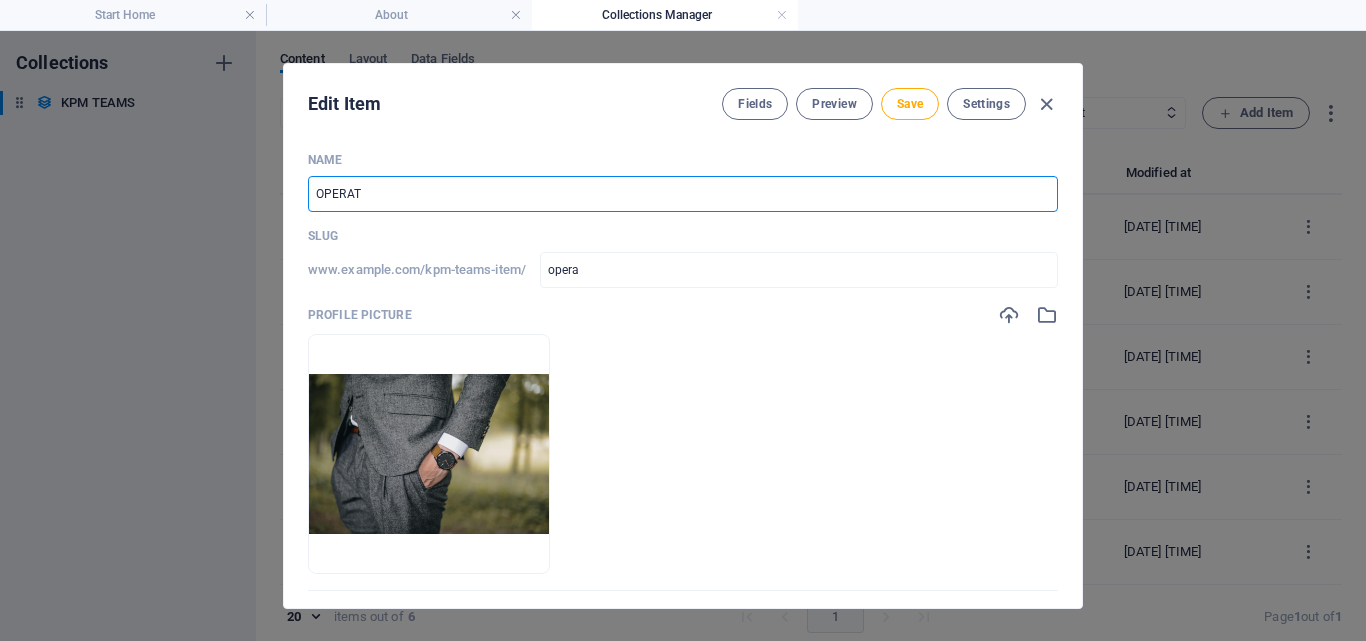 type on "operat" 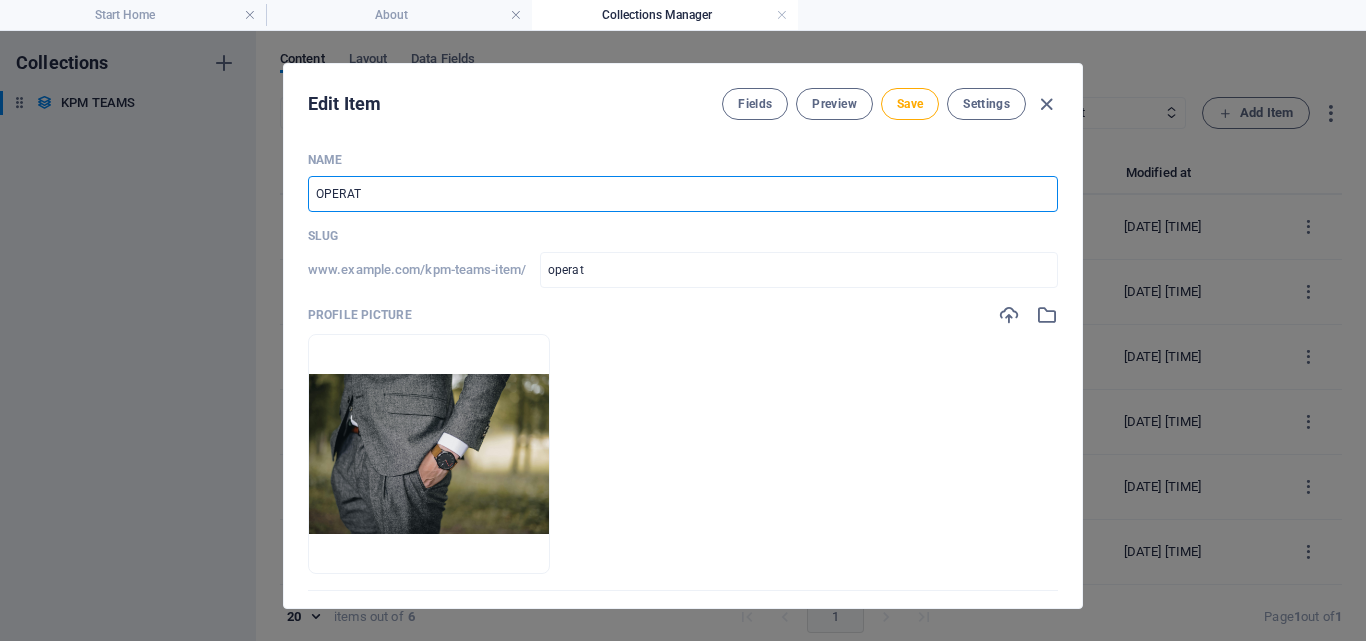 type on "OPERATI" 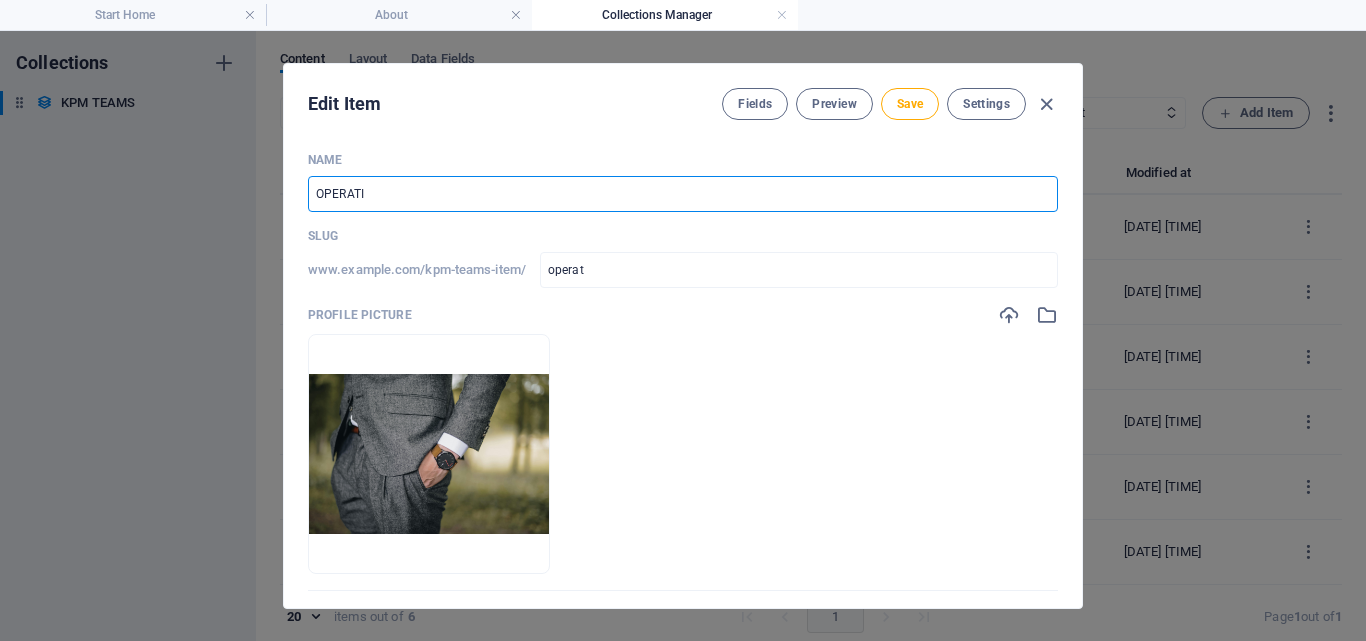 type on "operati" 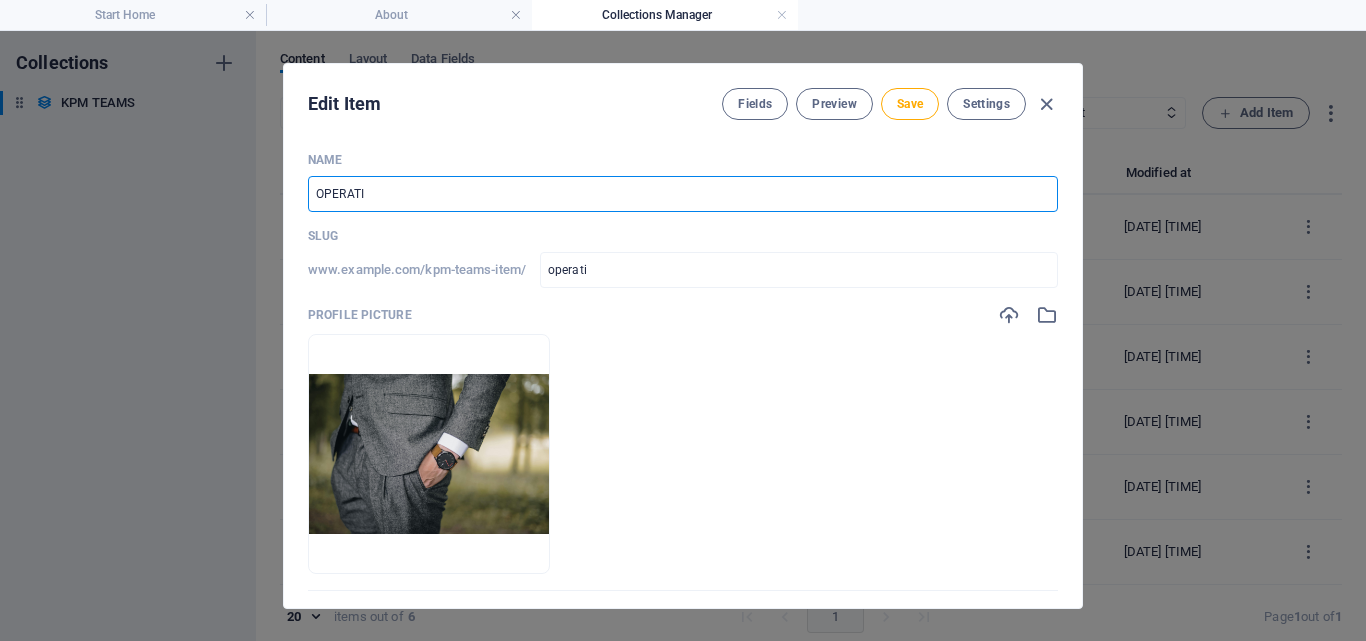 type on "OPERATIO" 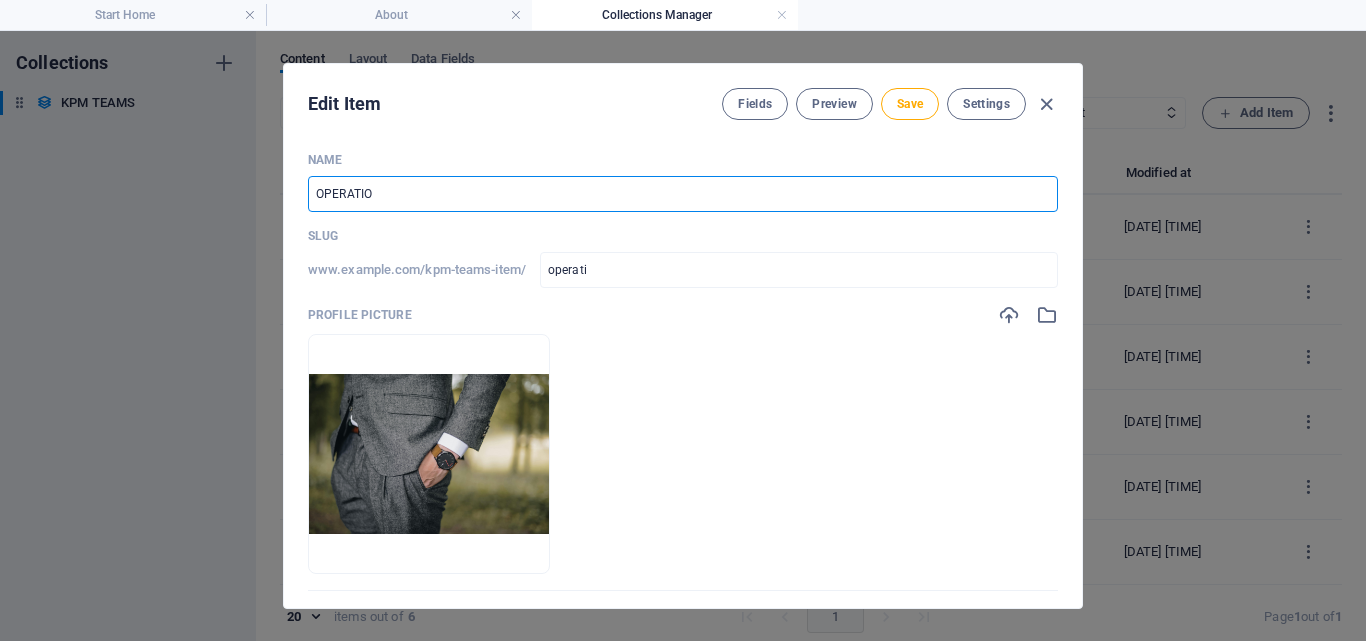 type on "operatio" 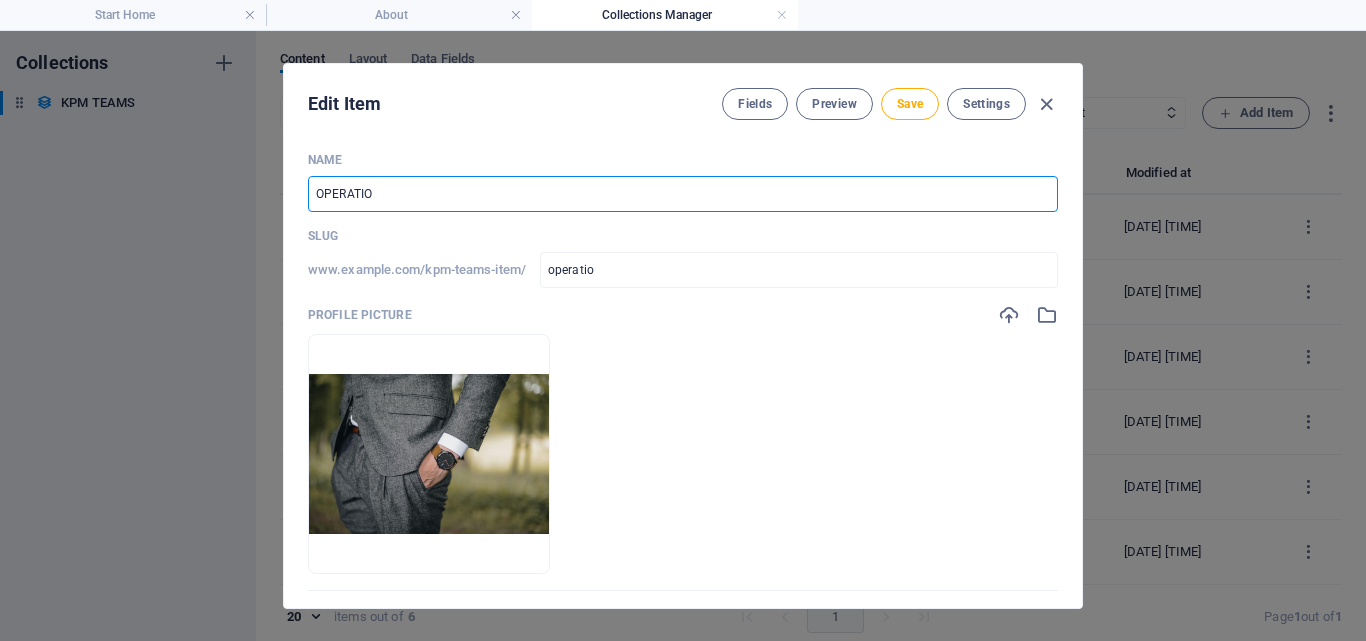 type on "OPERATION" 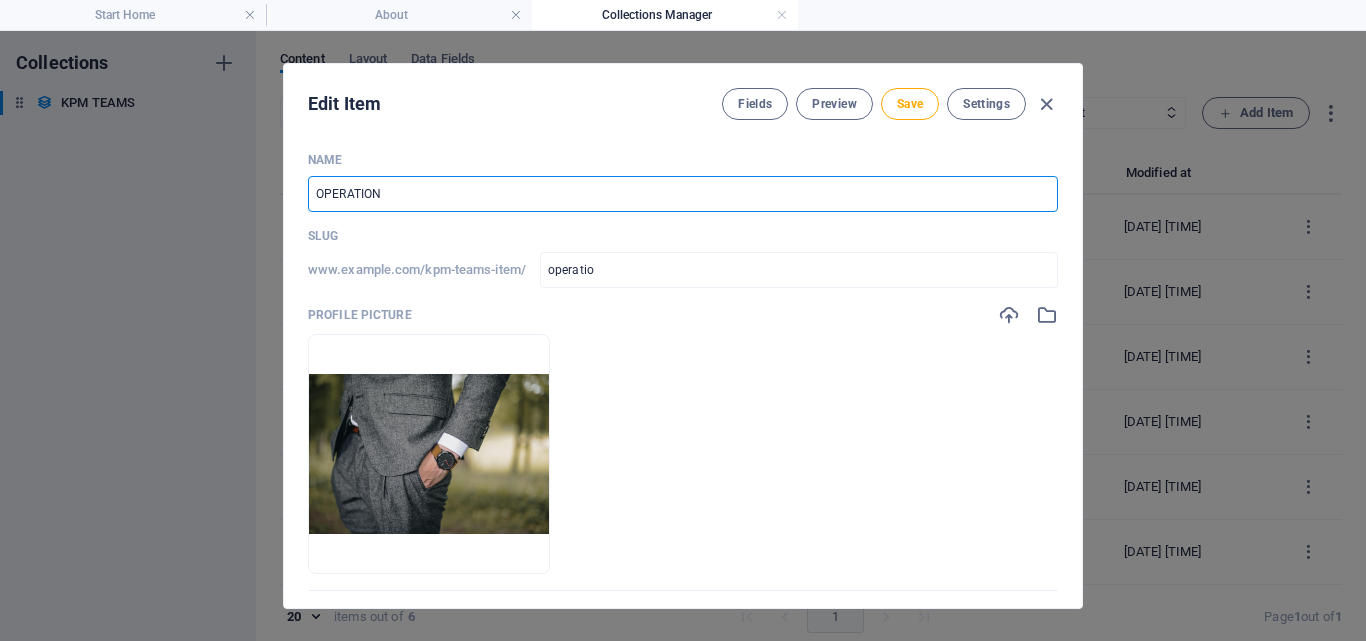 type on "operation" 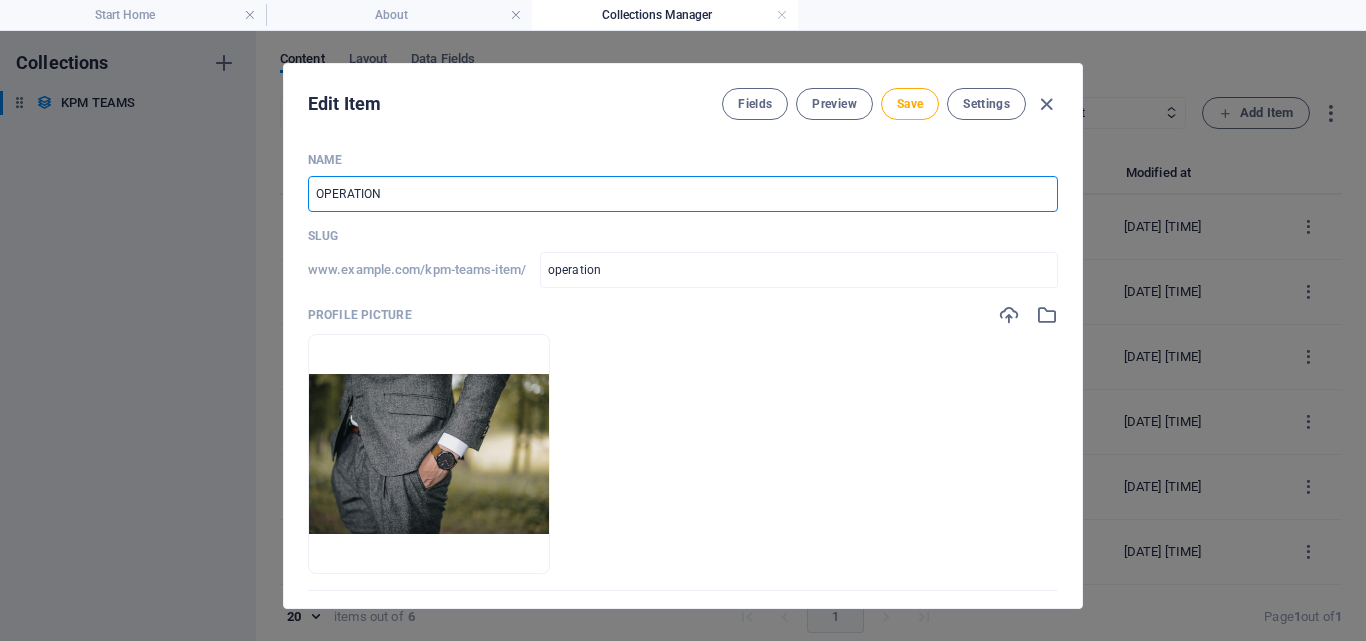 type on "OPERATIONS" 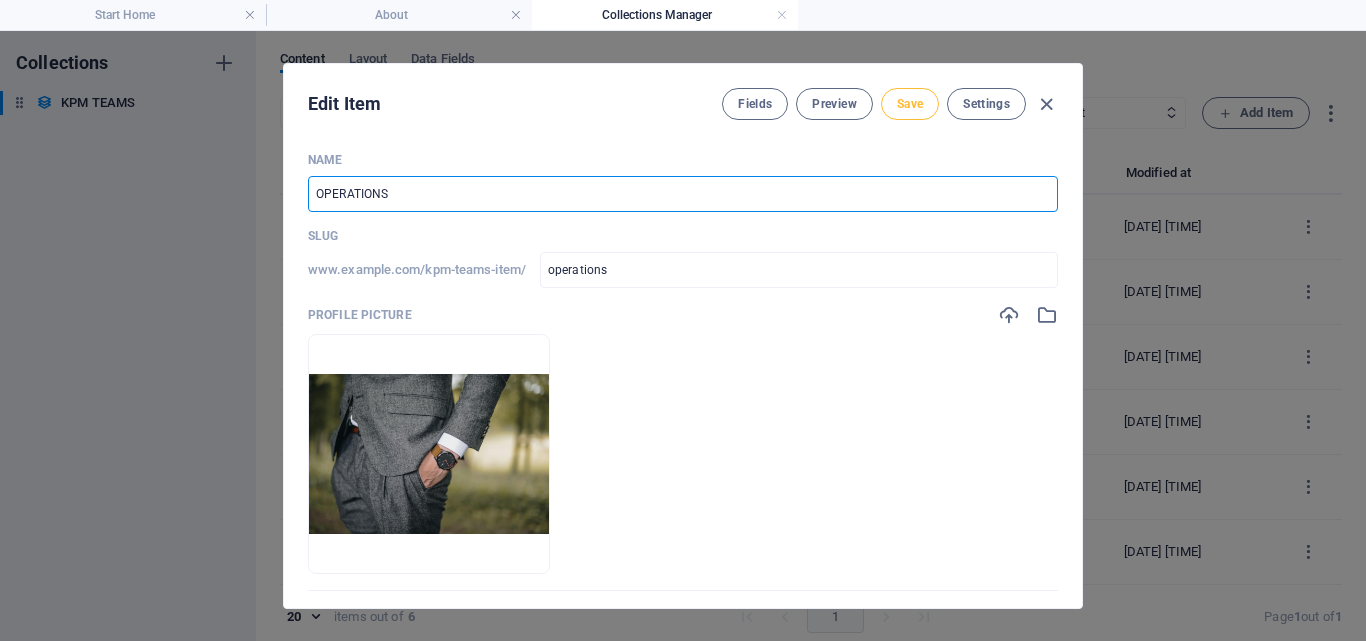 type on "OPERATIONS" 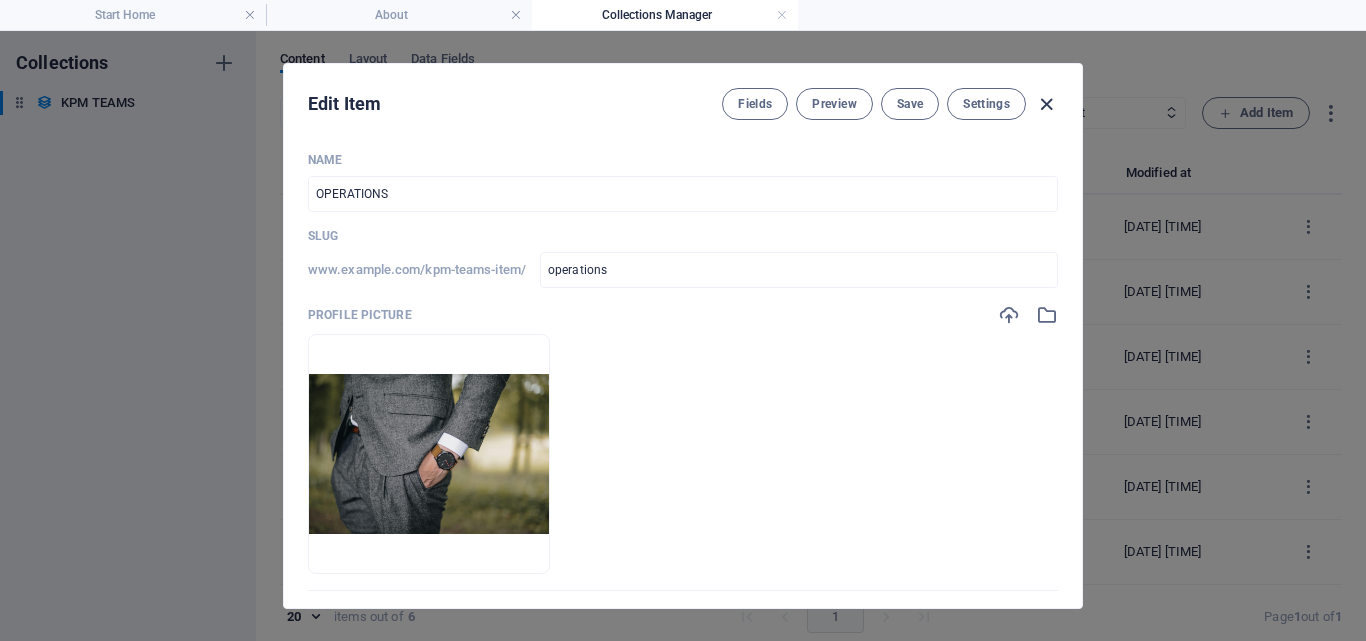 click at bounding box center [1046, 104] 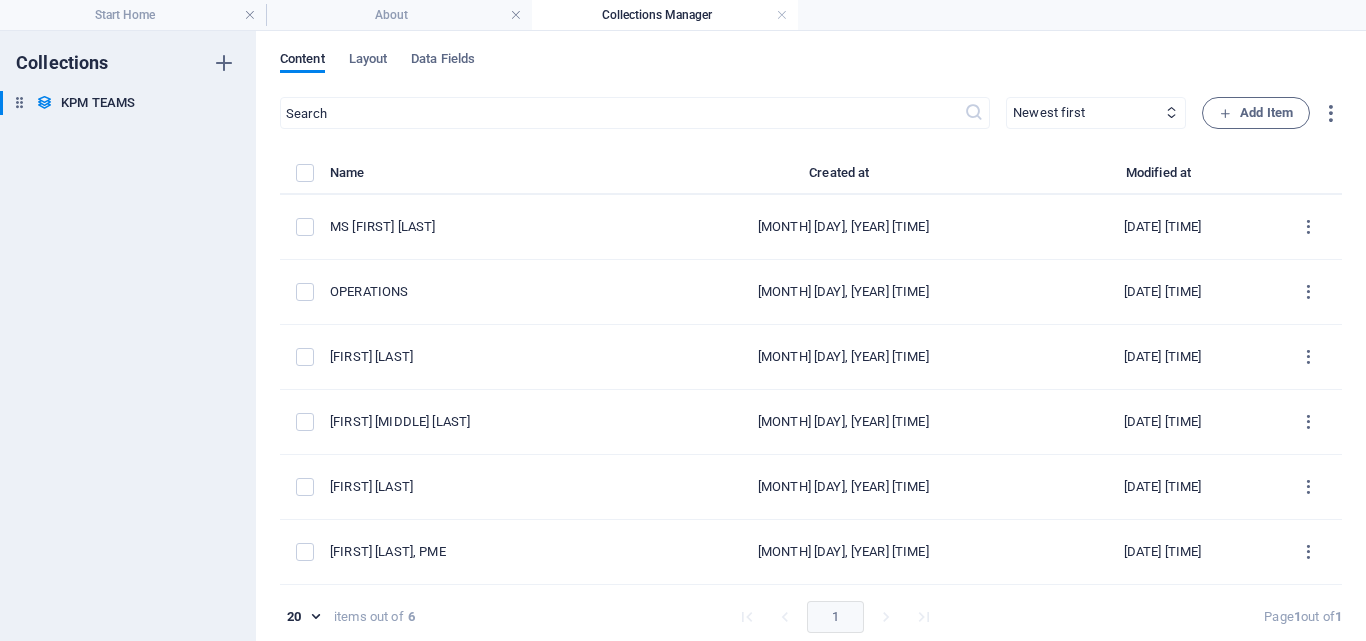 type on "operations" 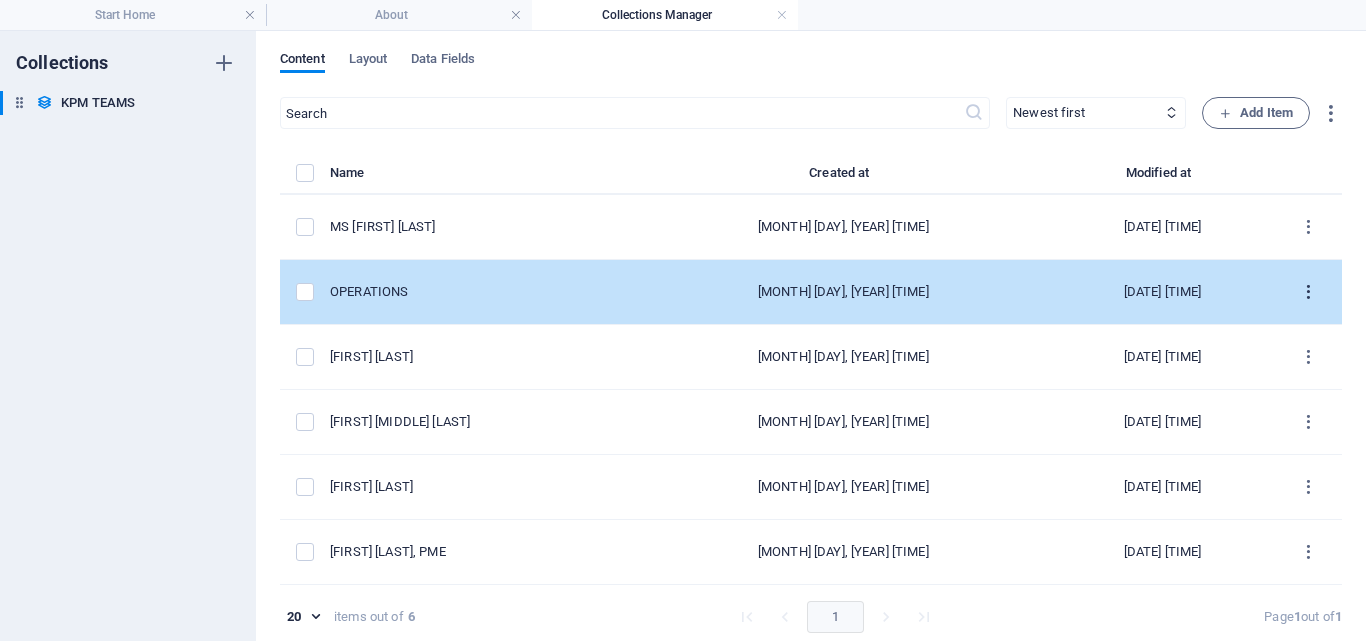 click at bounding box center (1308, 292) 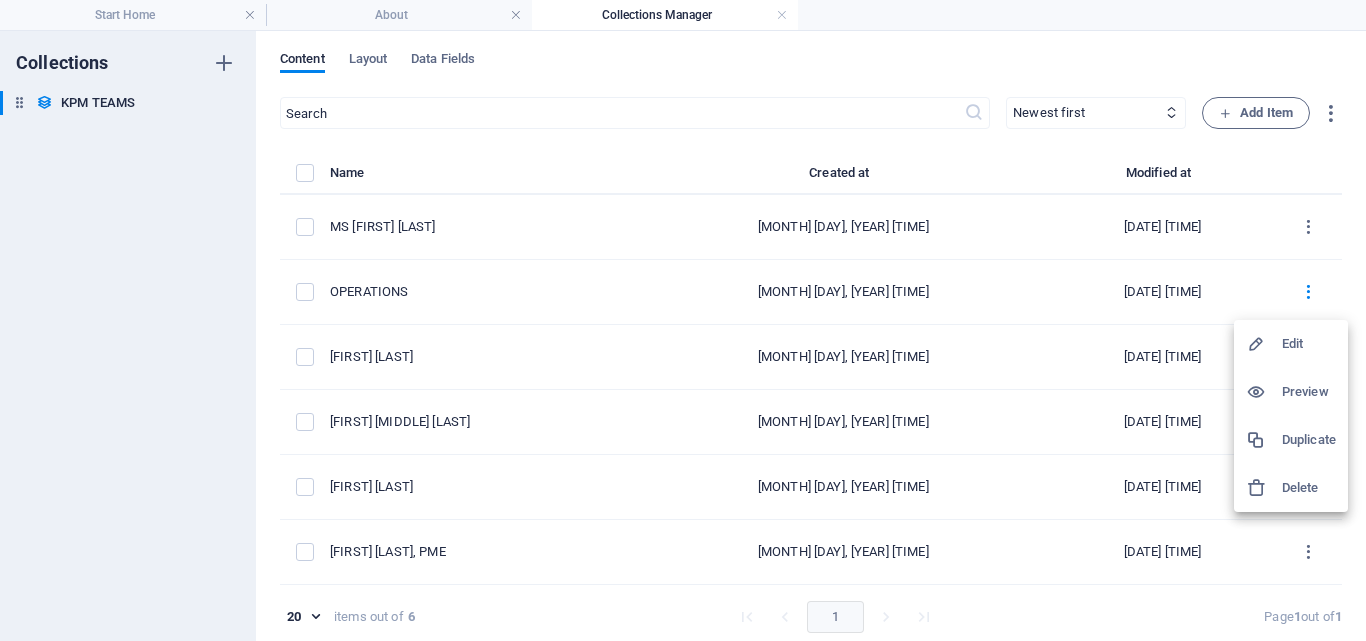 click at bounding box center [683, 320] 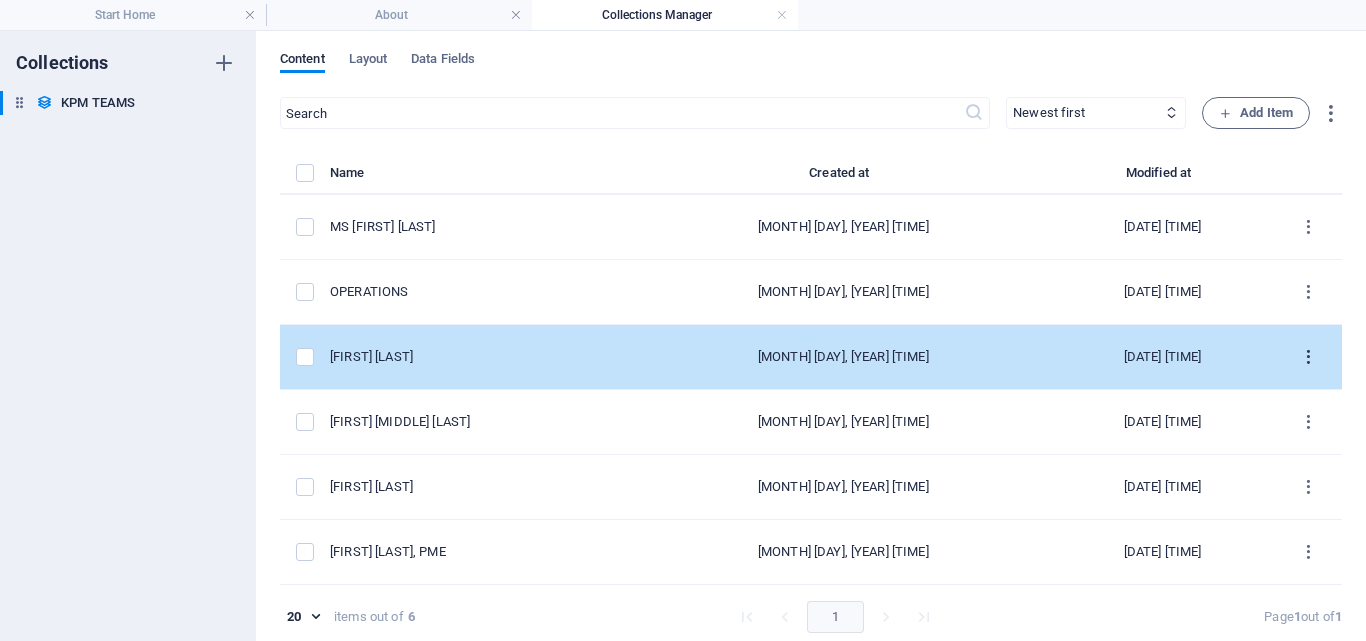 click at bounding box center (1308, 357) 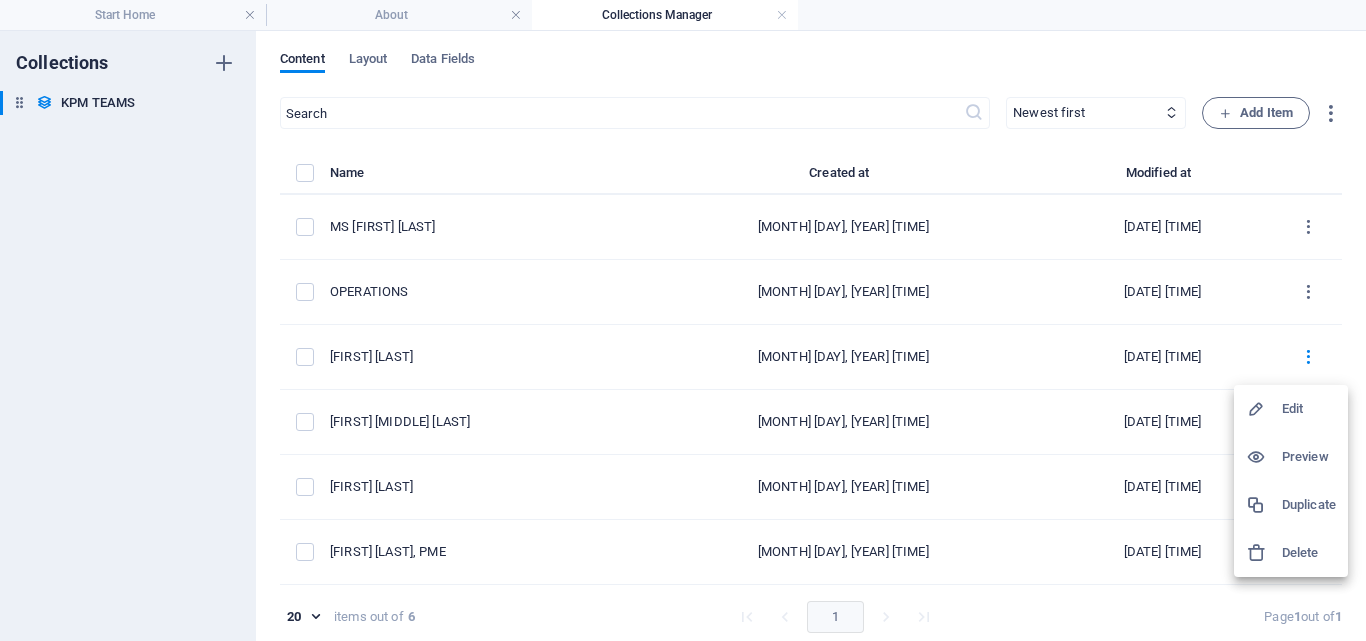 click on "Edit" at bounding box center [1309, 409] 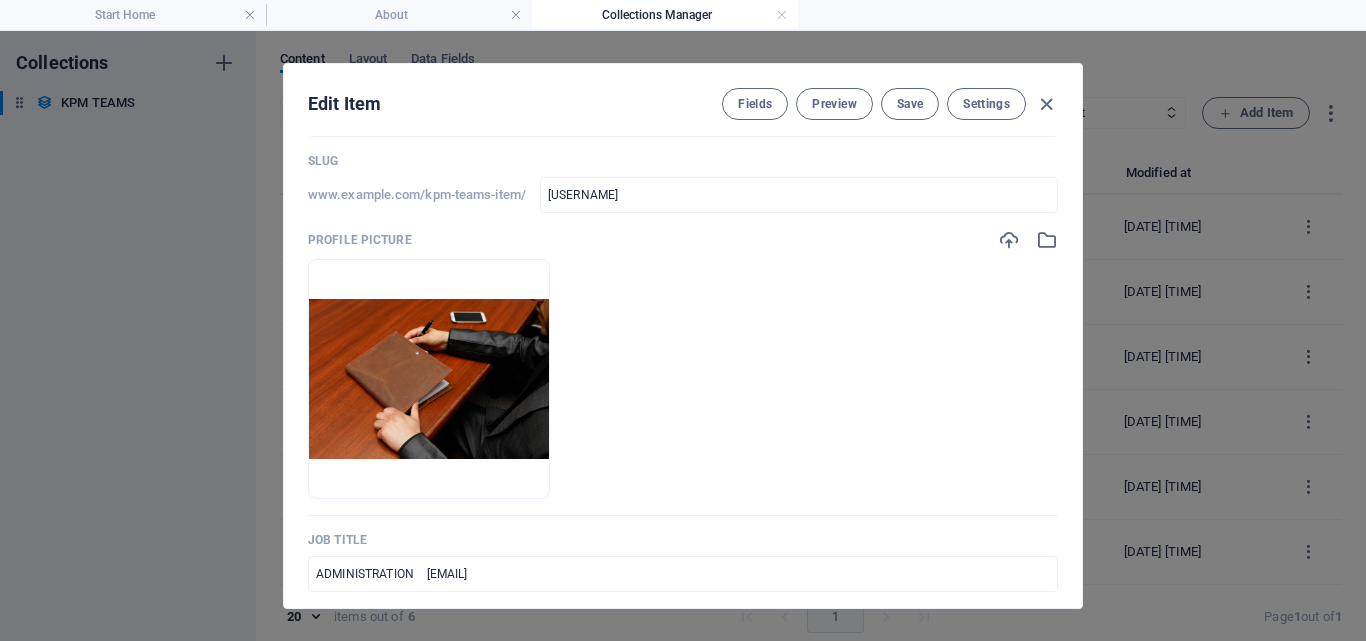scroll, scrollTop: 0, scrollLeft: 0, axis: both 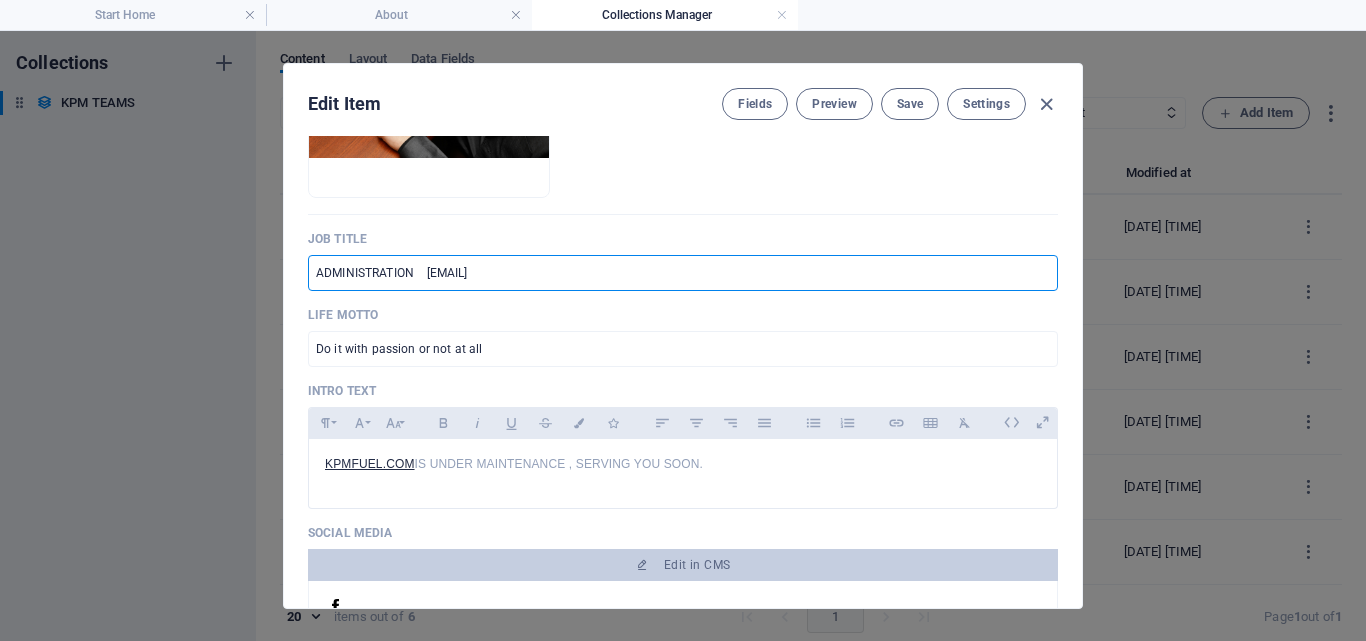 click on "ADMINISTRATION    [EMAIL]" at bounding box center [683, 273] 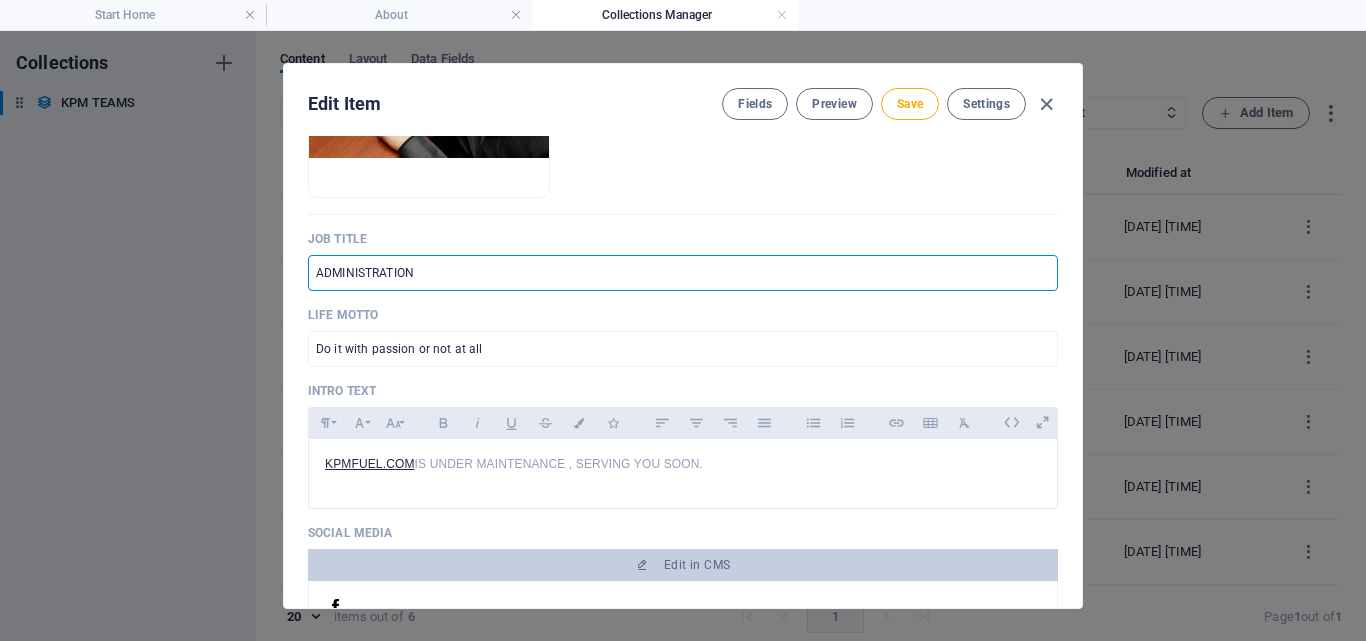 type on "ADMINISTRATION" 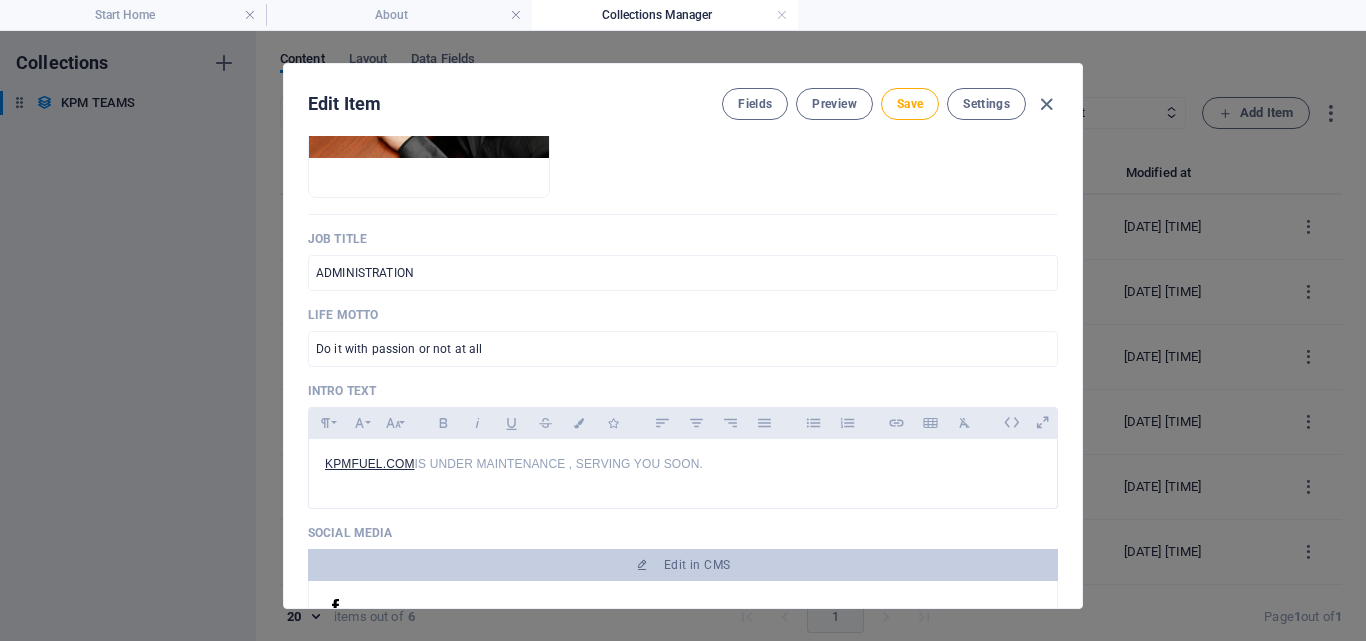 scroll, scrollTop: 0, scrollLeft: 0, axis: both 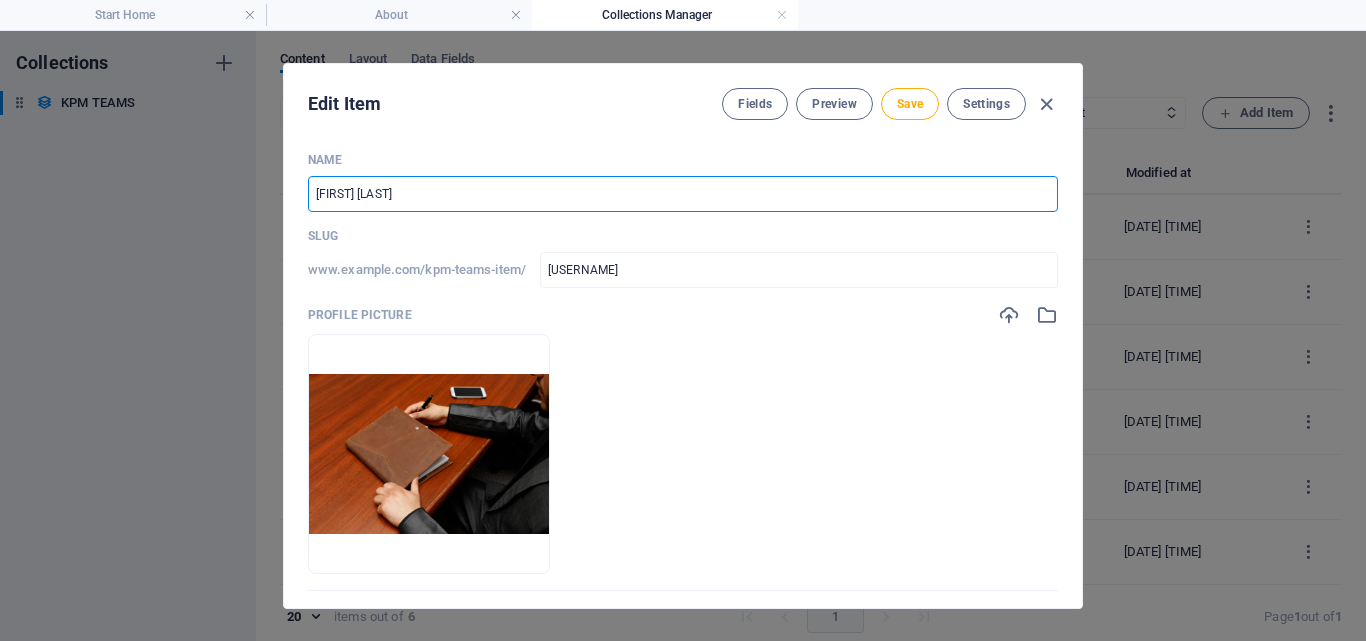drag, startPoint x: 449, startPoint y: 194, endPoint x: 253, endPoint y: 164, distance: 198.28262 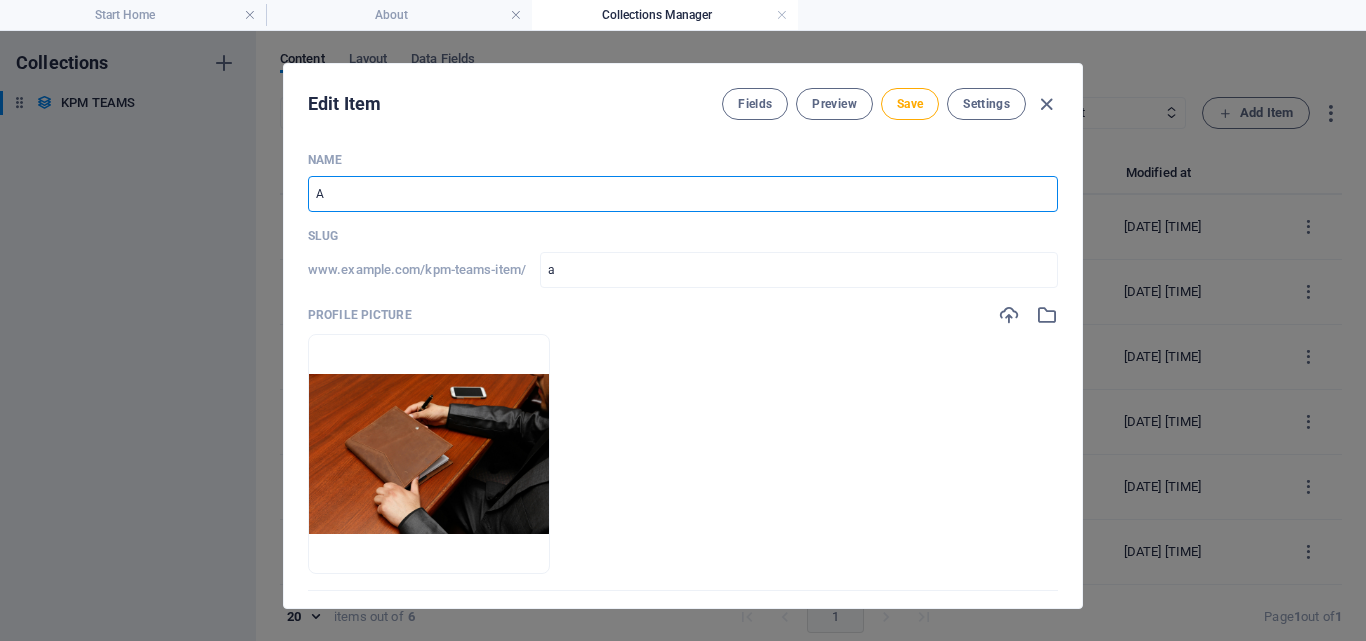 type on "AD" 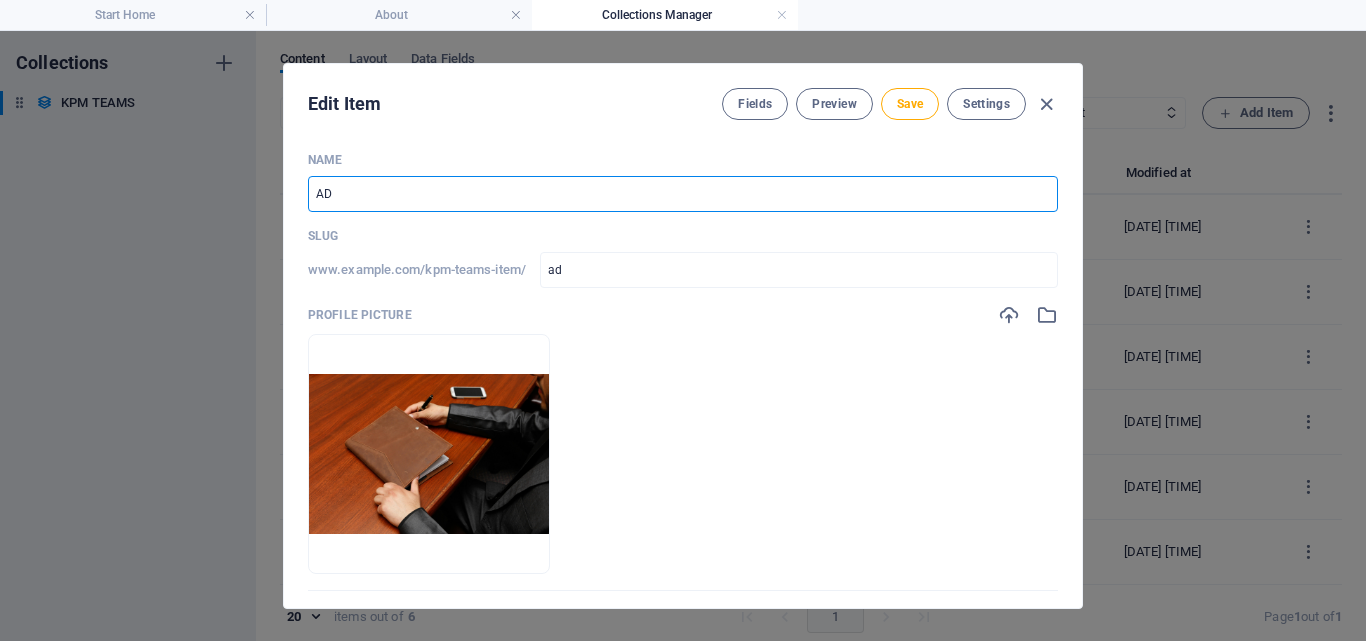 type on "ADM" 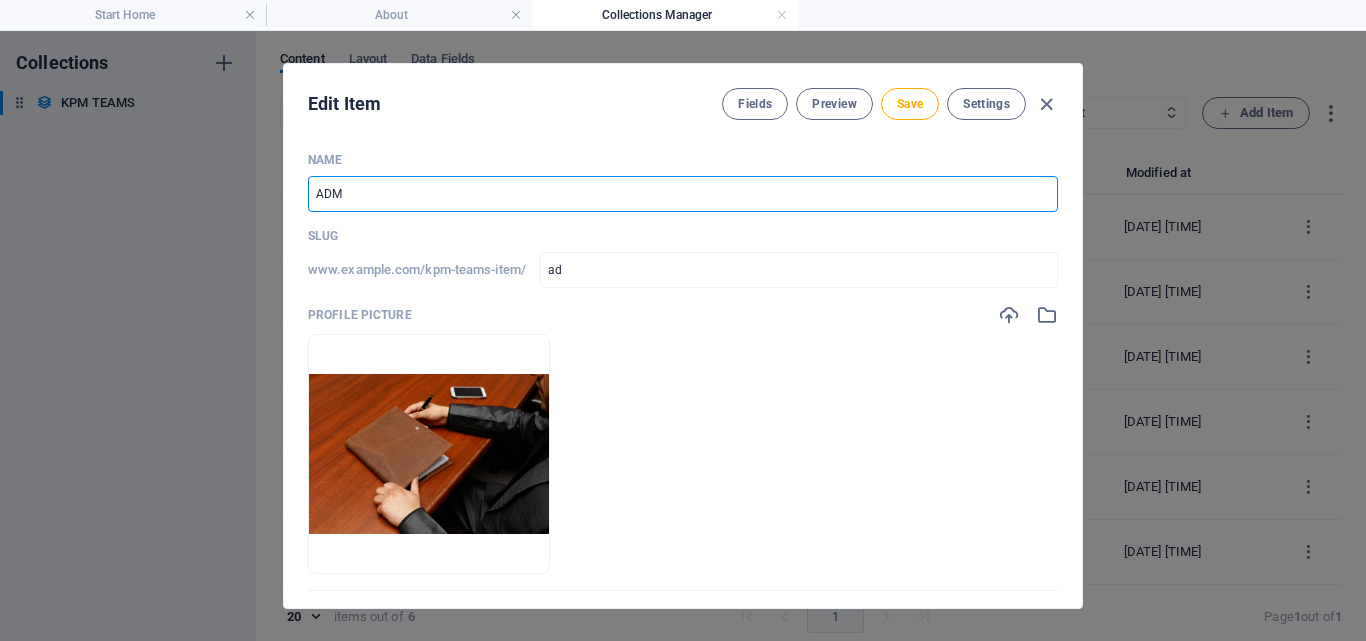 type on "adm" 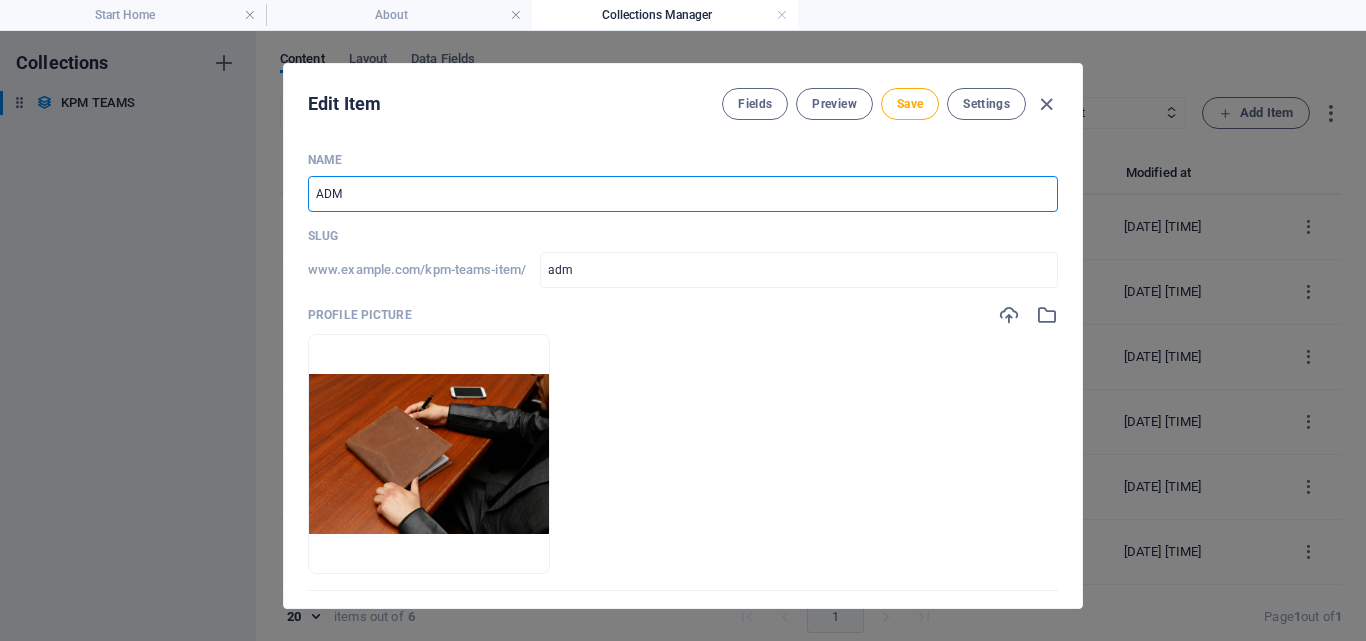 type on "ADMI" 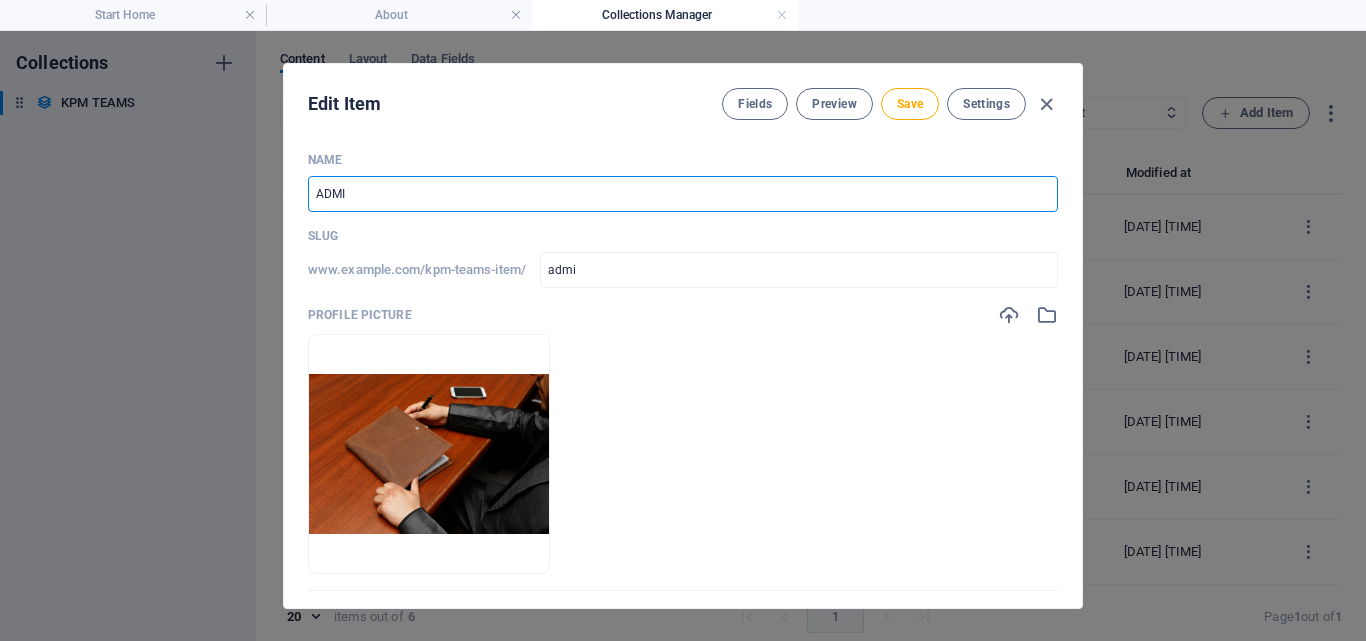 type on "ADMIN" 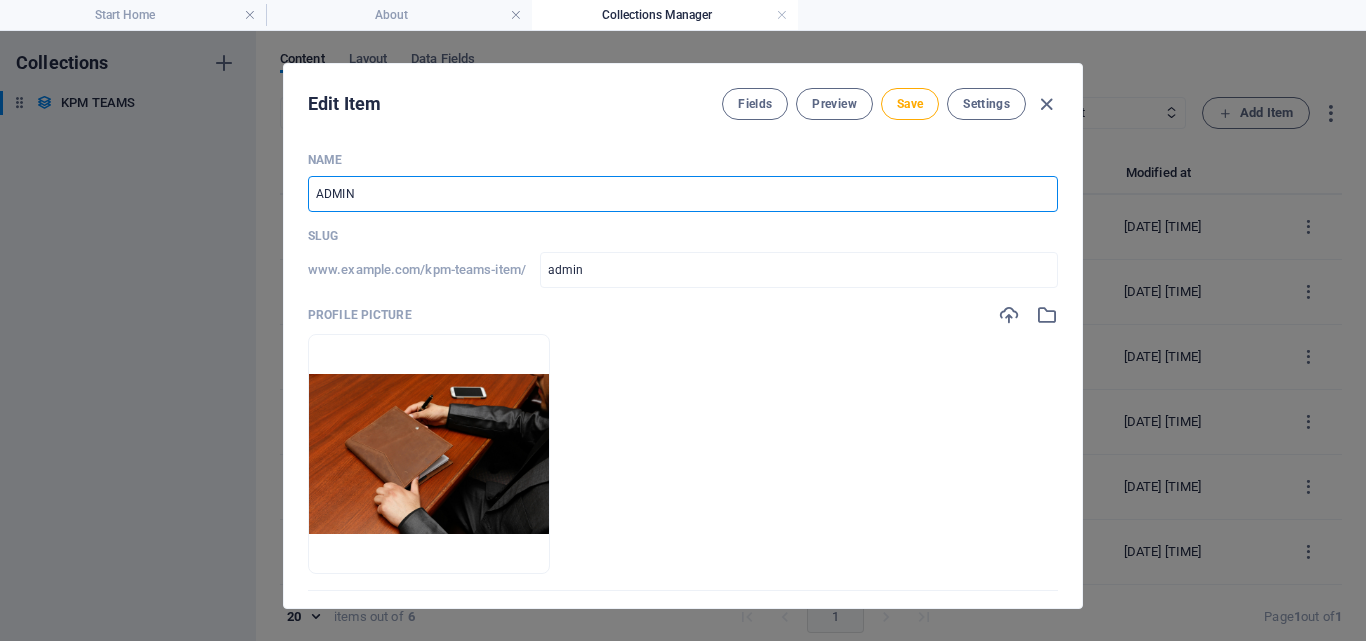 type on "ADMINI" 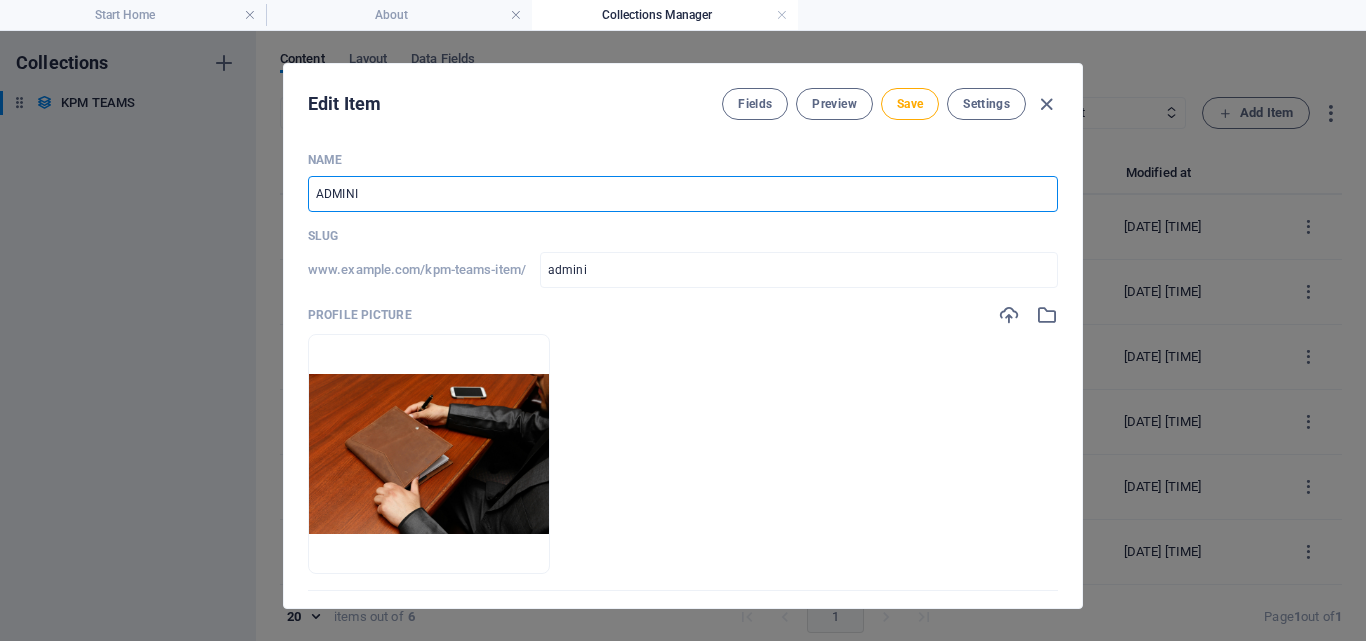 type on "ADMINIS" 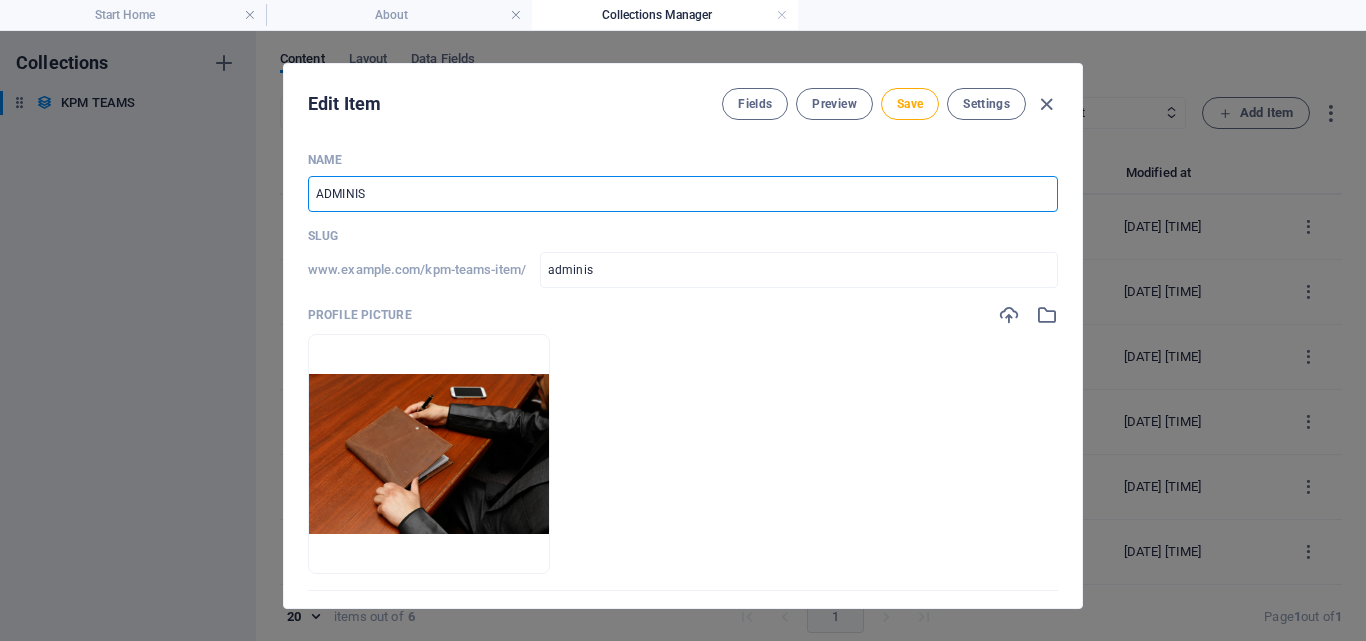 type on "ADMINIST" 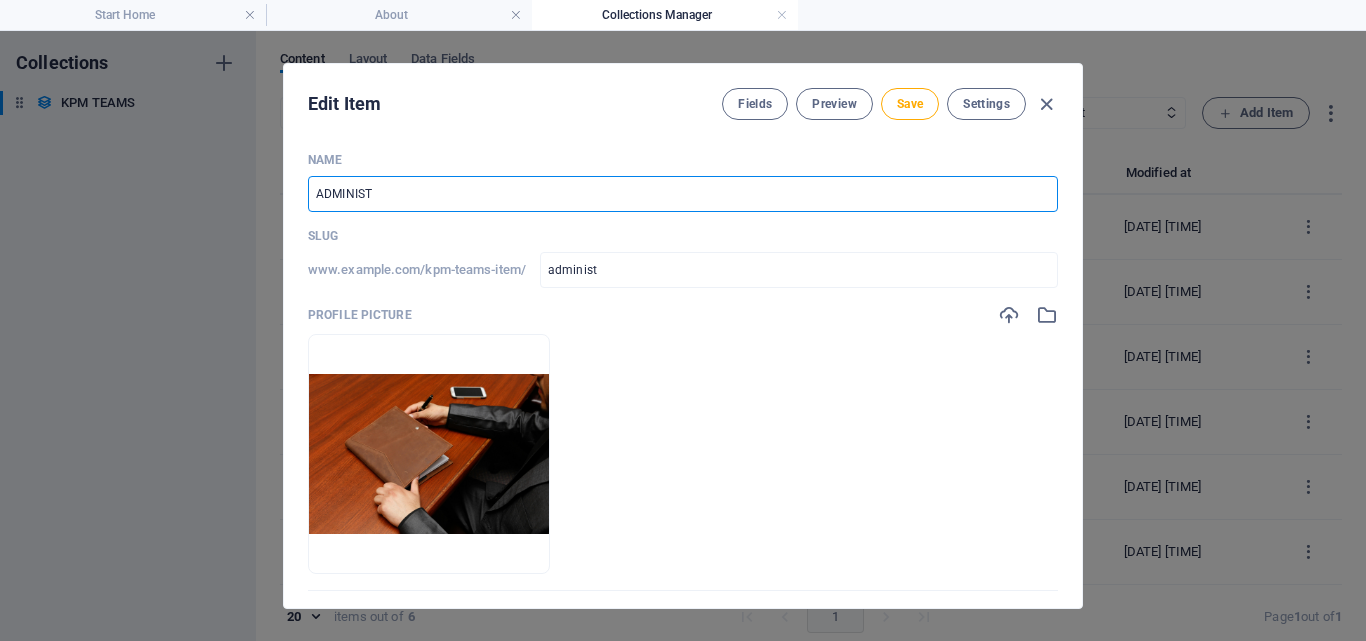 type on "ADMINISTR" 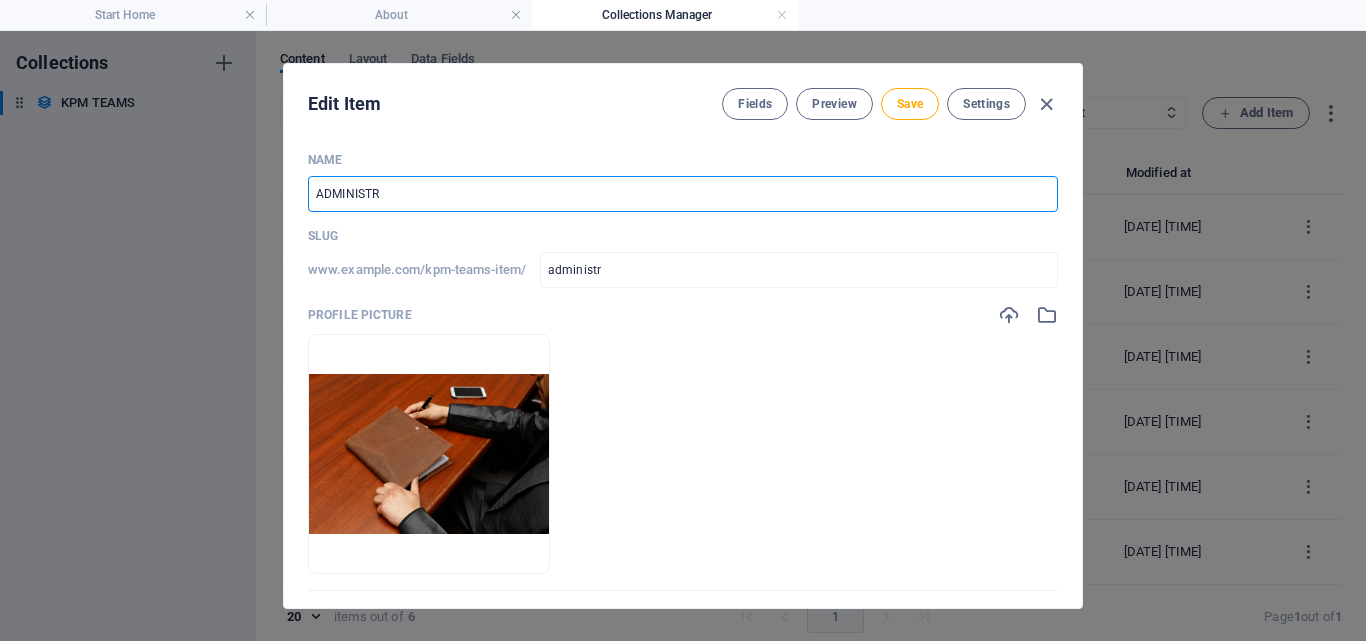 type on "ADMINISTRA" 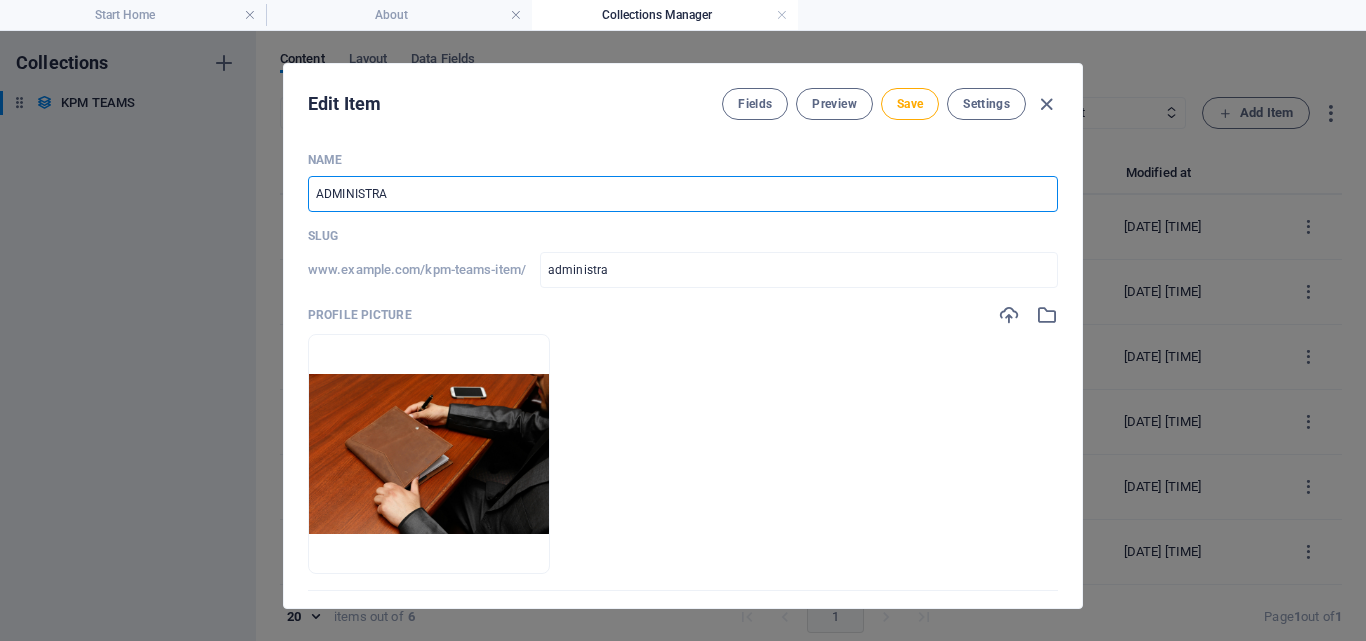 type on "ADMINISTRAT" 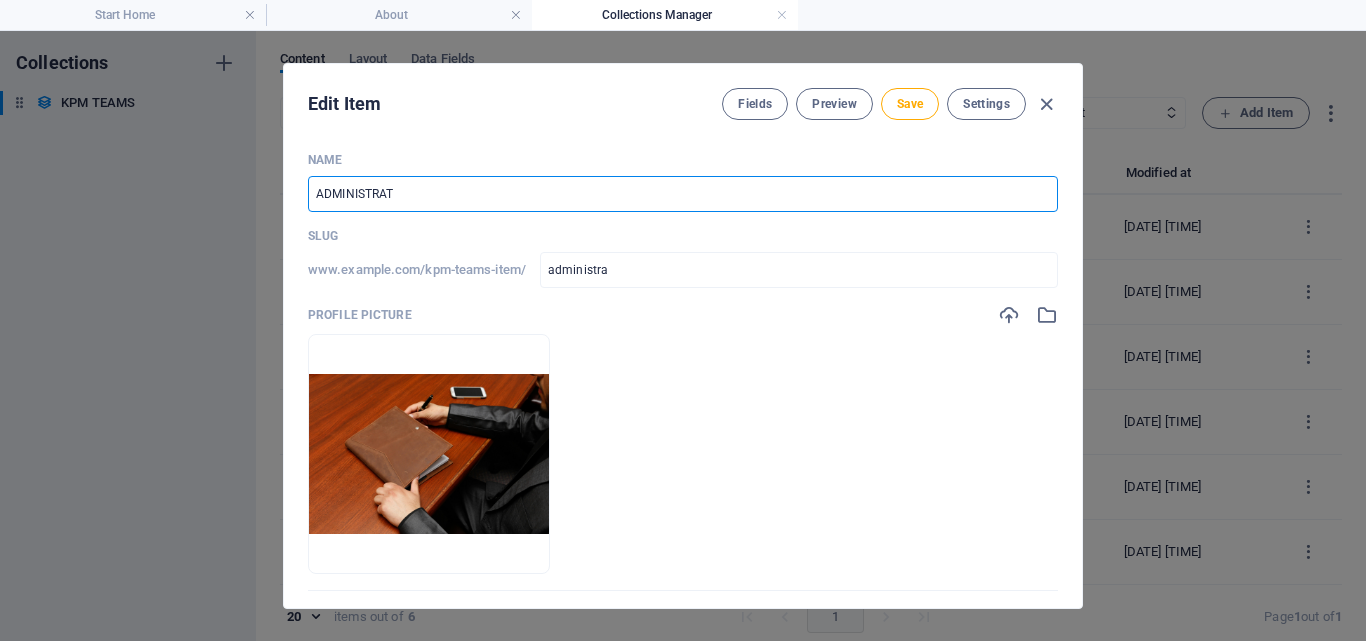 type on "administrat" 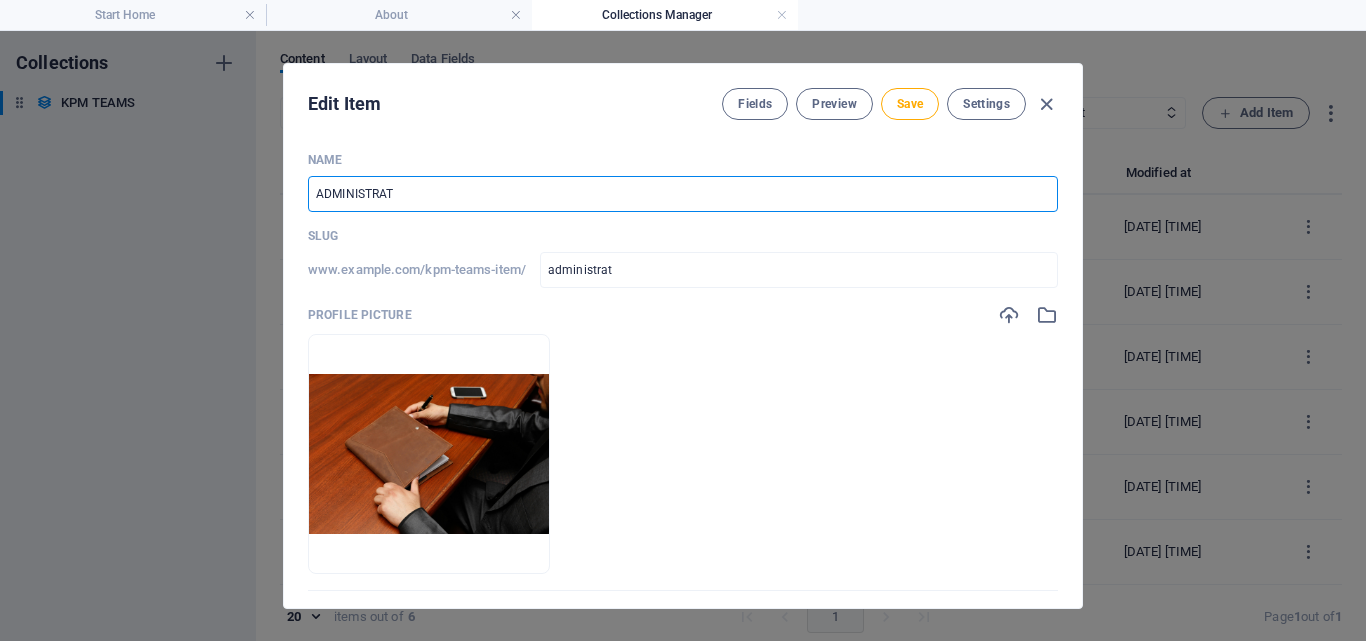 type on "ADMINISTRATI" 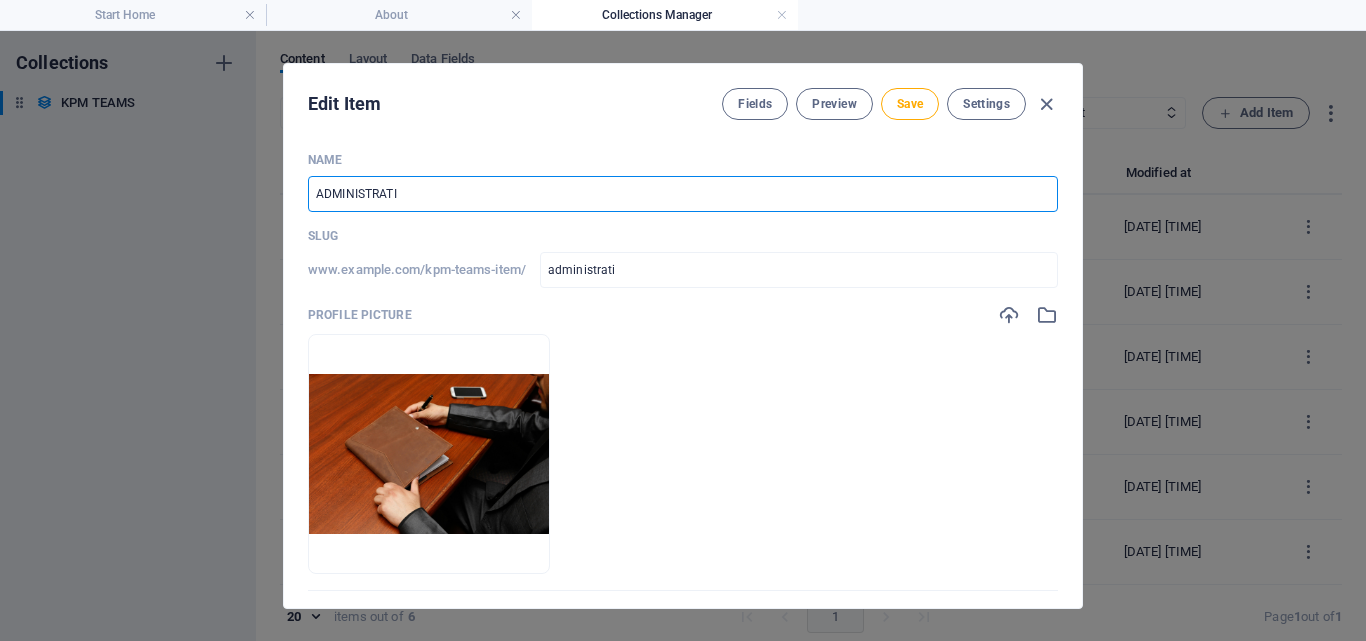 type on "ADMINISTRATIO" 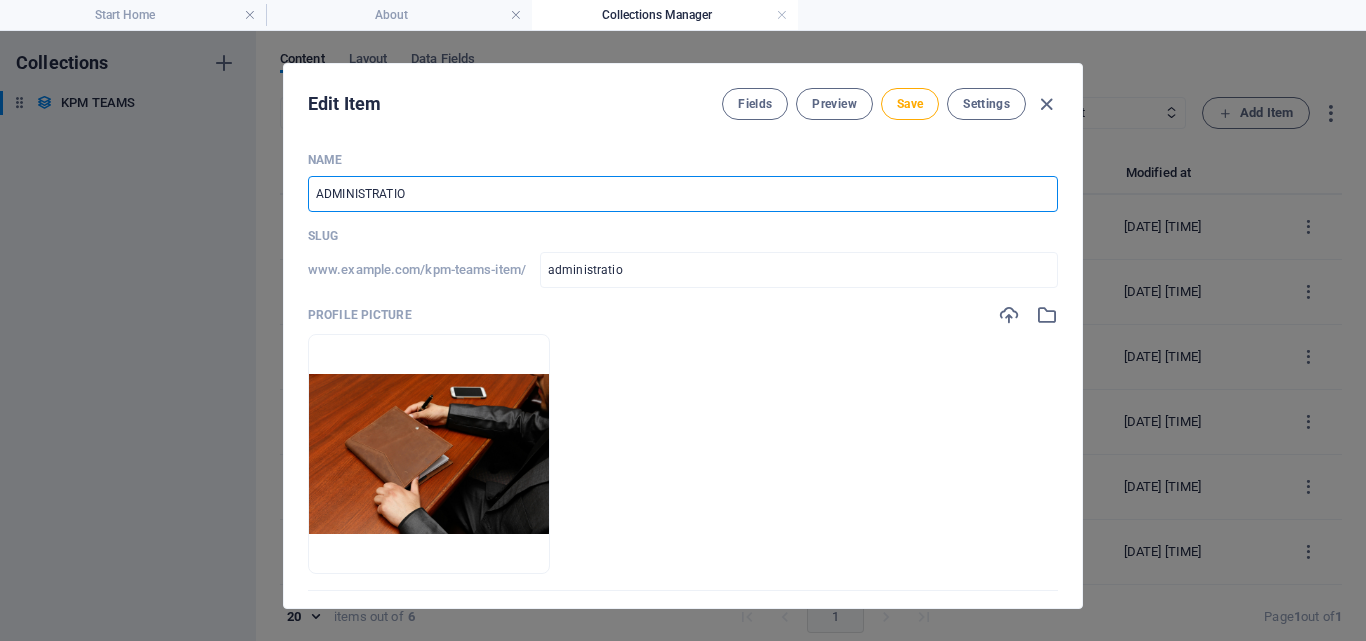 type on "ADMINISTRATION" 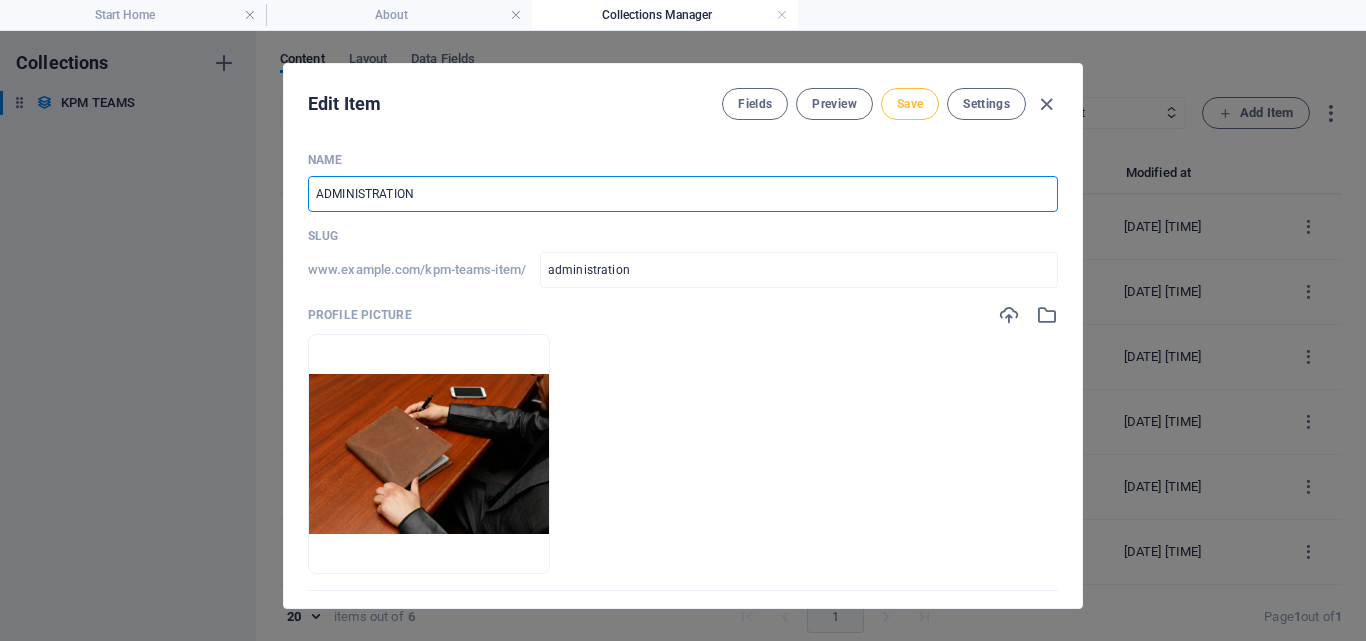 type on "ADMINISTRATION" 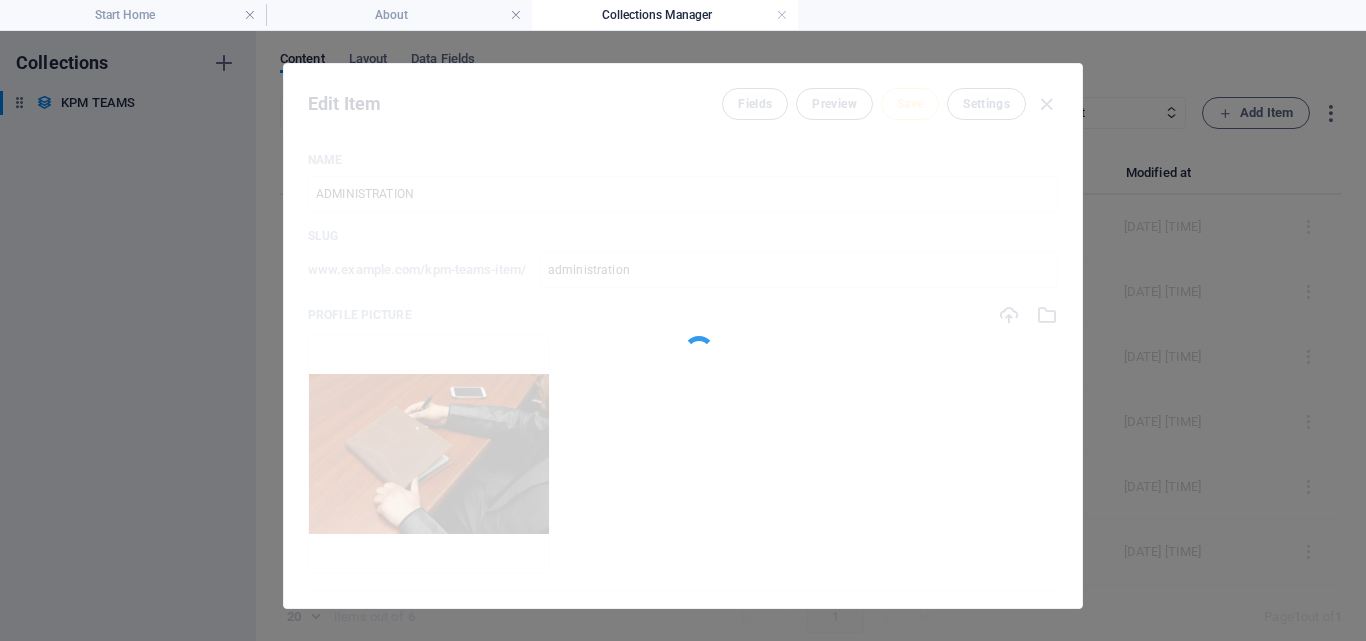 type on "administration" 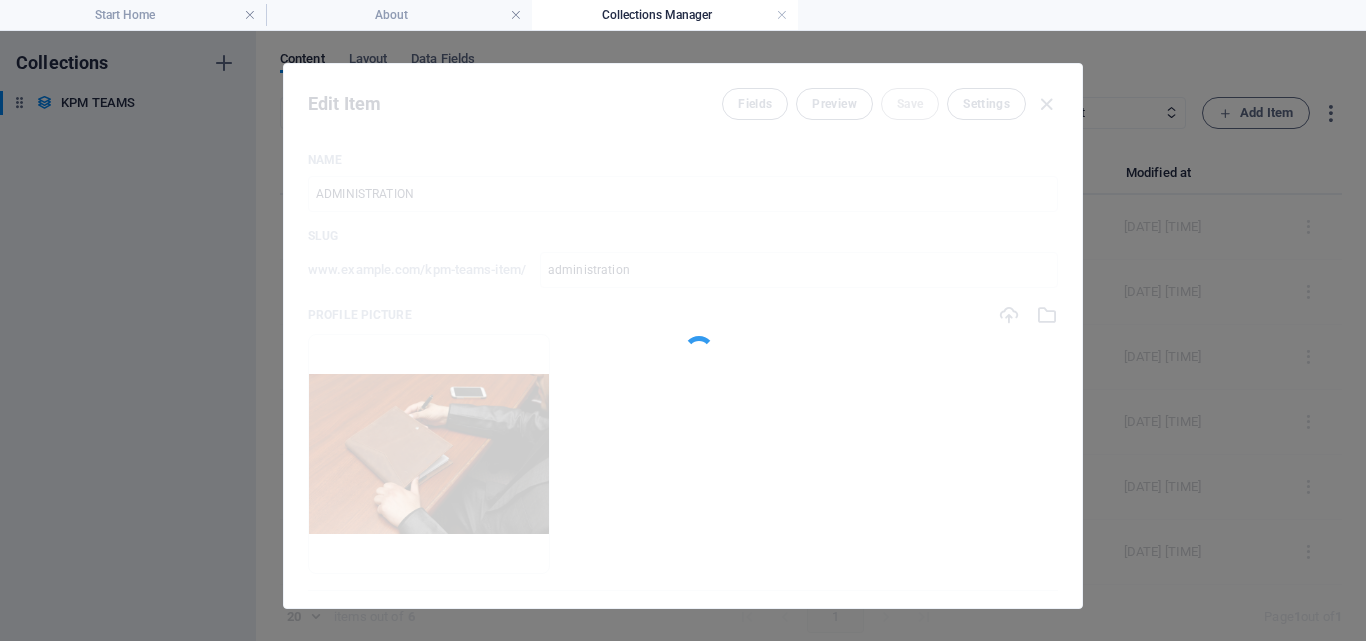 type on "ADMINISTRATION" 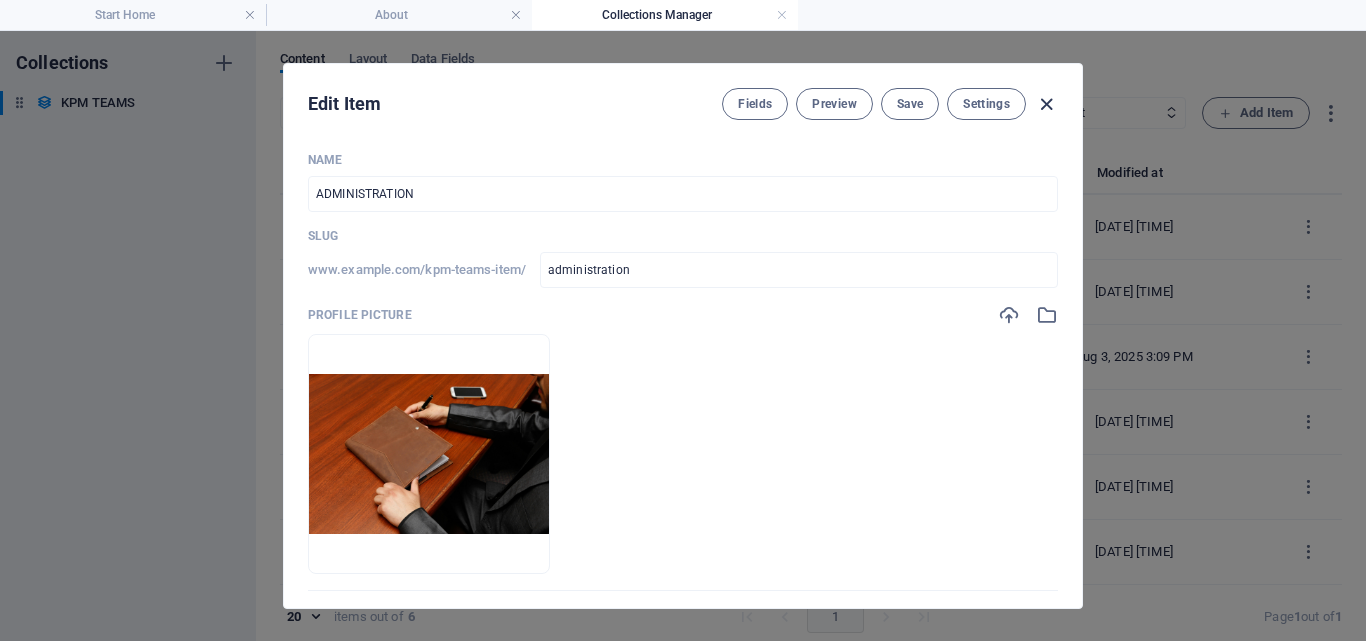 click at bounding box center (1046, 104) 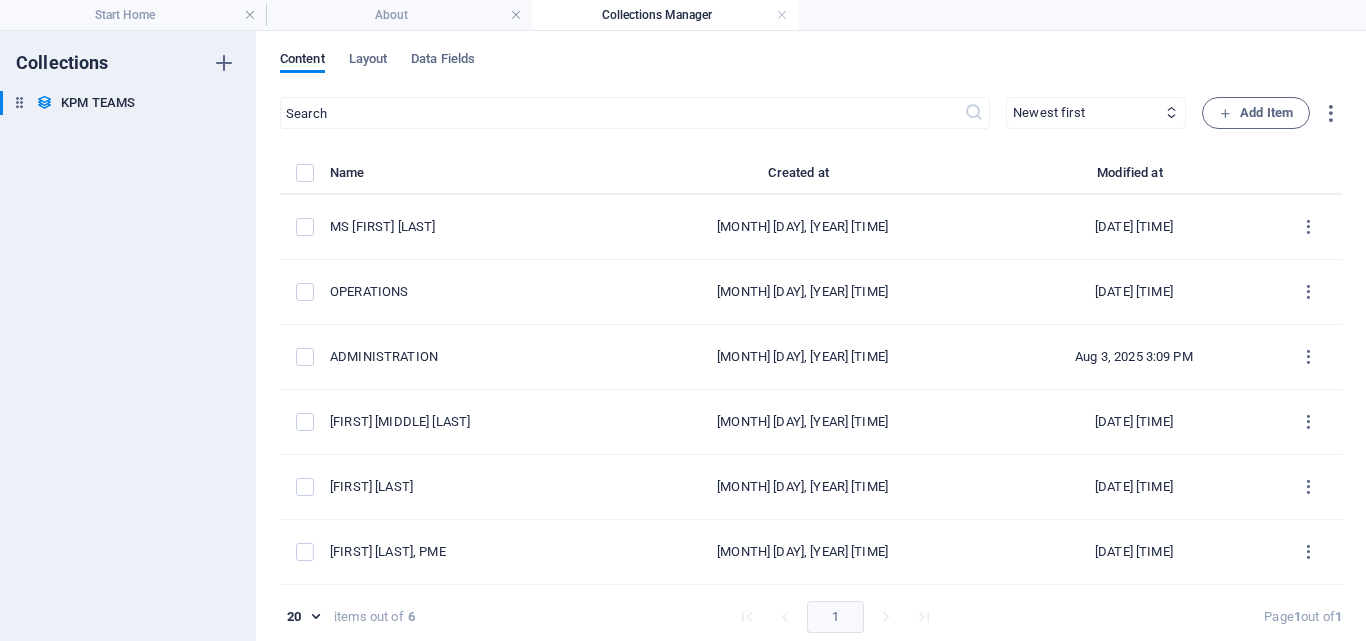 type on "administration" 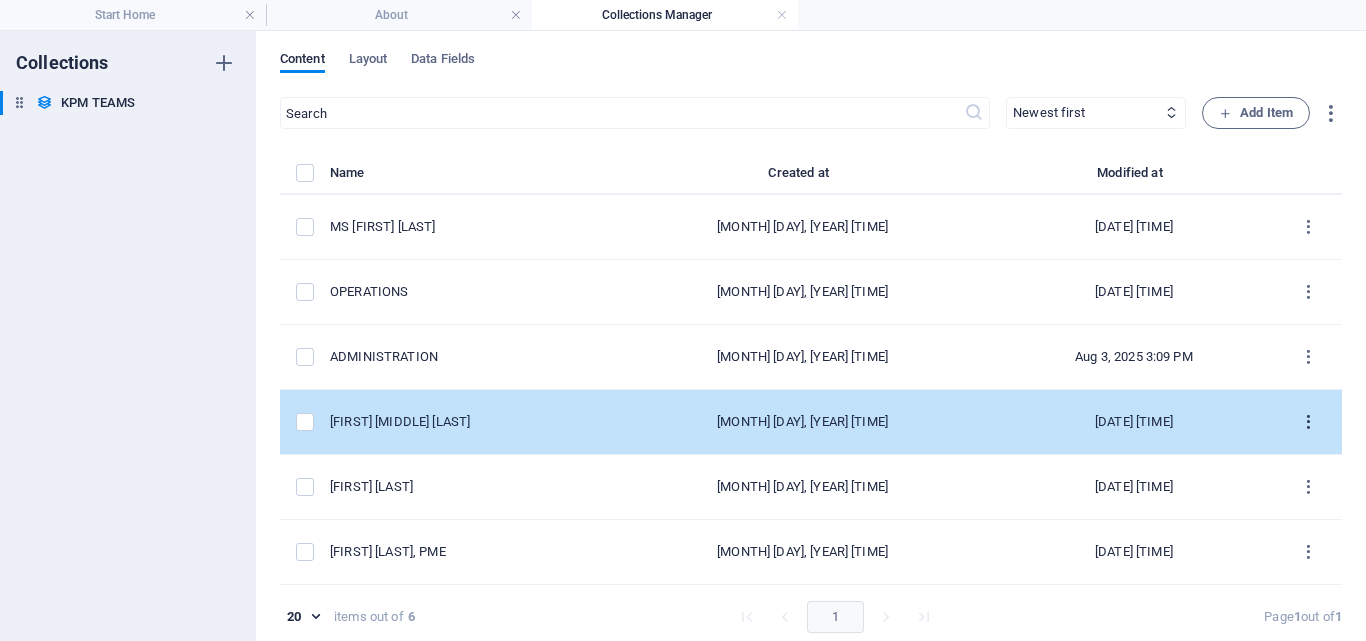 click at bounding box center [1308, 422] 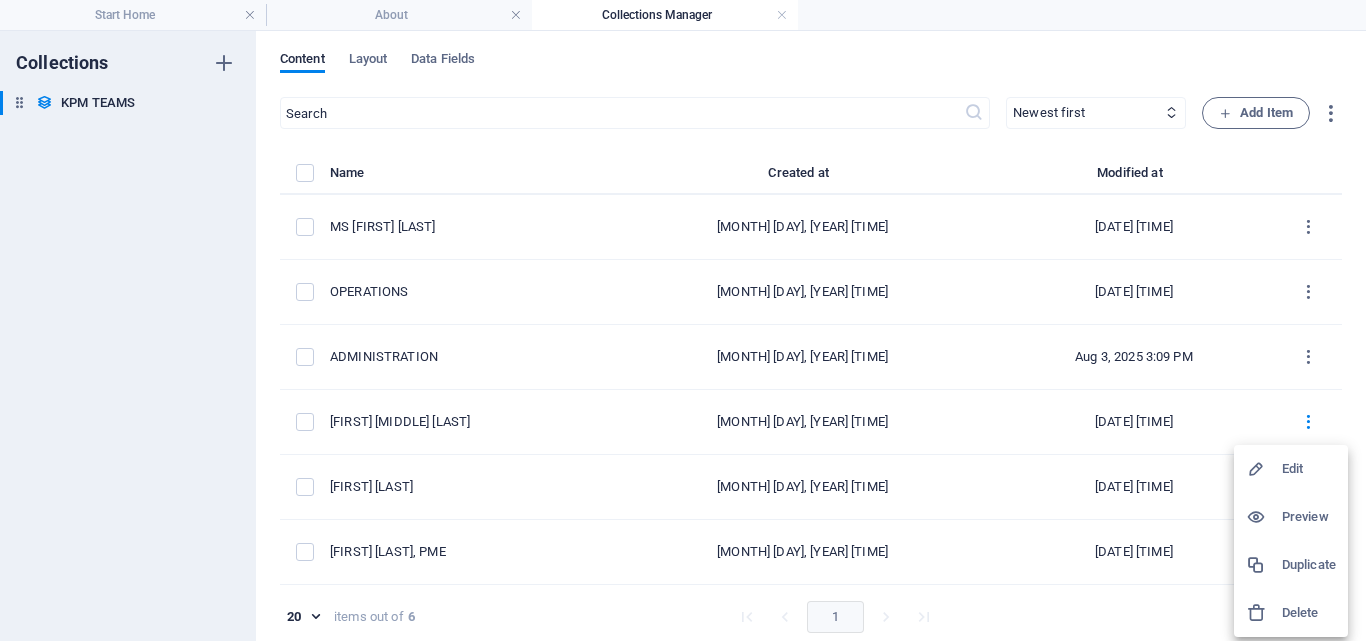 click on "Edit" at bounding box center (1309, 469) 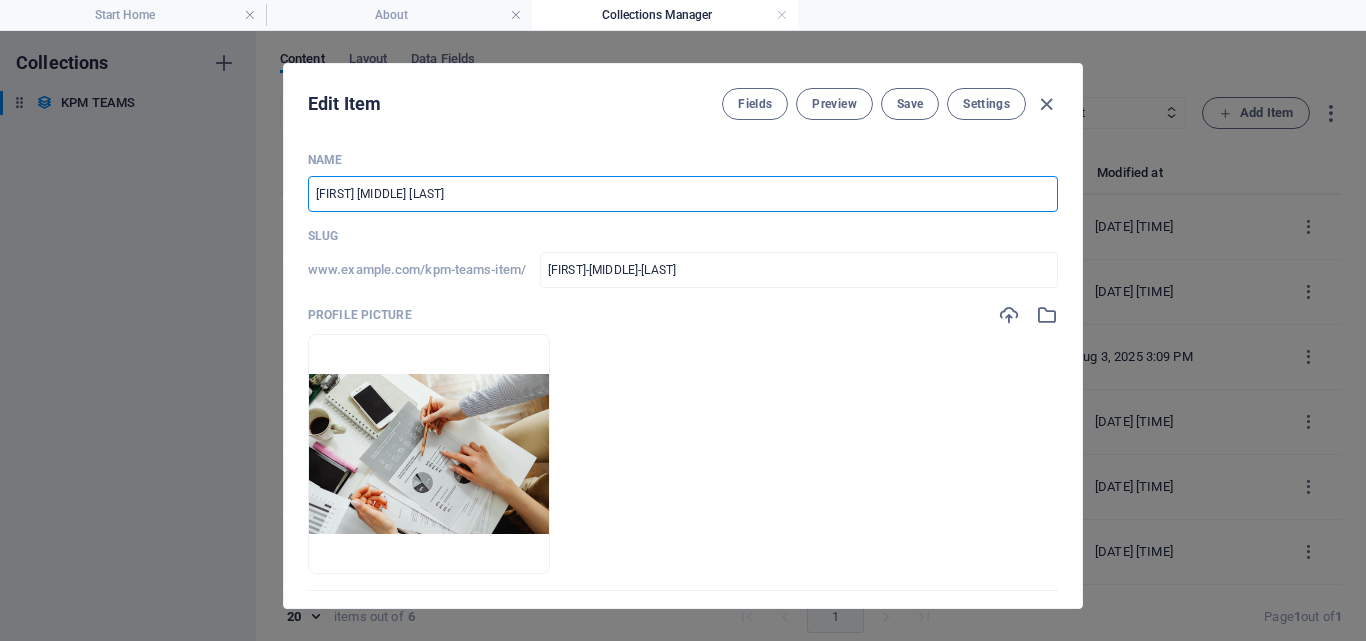 drag, startPoint x: 504, startPoint y: 200, endPoint x: 286, endPoint y: 178, distance: 219.10728 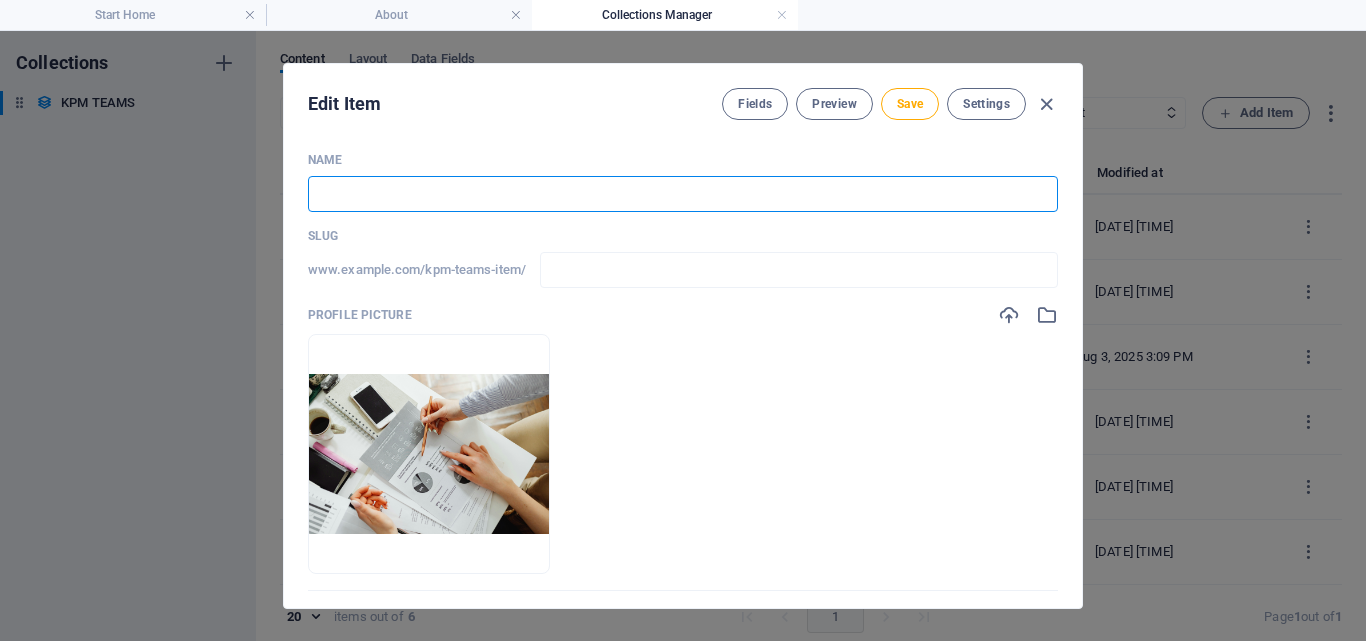 type on "A" 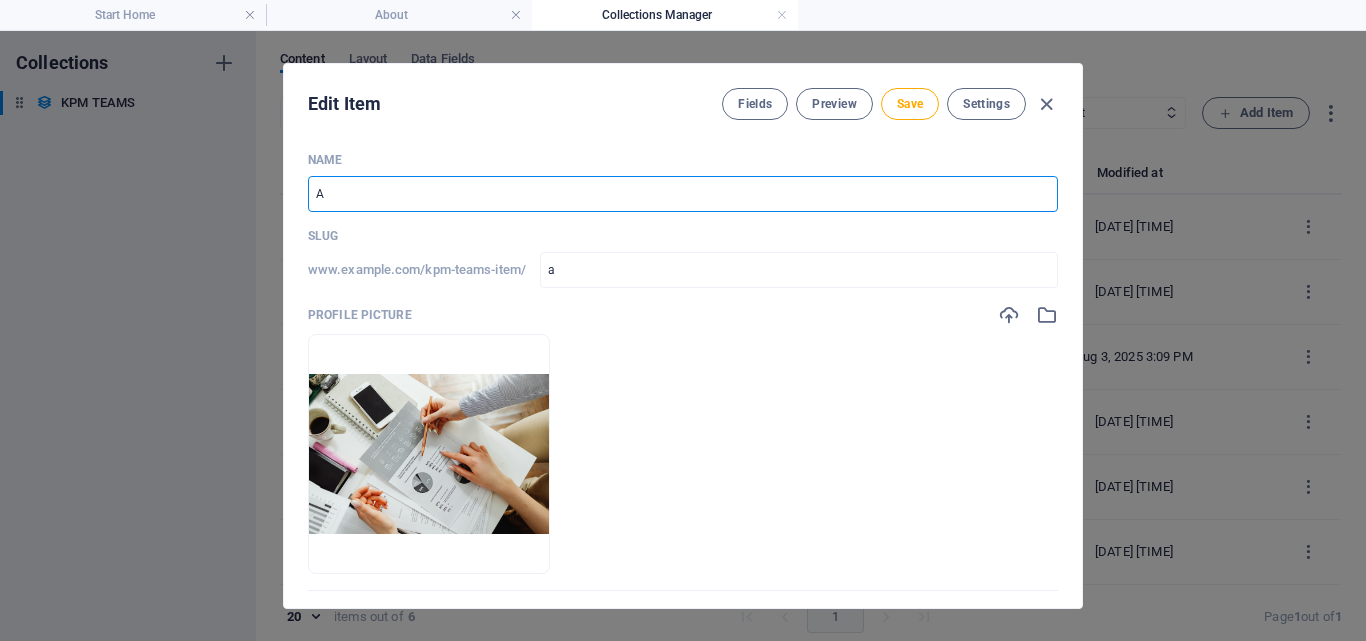 type on "AC" 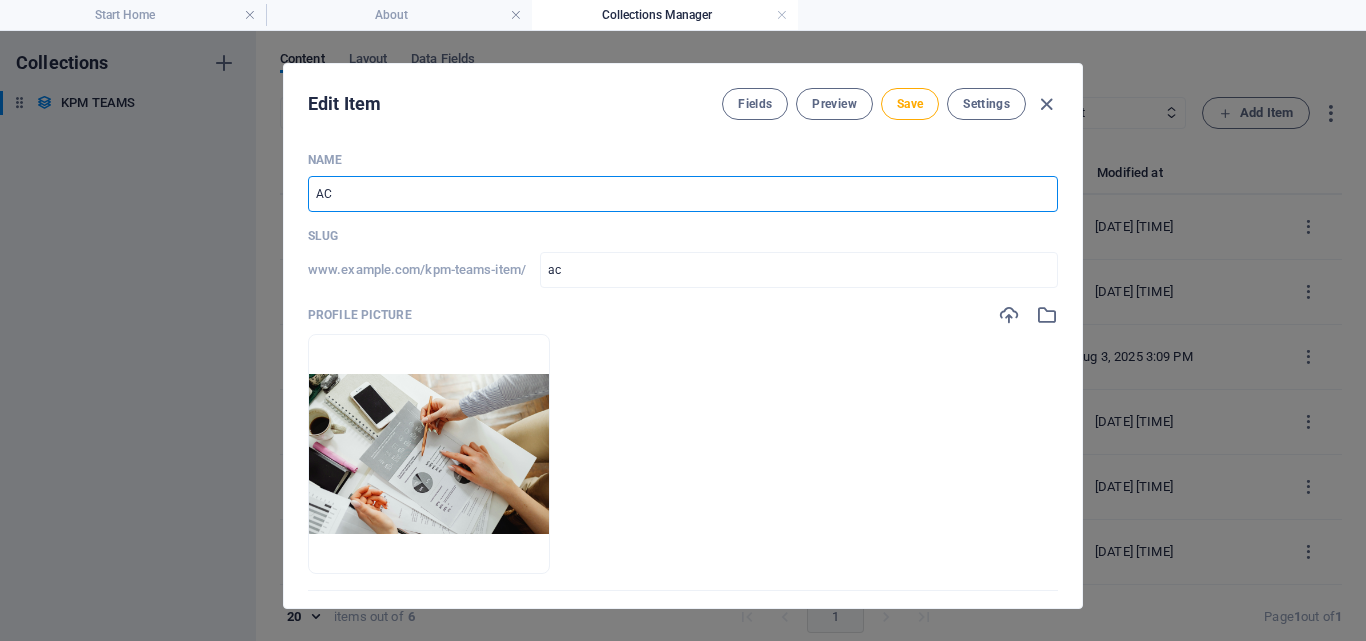 type on "ACC" 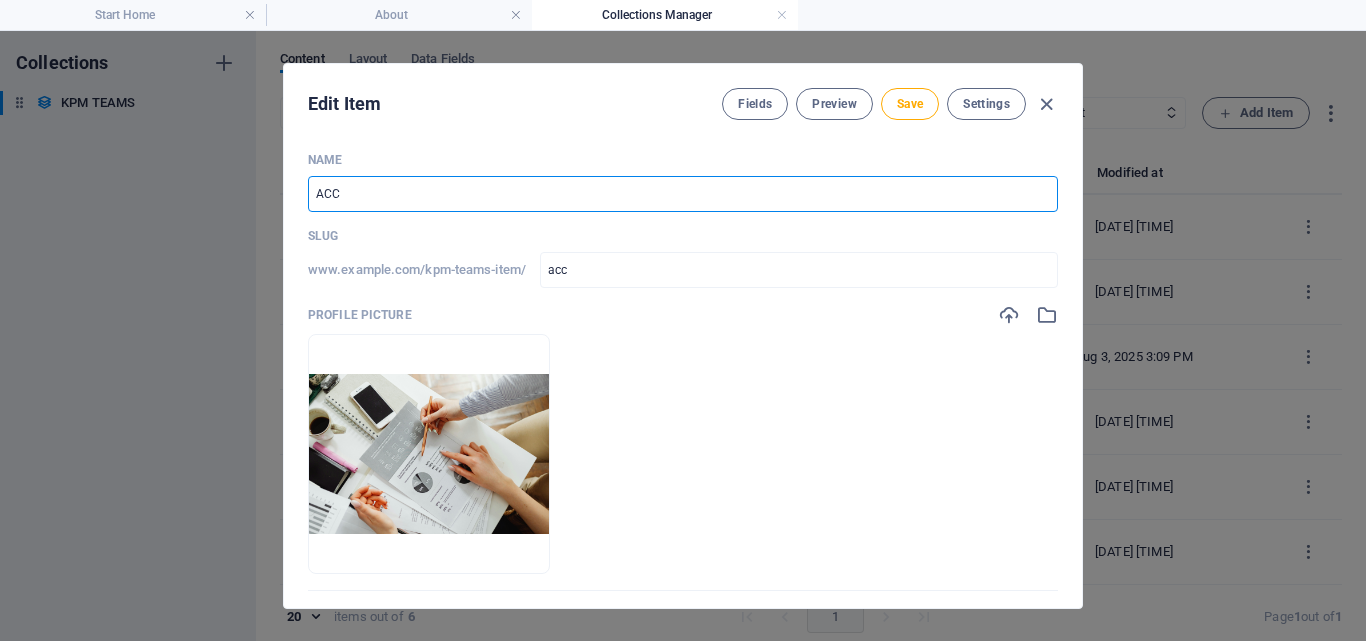 type on "ACCO" 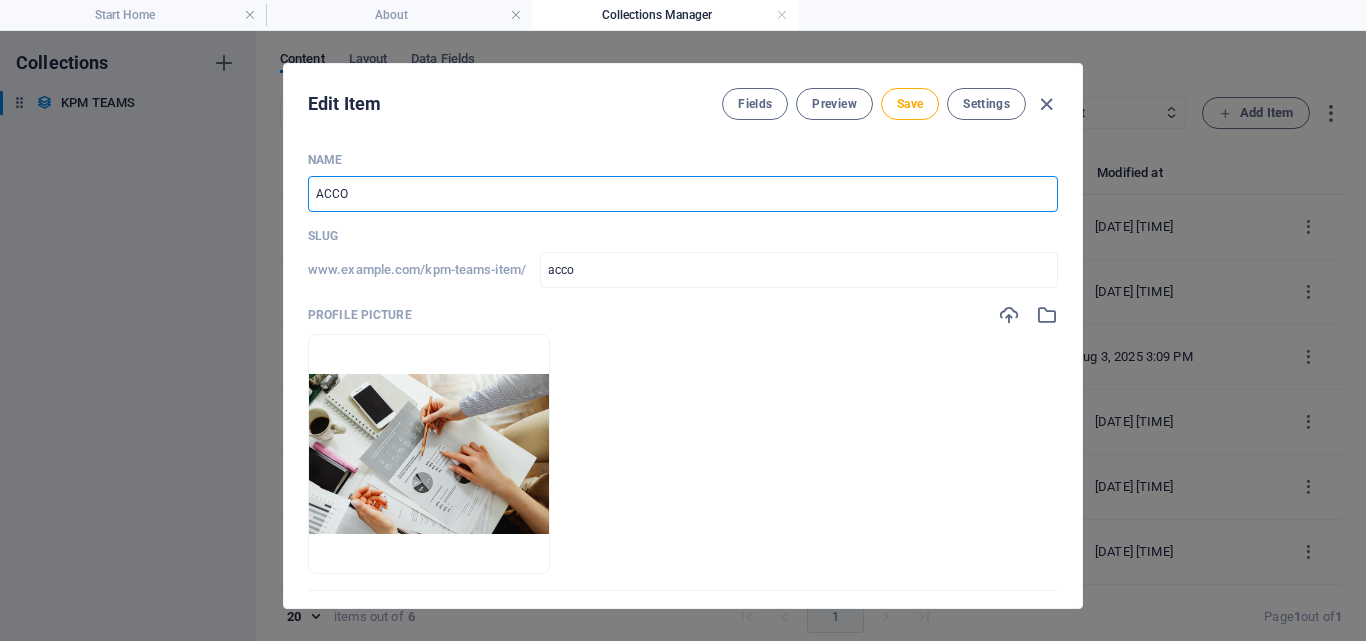 type on "ACCOU" 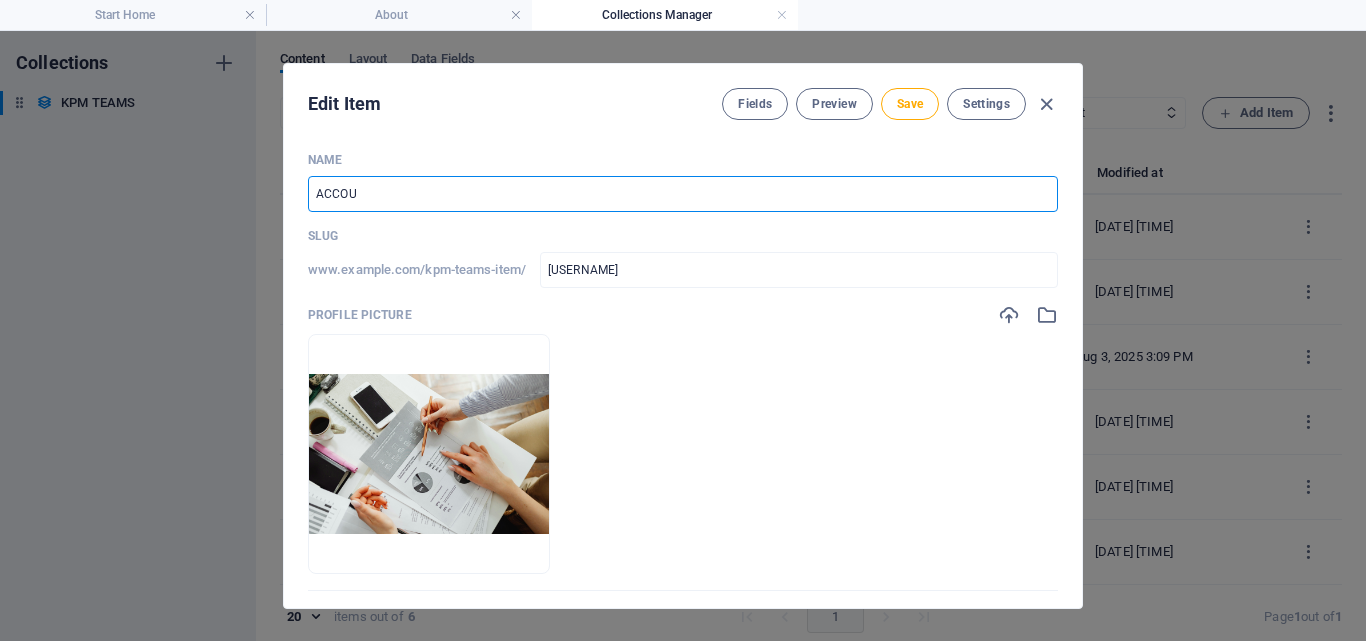 type on "ACCOUN" 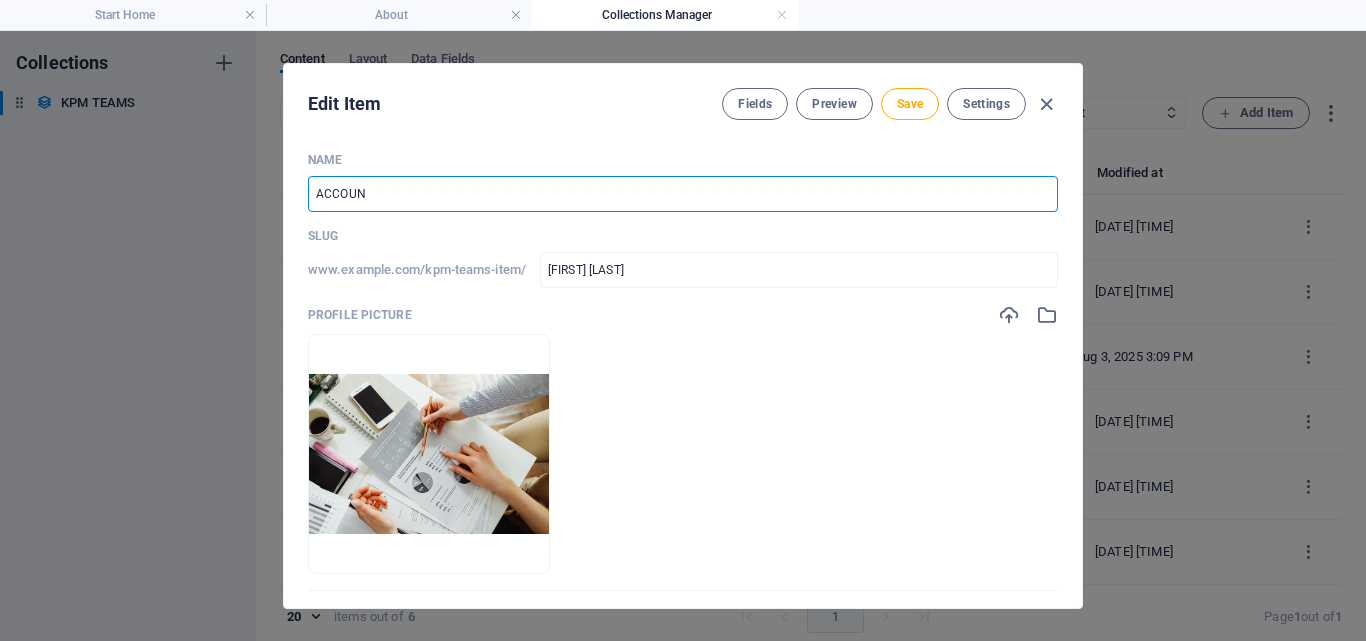type on "ACCOUNT" 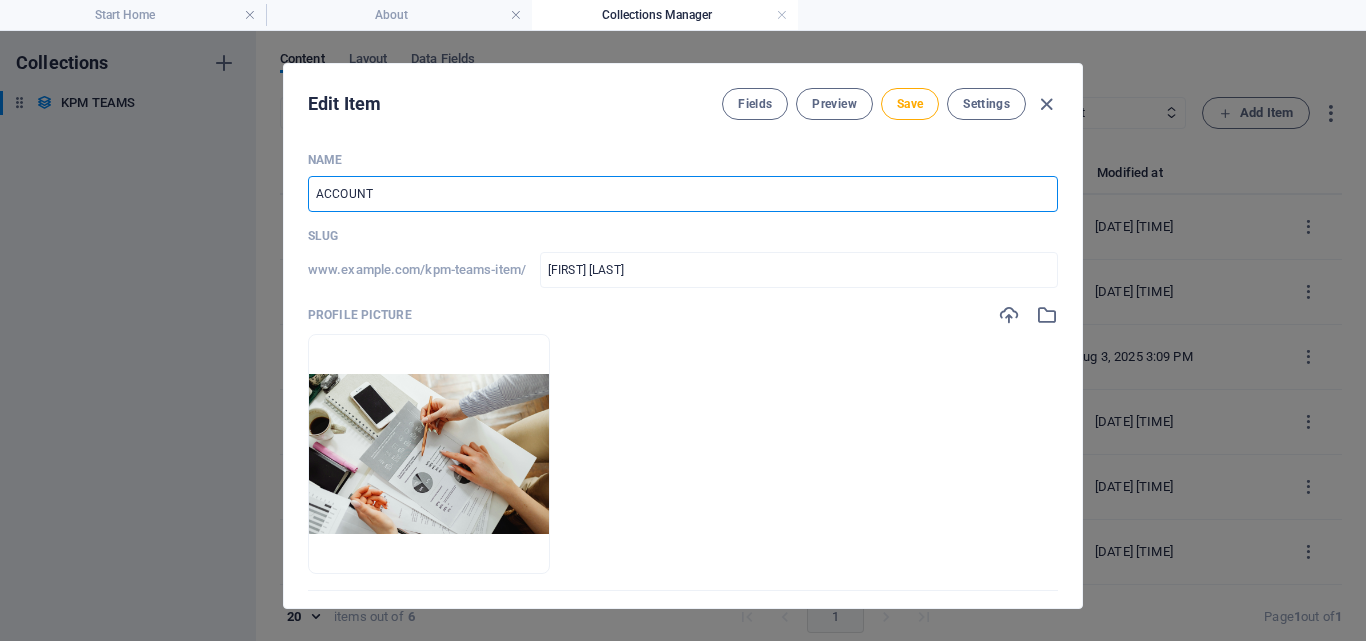 type on "account" 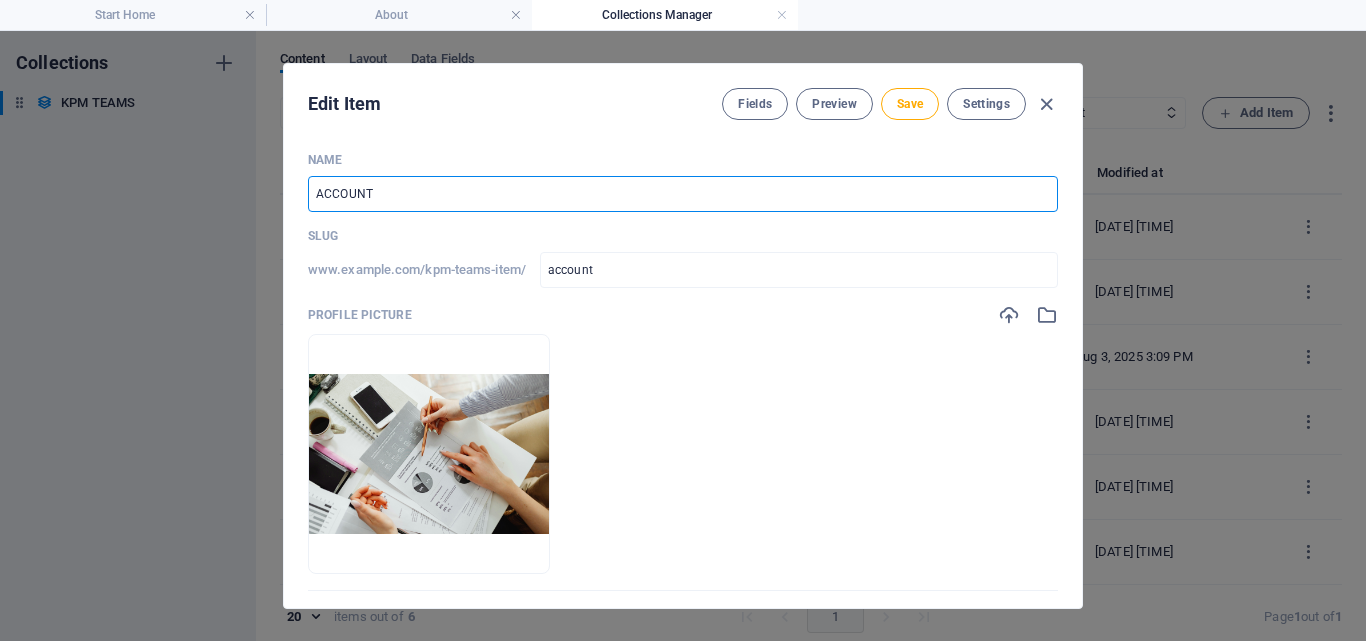 type on "ACCOUNTI" 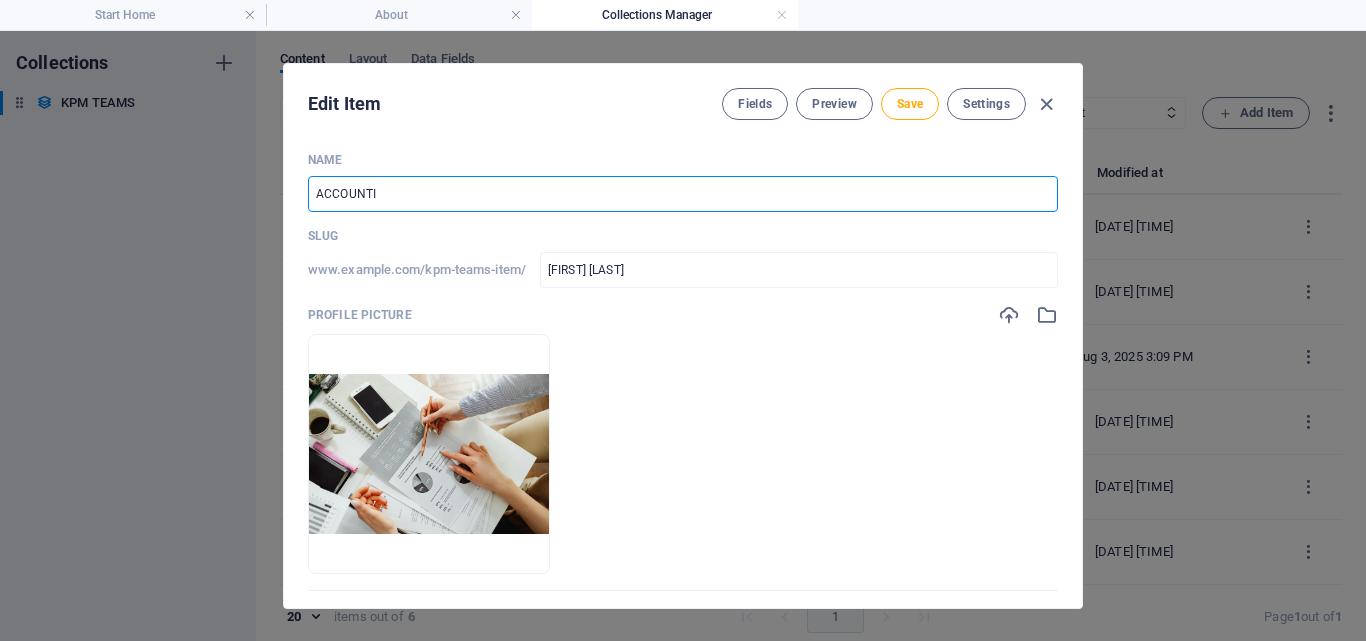 type on "ACCOUNTIN" 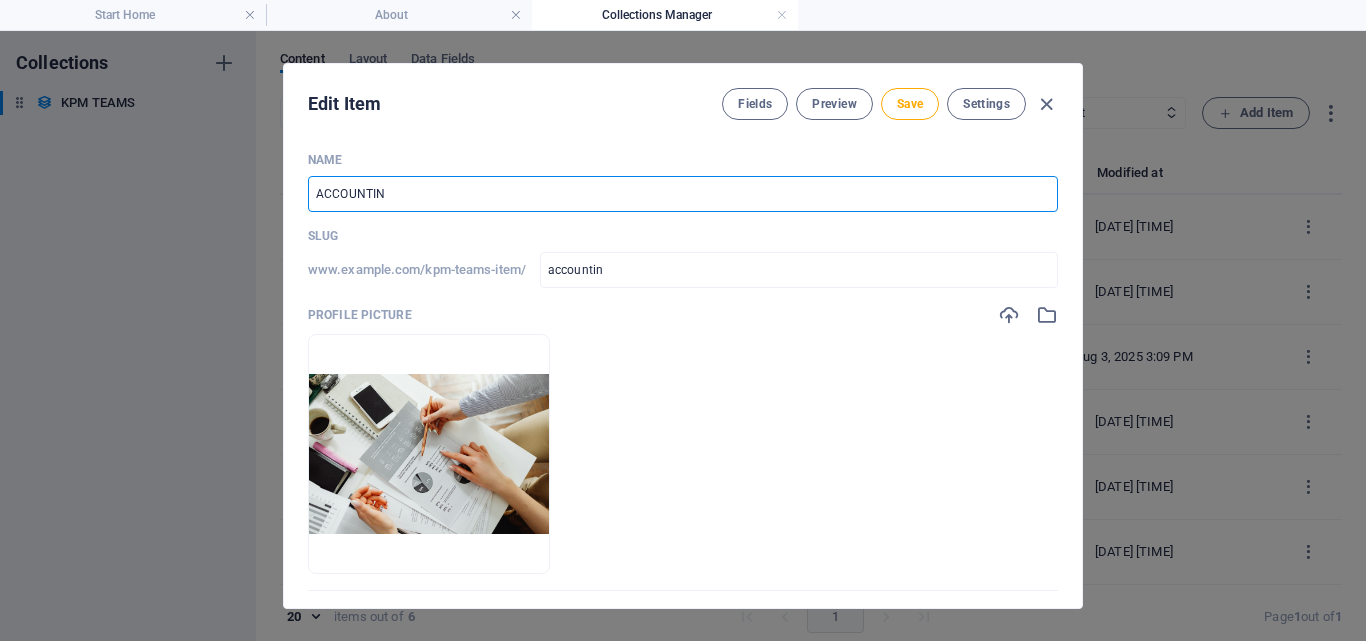 type on "ACCOUNTING" 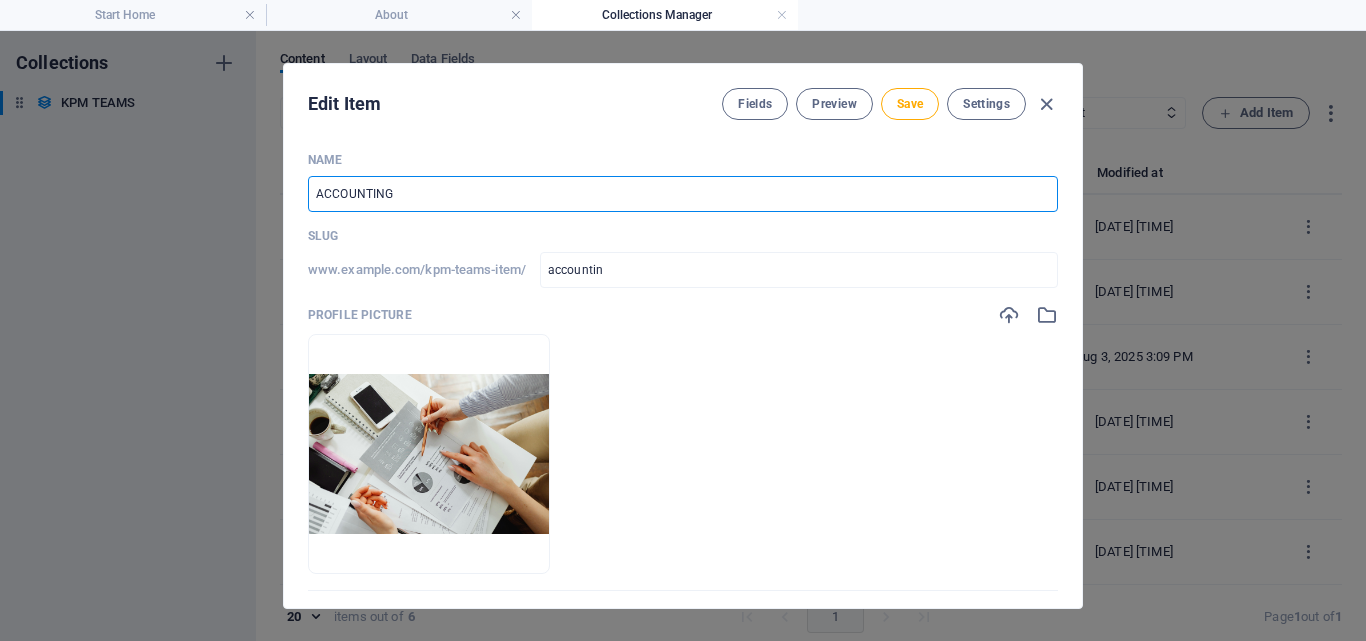 type on "accounting" 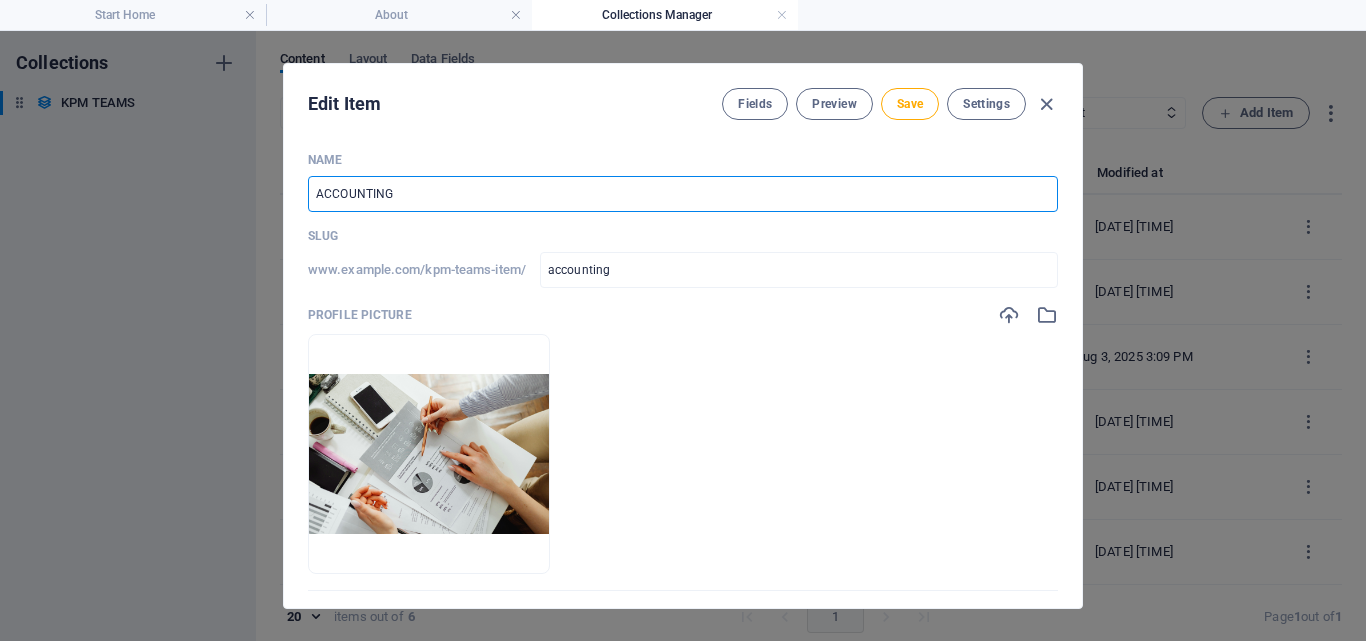 type on "ACCOUNTING" 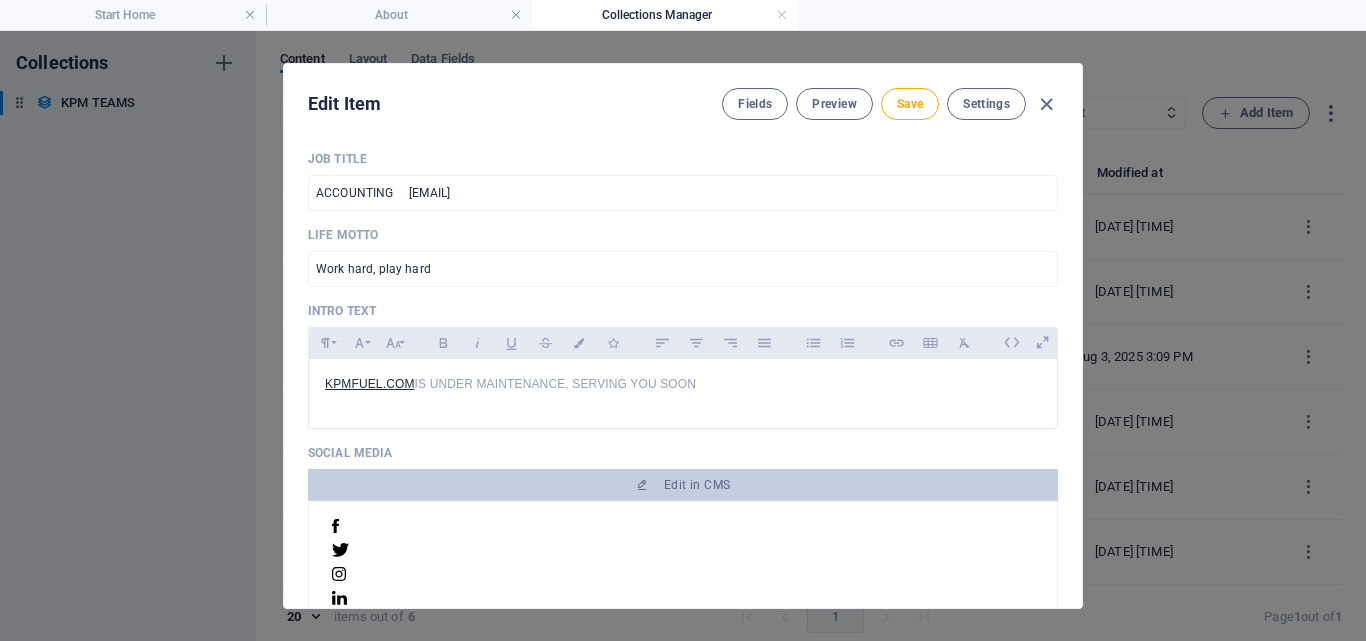 scroll, scrollTop: 460, scrollLeft: 0, axis: vertical 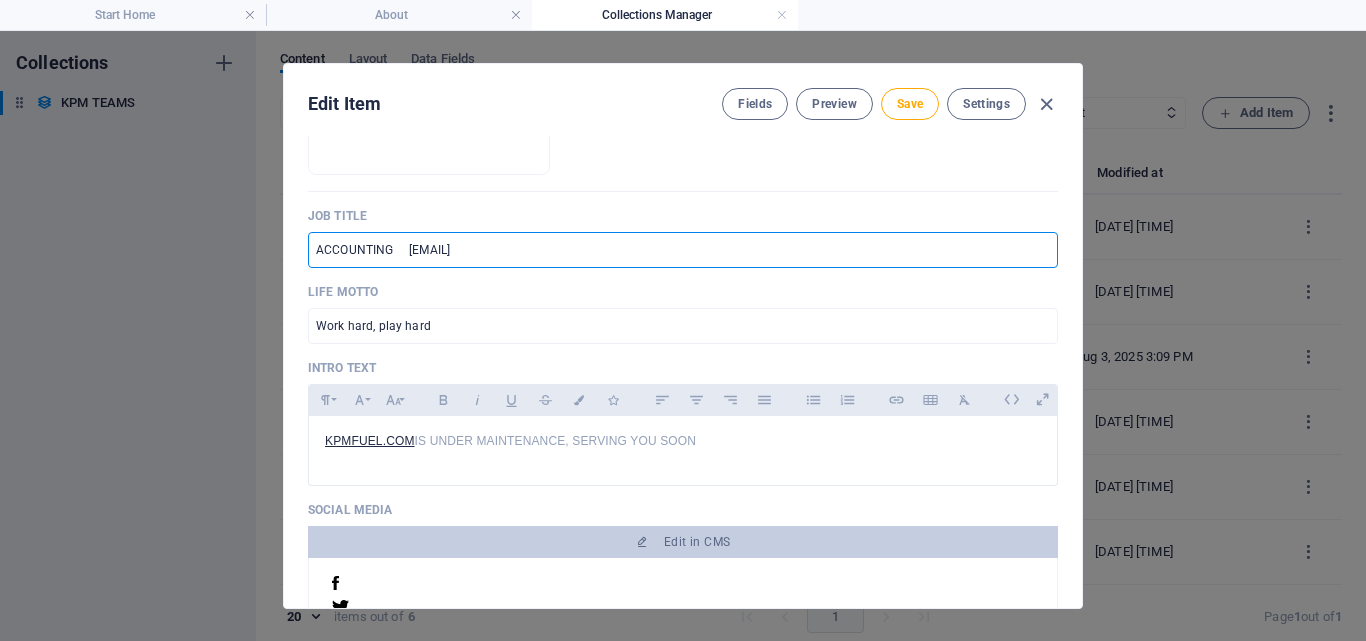 drag, startPoint x: 521, startPoint y: 251, endPoint x: 403, endPoint y: 232, distance: 119.519875 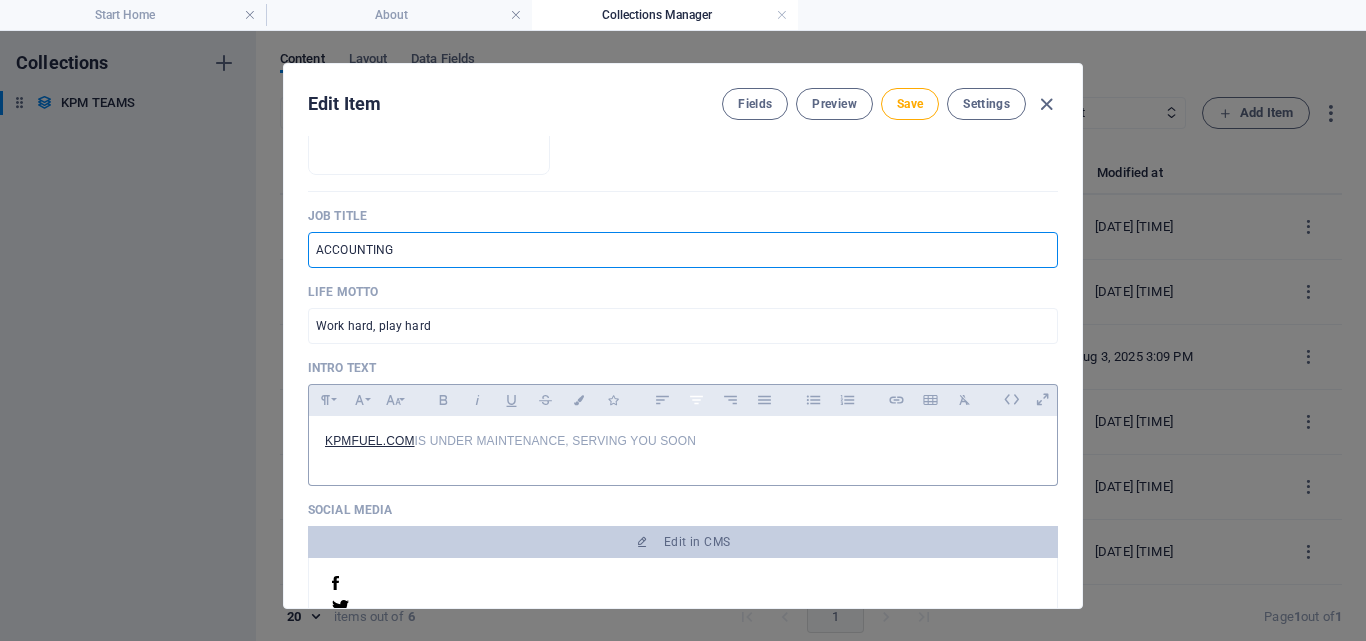 type on "ACCOUNTING" 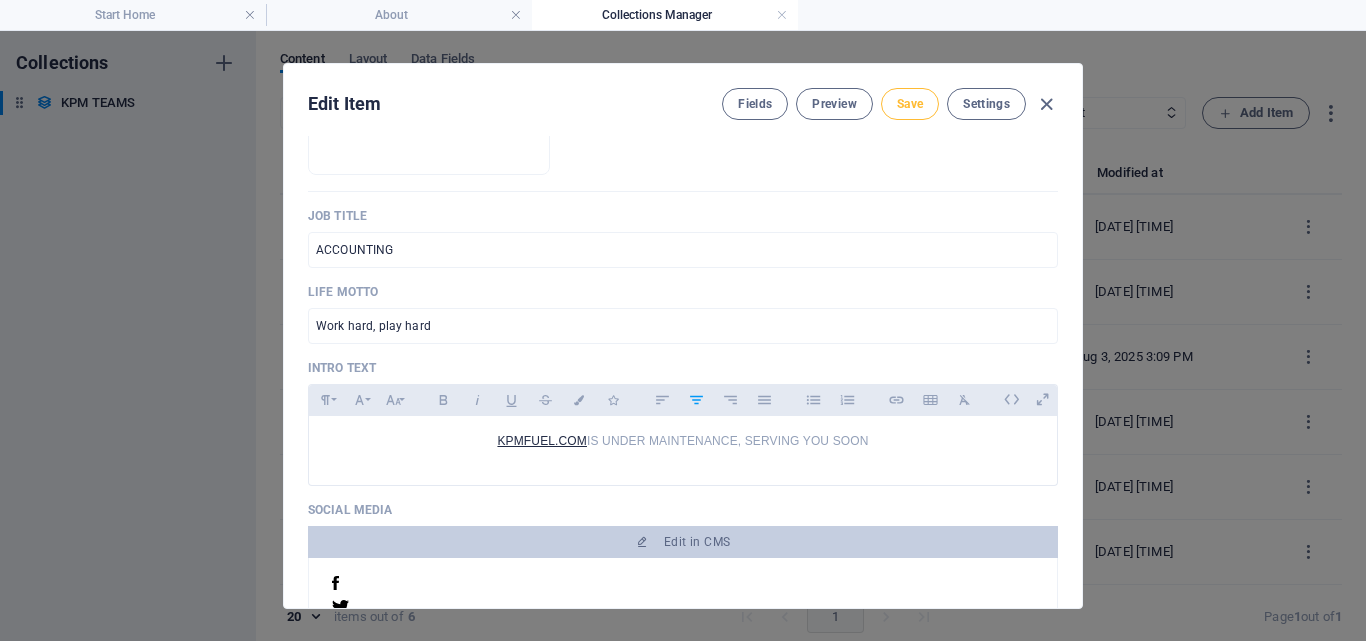 click on "Save" at bounding box center (910, 104) 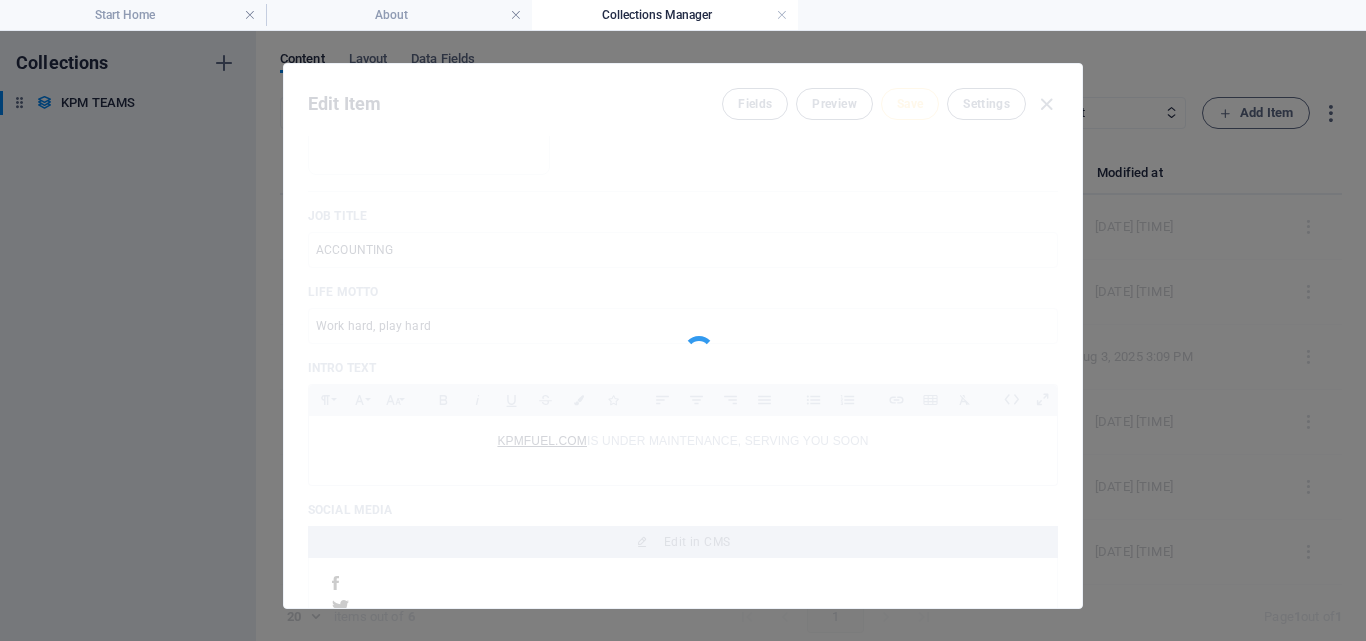 type on "accounting" 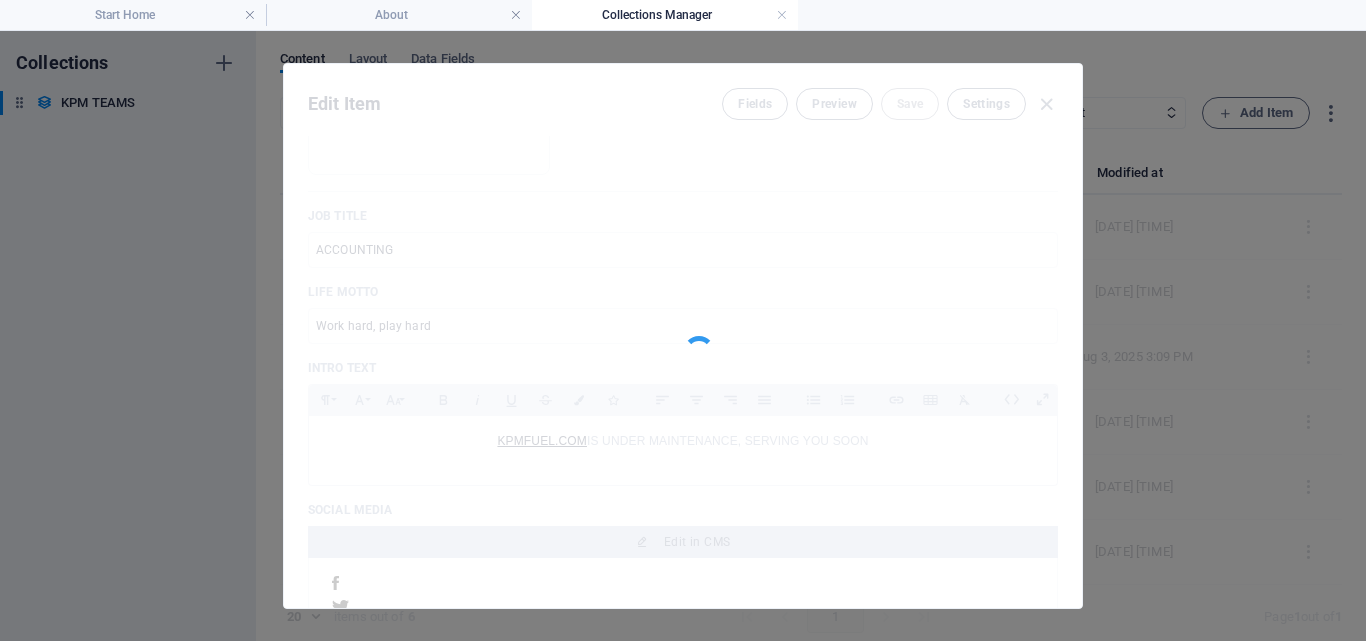 type on "ACCOUNTING" 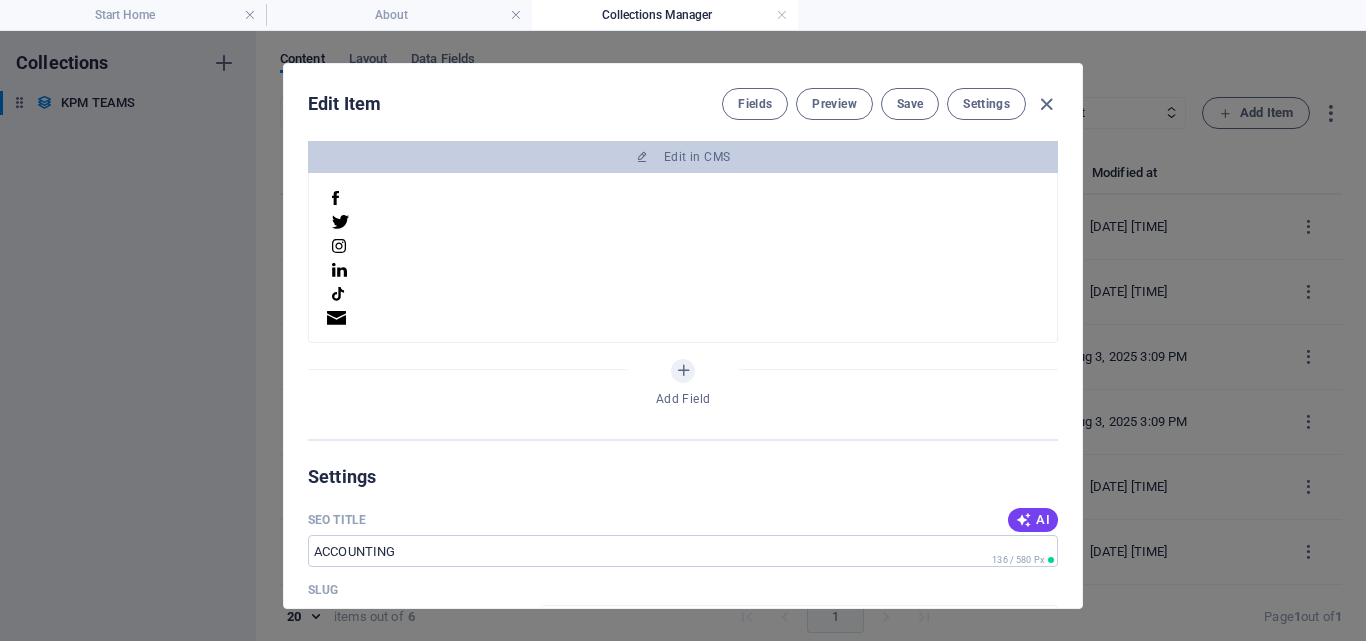scroll, scrollTop: 0, scrollLeft: 0, axis: both 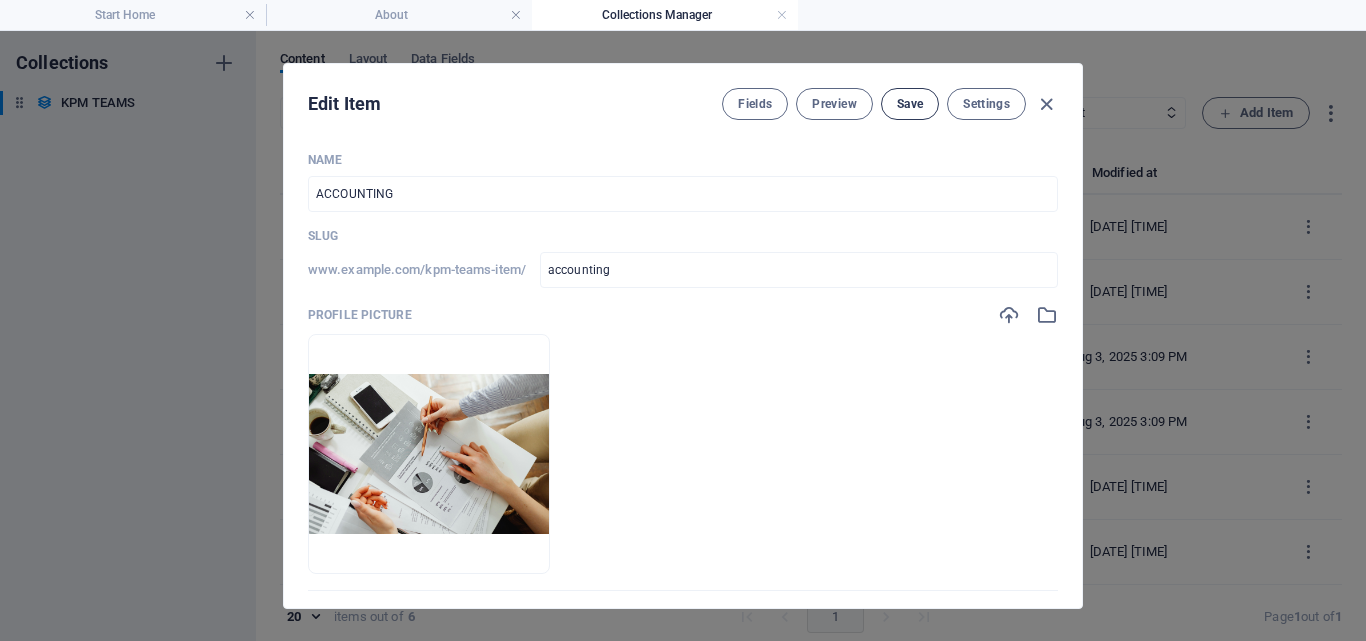 click on "Save" at bounding box center (910, 104) 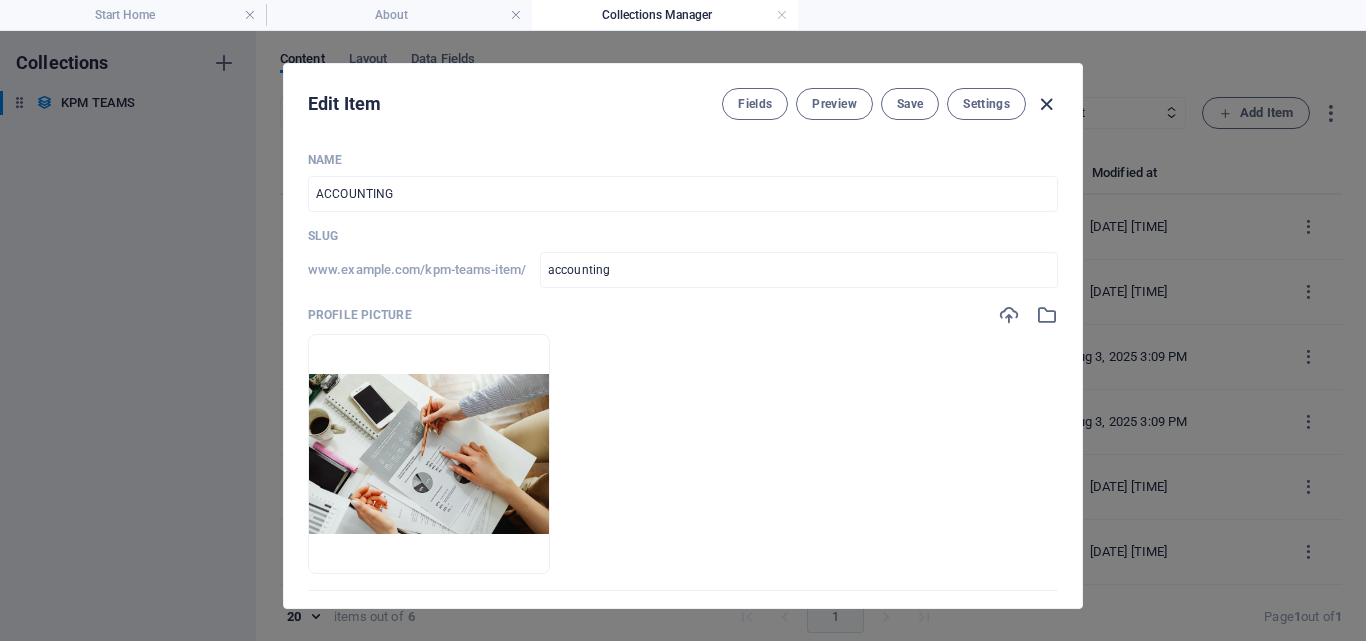 click at bounding box center (1046, 104) 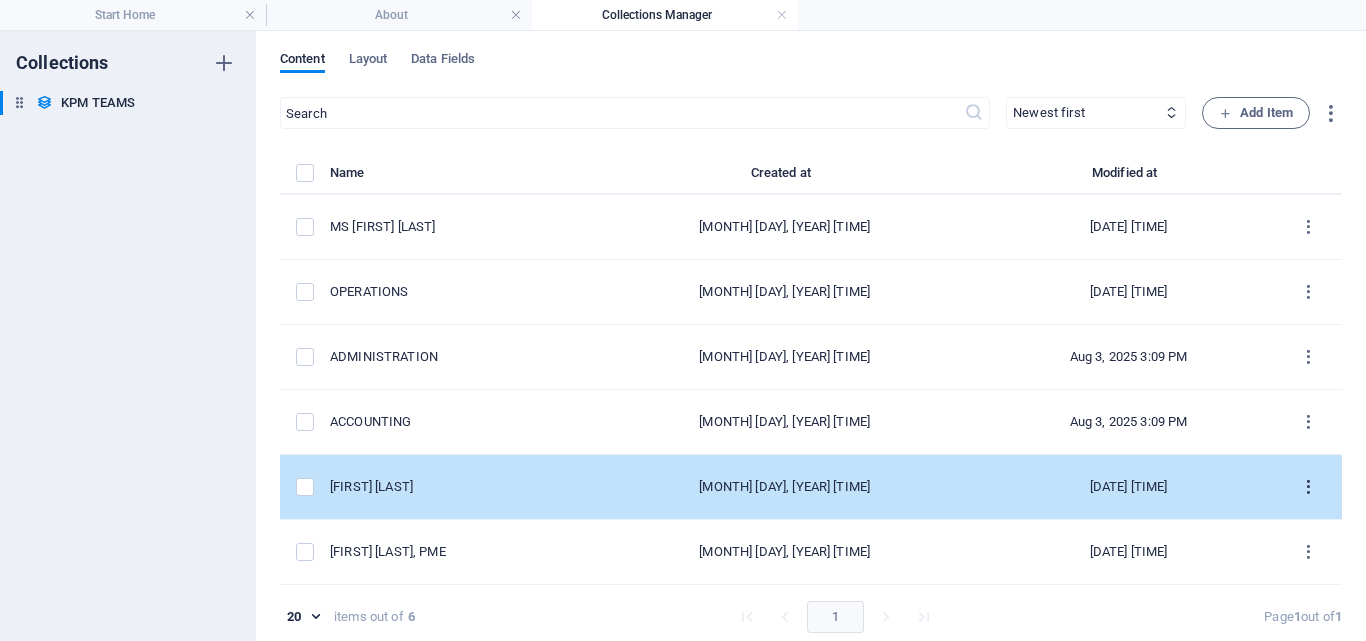 click at bounding box center [1308, 487] 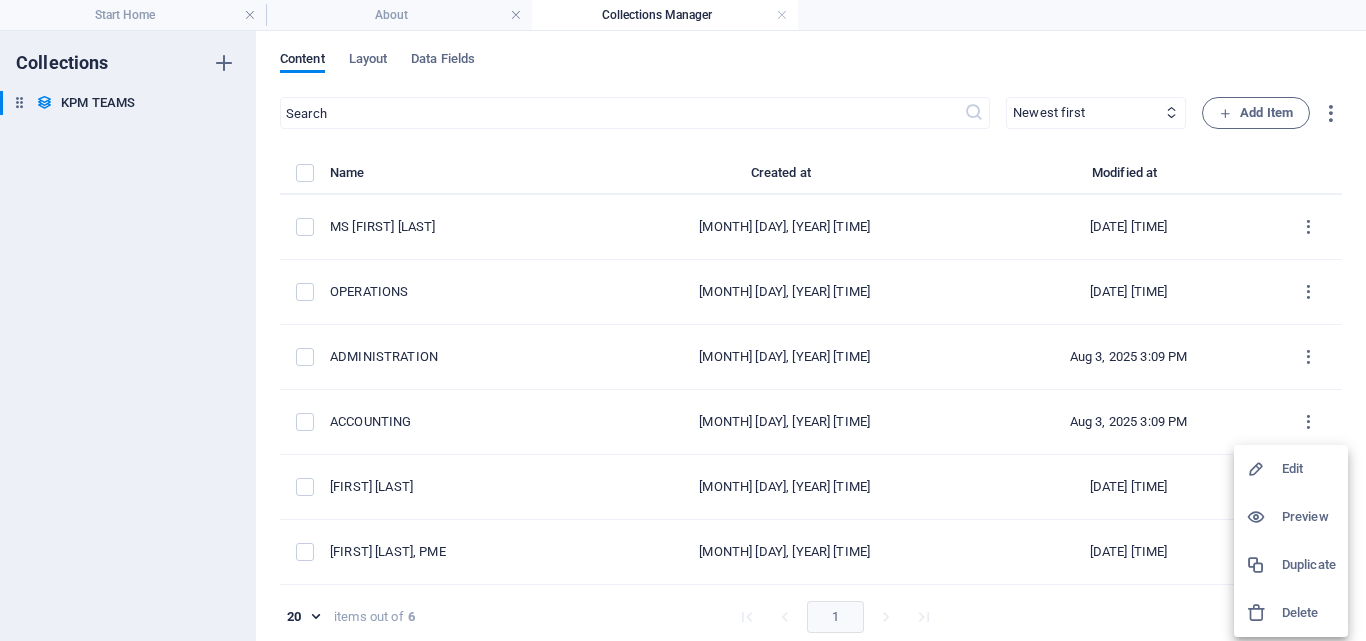 click on "Edit" at bounding box center [1309, 469] 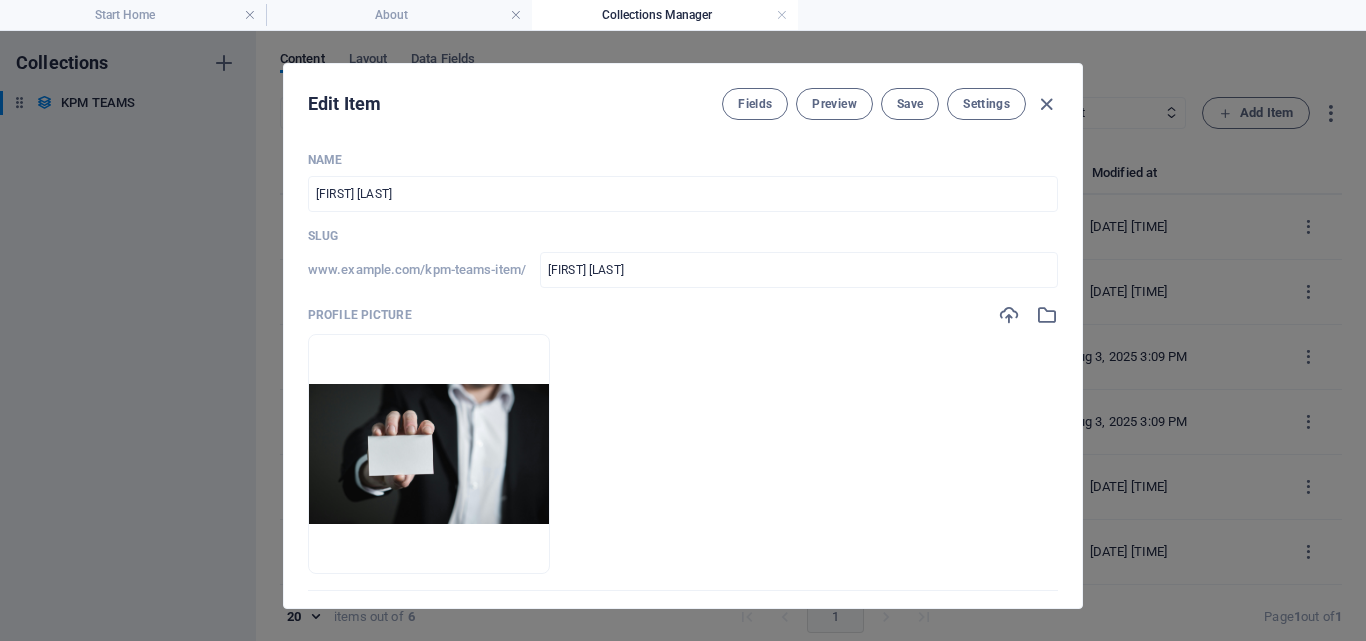 click on "Edit Item Fields Preview Save Settings Name MAZEEN SAUDI AL-SHEHRI ​ Slug www.example.com/kpm-teams-item/ mazeen-saudi-al-shehri ​ Profile Picture Drop files here to upload them instantly Job Title SALES & MARKETING     mss@example.com ​ Life Motto Do what is right, not what is easy ​ Intro Text Paragraph Format Normal Heading 1 Heading 2 Heading 3 Heading 4 Heading 5 Heading 6 Code Font Family Arial Georgia Impact Tahoma Times New Roman Verdana Font Size 8 9 10 11 12 14 18 24 30 36 48 60 72 96 Bold Italic Underline Strikethrough Colors Icons Align Left Align Center Align Right Align Justify Unordered List Ordered List Insert Link Insert Table Clear Formatting KPMFUEL.COM IS UNDER MAINTENANCE, SERVING YOU SOON <p><a href="//KPMFUEL.COM">KPMFUEL.COM</a>&nbsp;IS UNDER MAINTENANCE, SERVING YOU SOON</p> Social Media Edit in CMS Add Field Settings SEO Title AI ​ 264 / 580 Px Slug www.example.com/kpm-teams-item/ mazeen-saudi-al-shehri ​ SEO Description AI ​ 0 / 990 Px SEO Keywords AI ​ Meta tags" at bounding box center [683, 336] 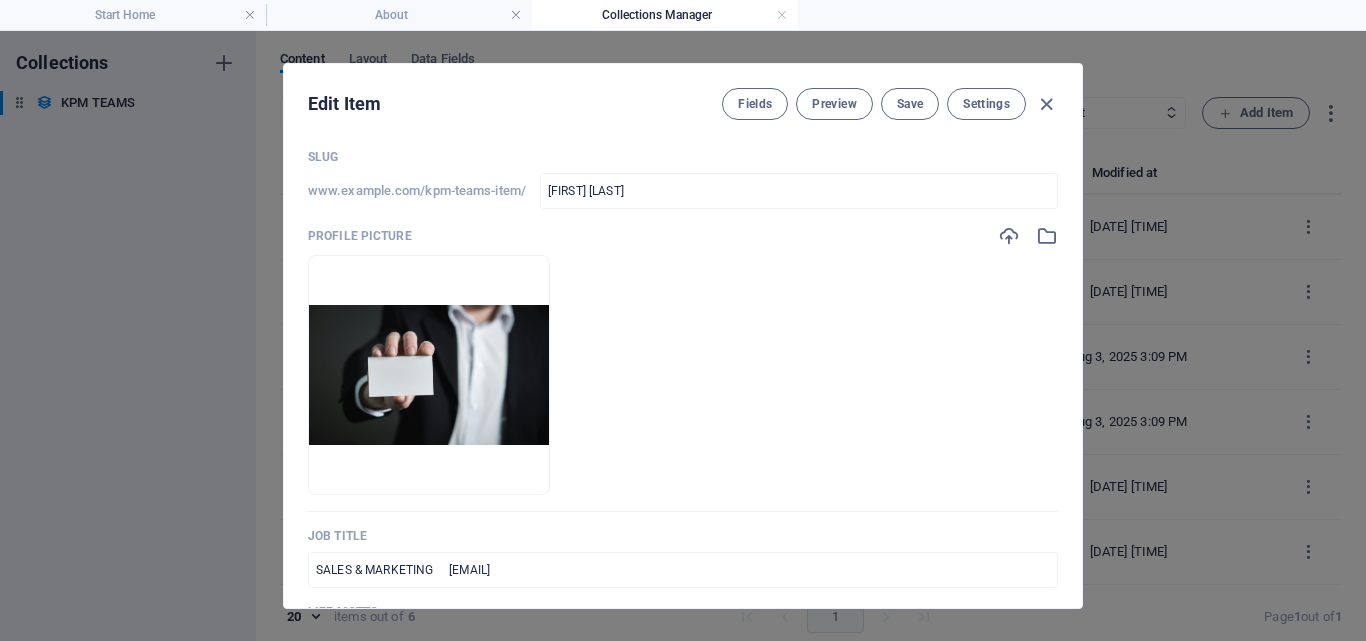 scroll, scrollTop: 0, scrollLeft: 0, axis: both 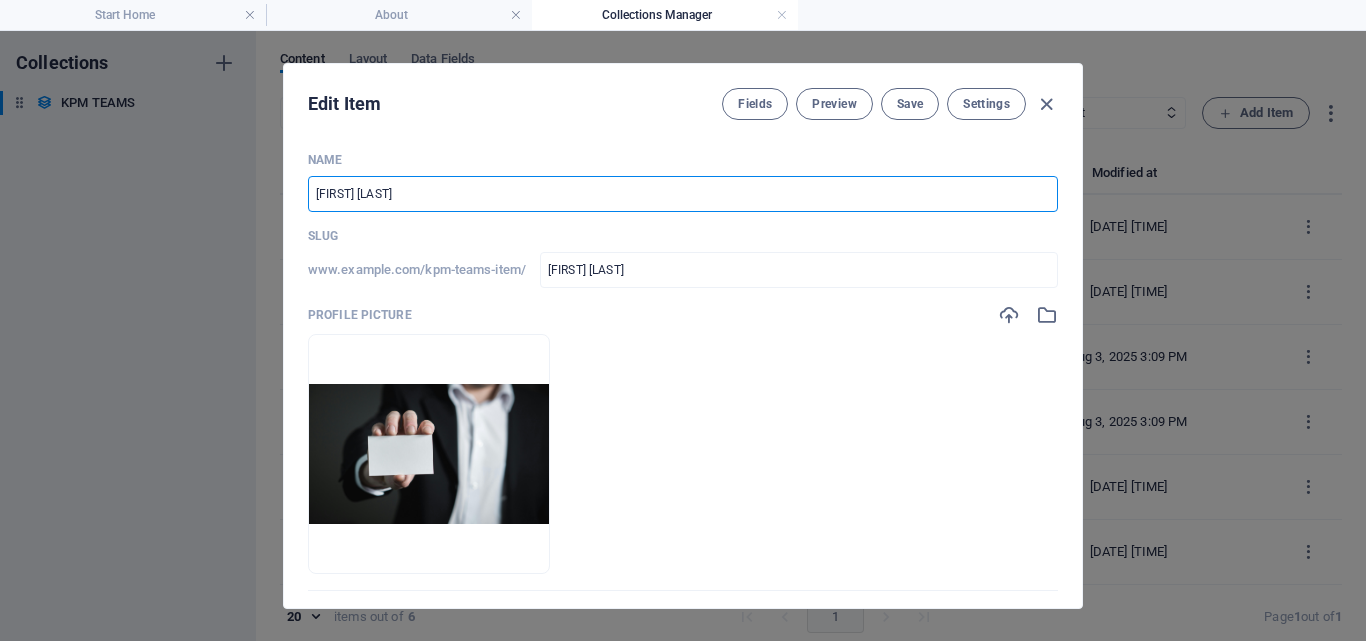 drag, startPoint x: 503, startPoint y: 201, endPoint x: 250, endPoint y: 182, distance: 253.71243 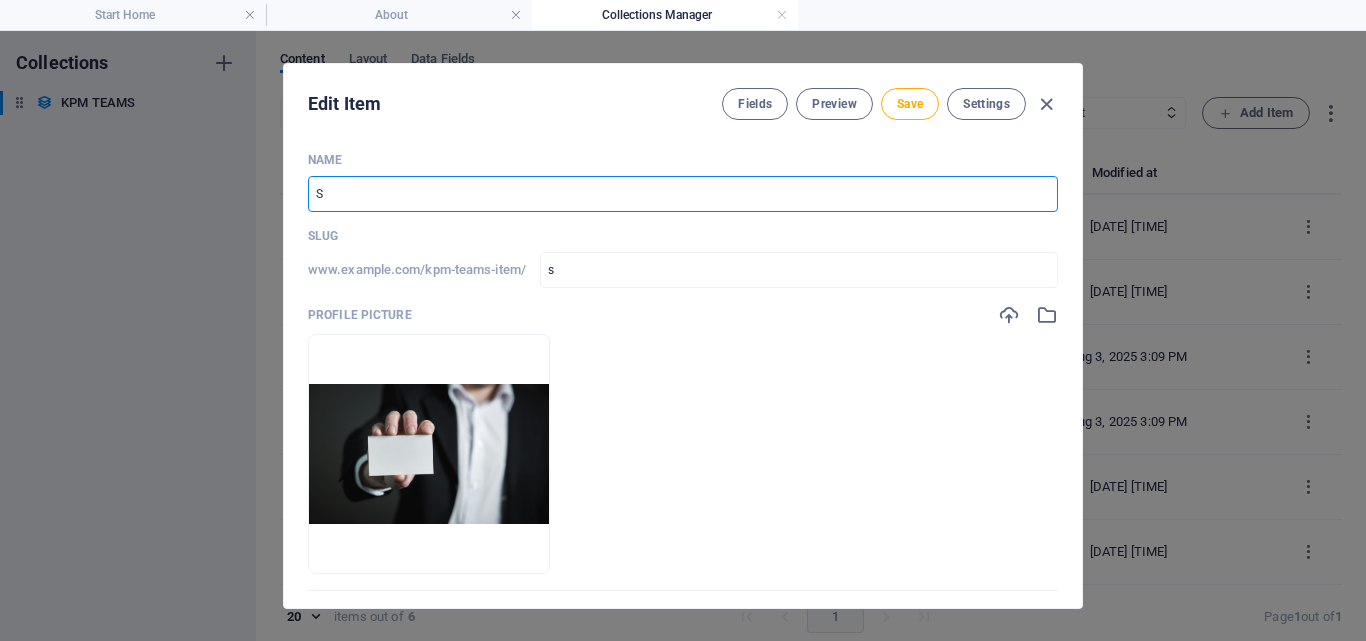 type on "SA" 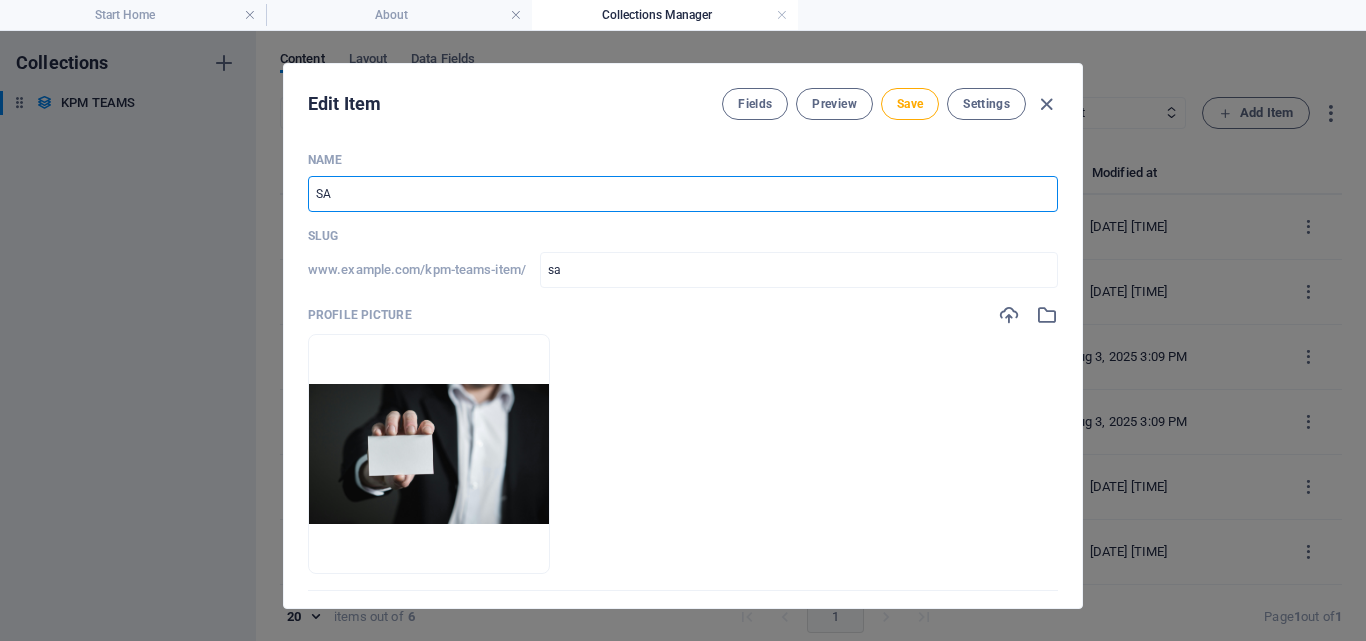 type on "SAL" 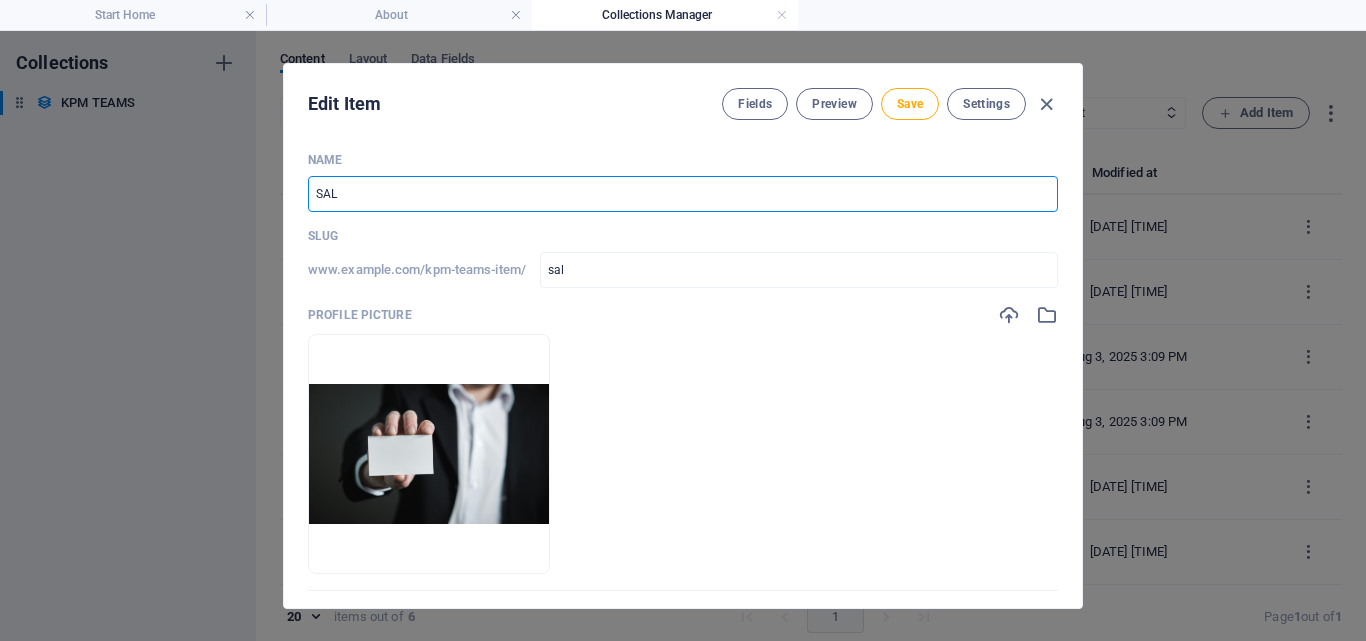 type on "SALE" 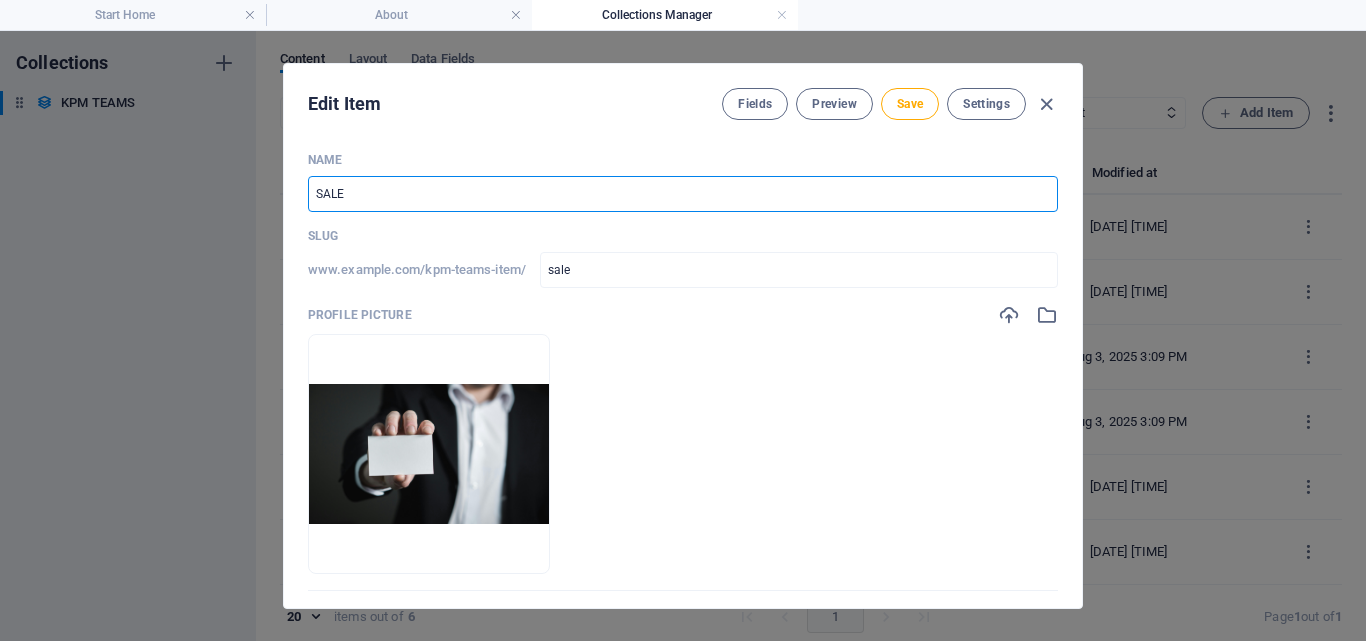 type on "SALES" 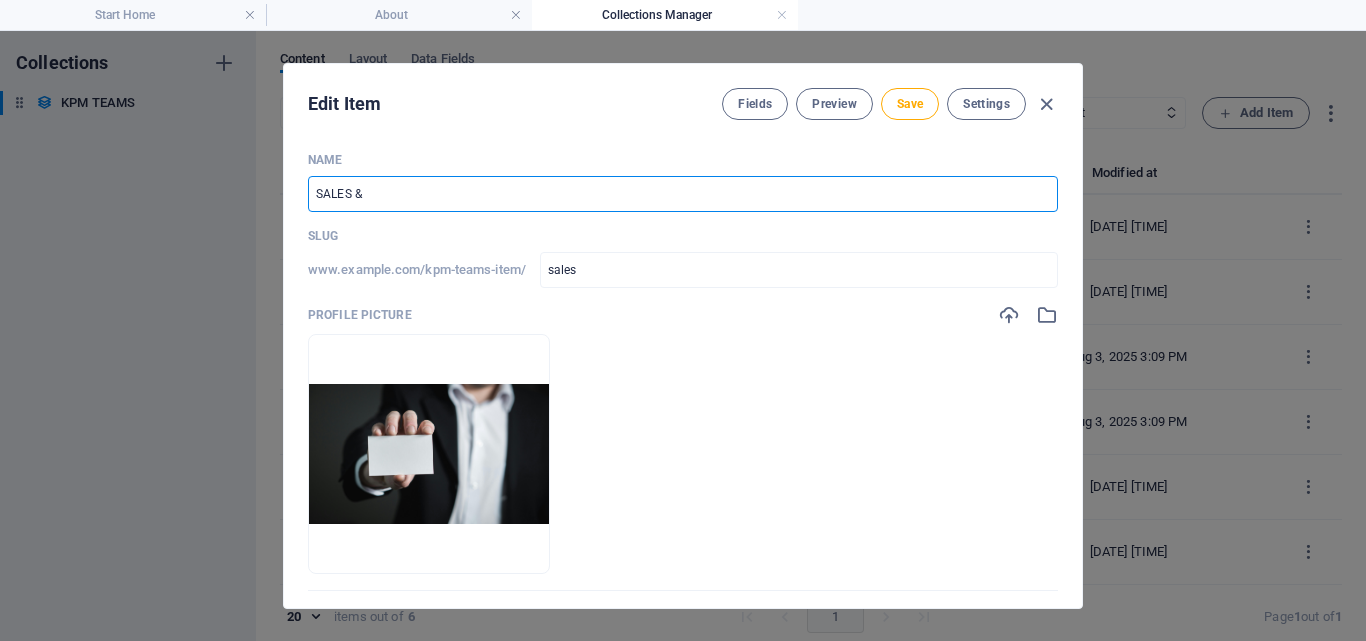 type on "SALES & M" 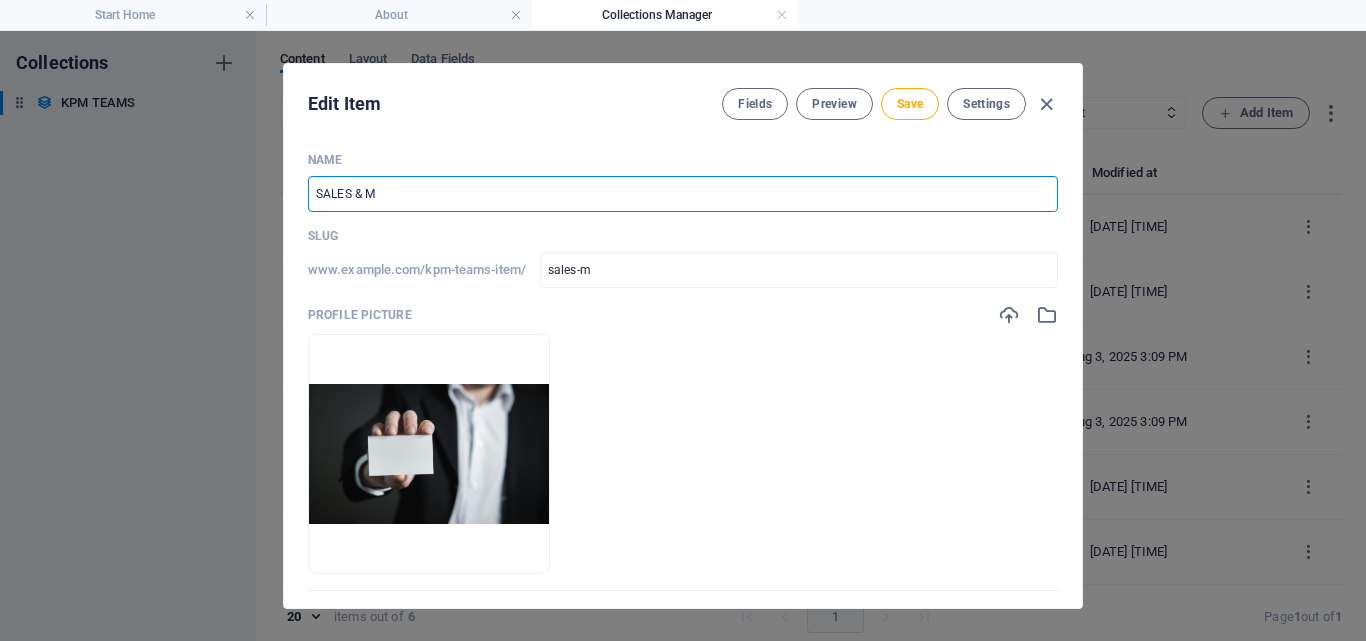 type on "SALES & MA" 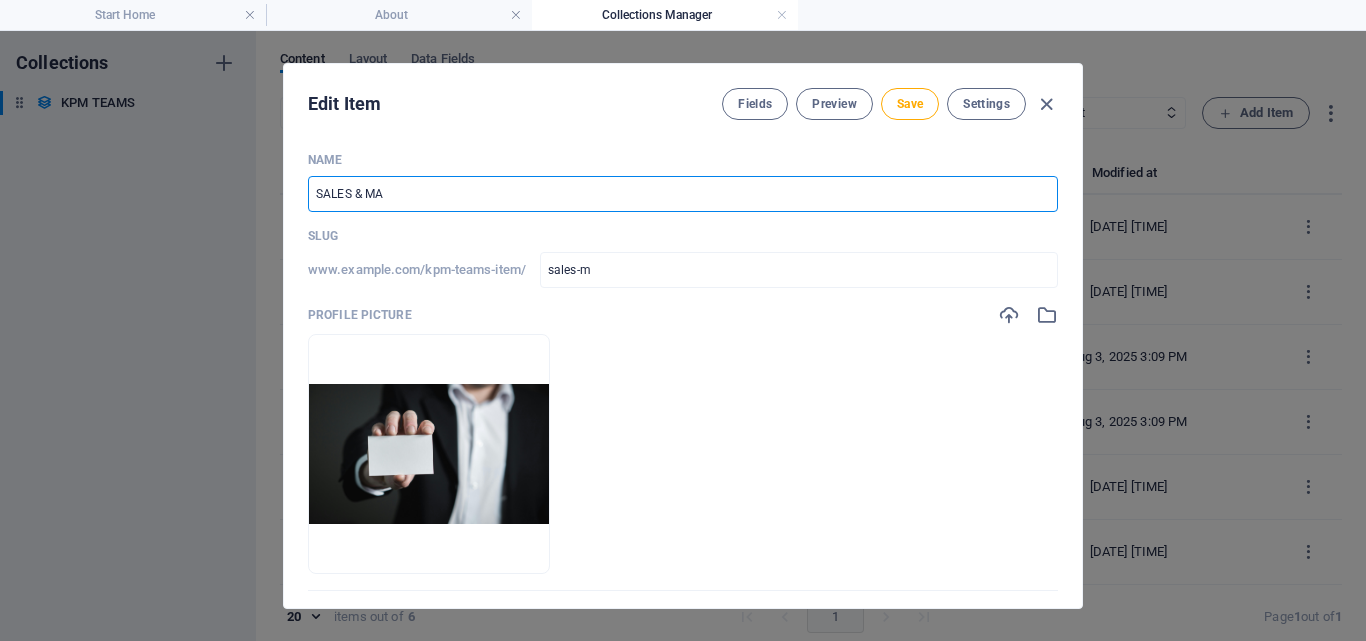type on "sales-ma" 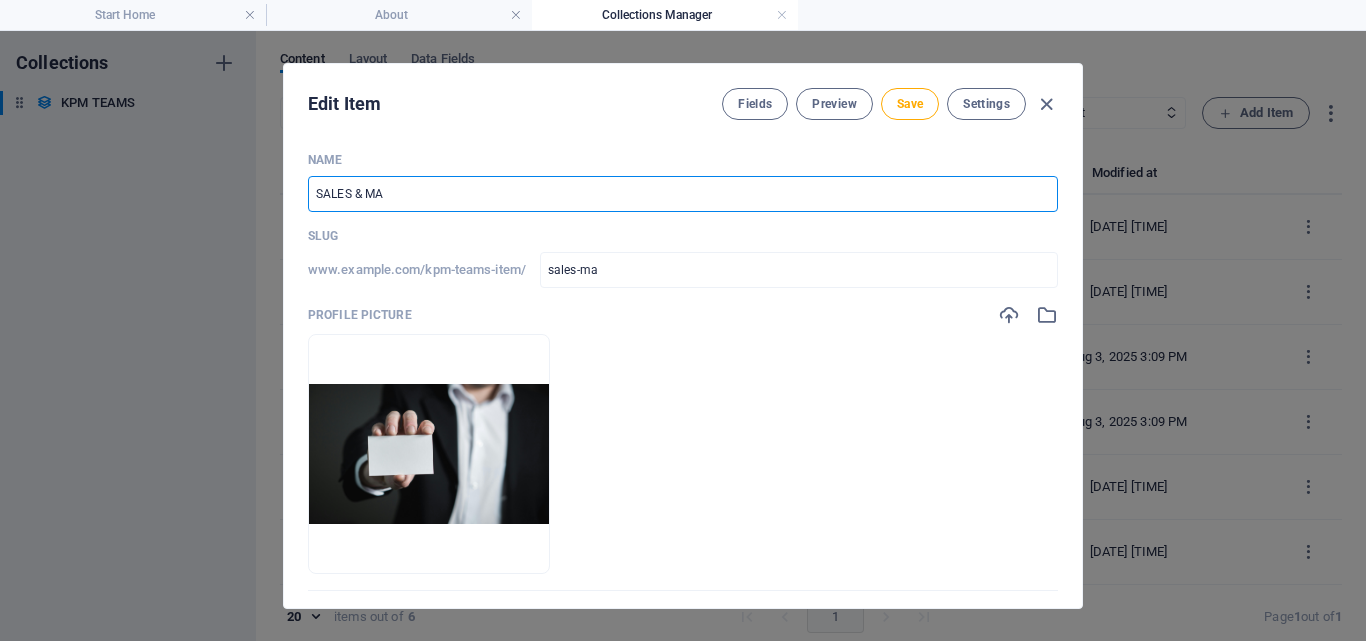 type on "SALES & MAR" 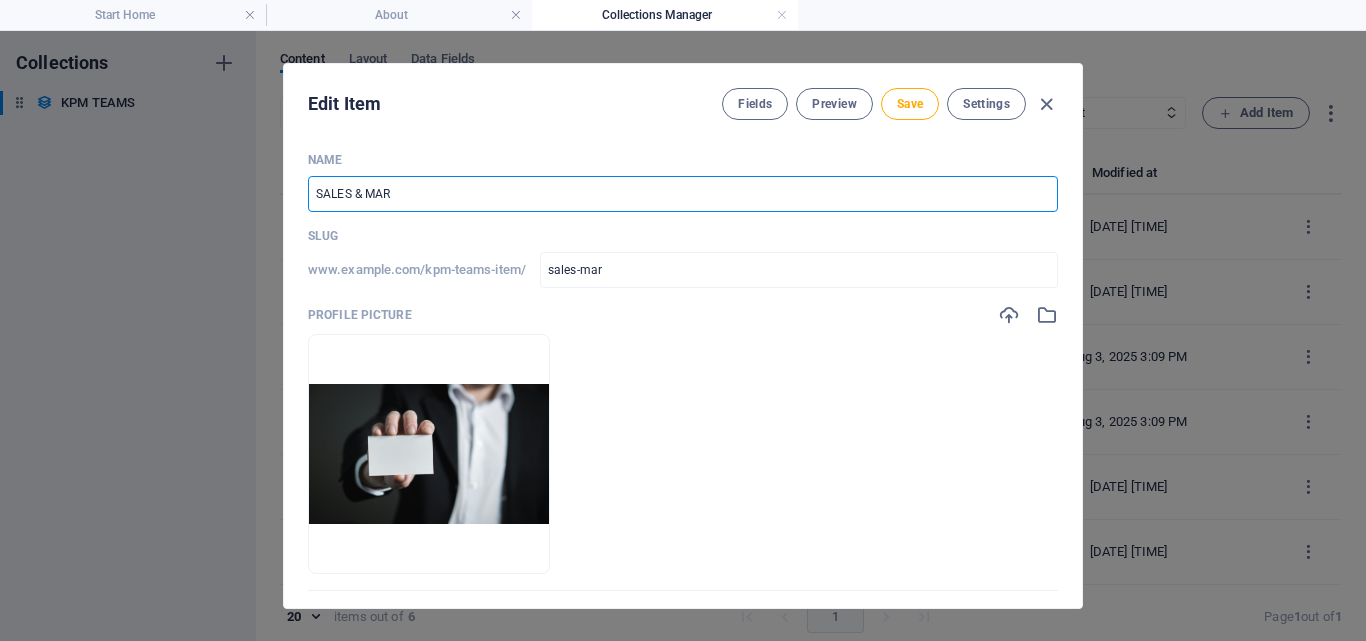 type on "SALES & MARK" 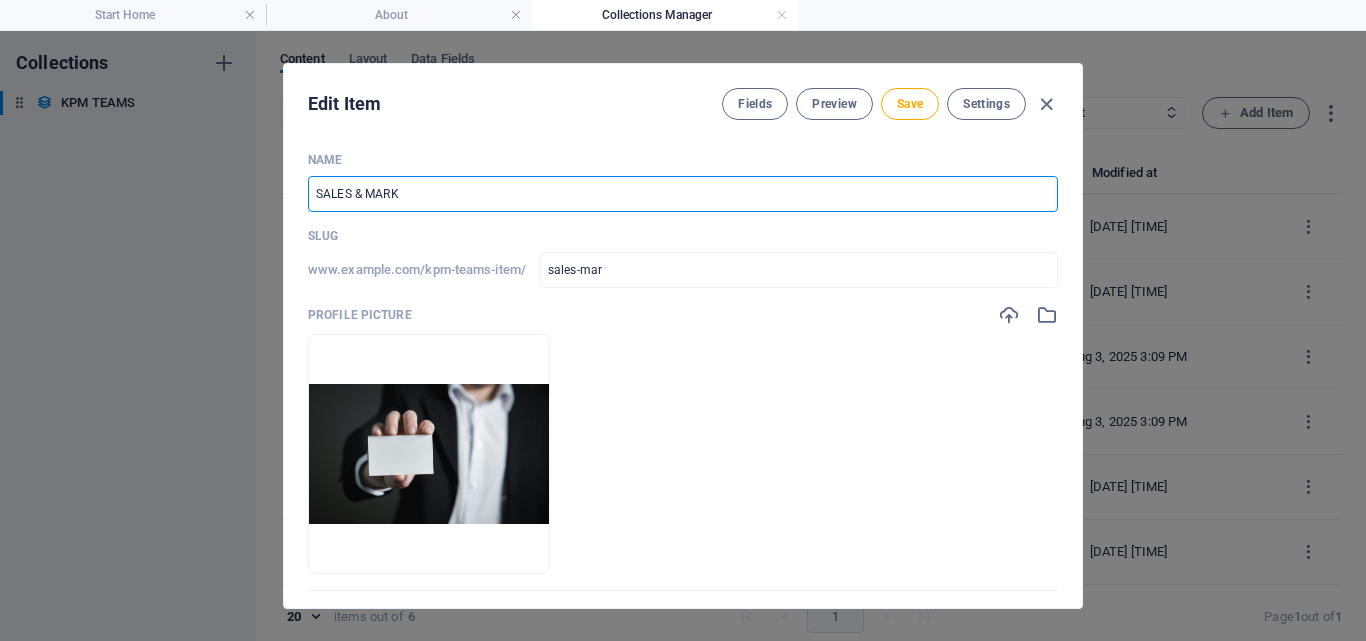 type on "sales-mark" 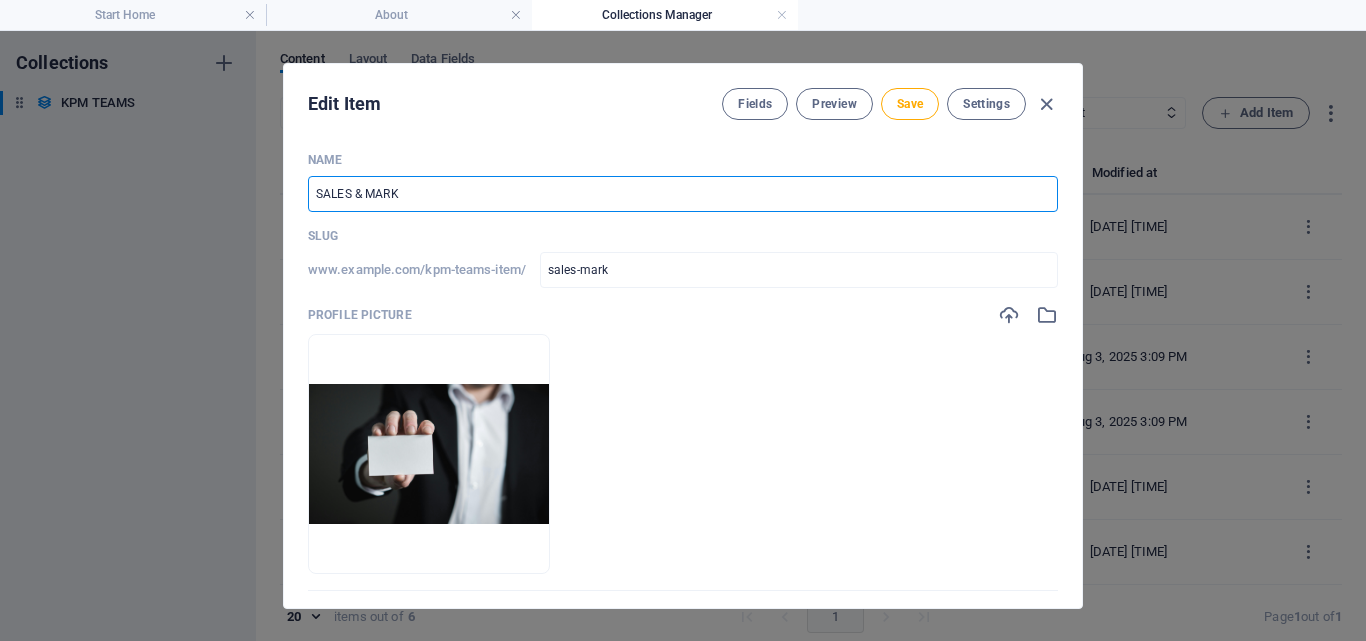 type on "SALES & MARKE" 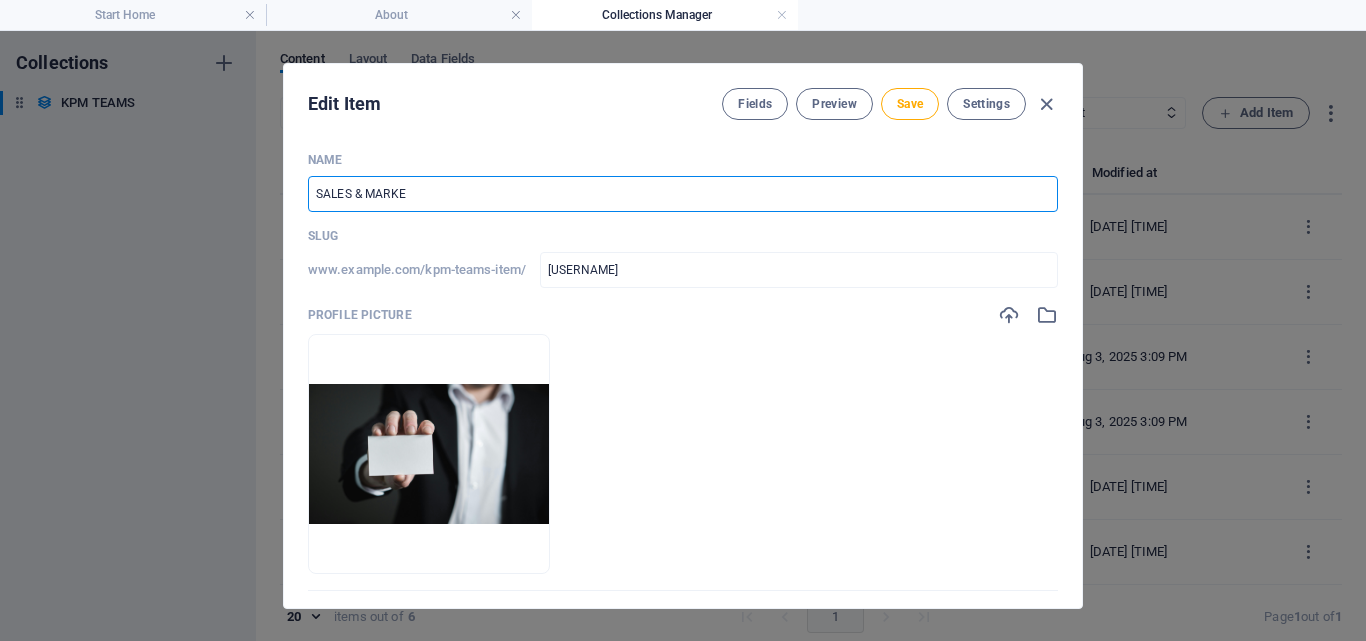 type on "SALES & MARKET" 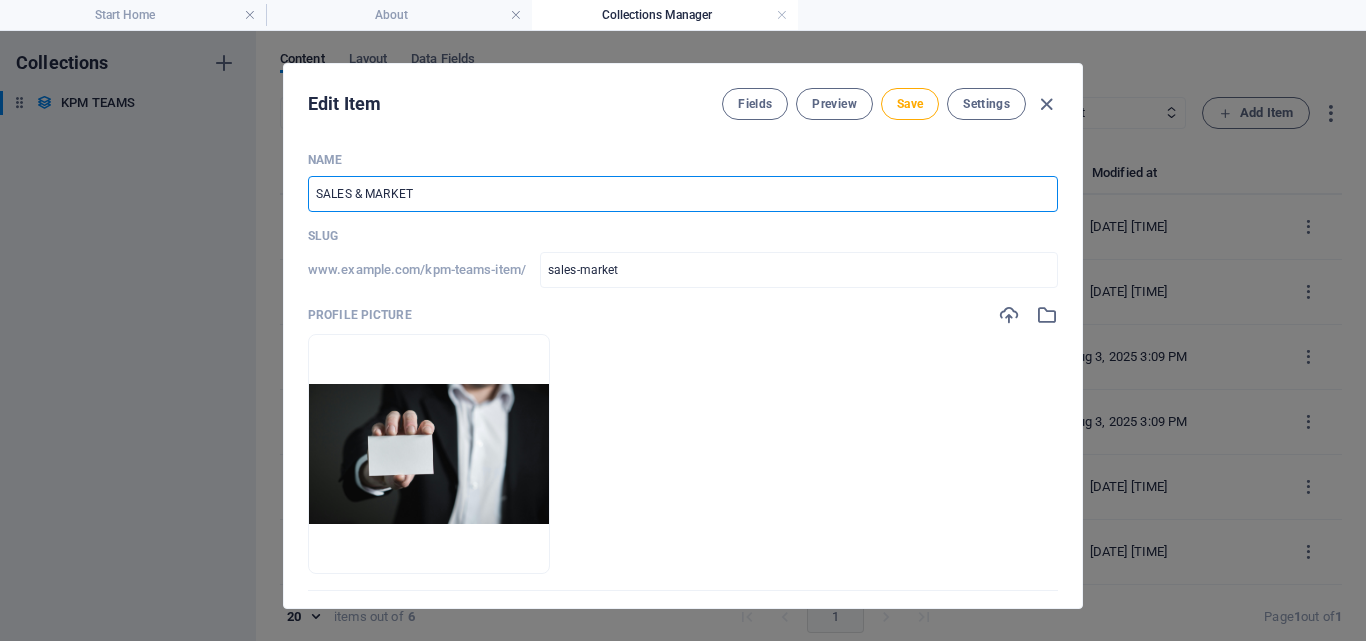 type on "SALES & MARKETI" 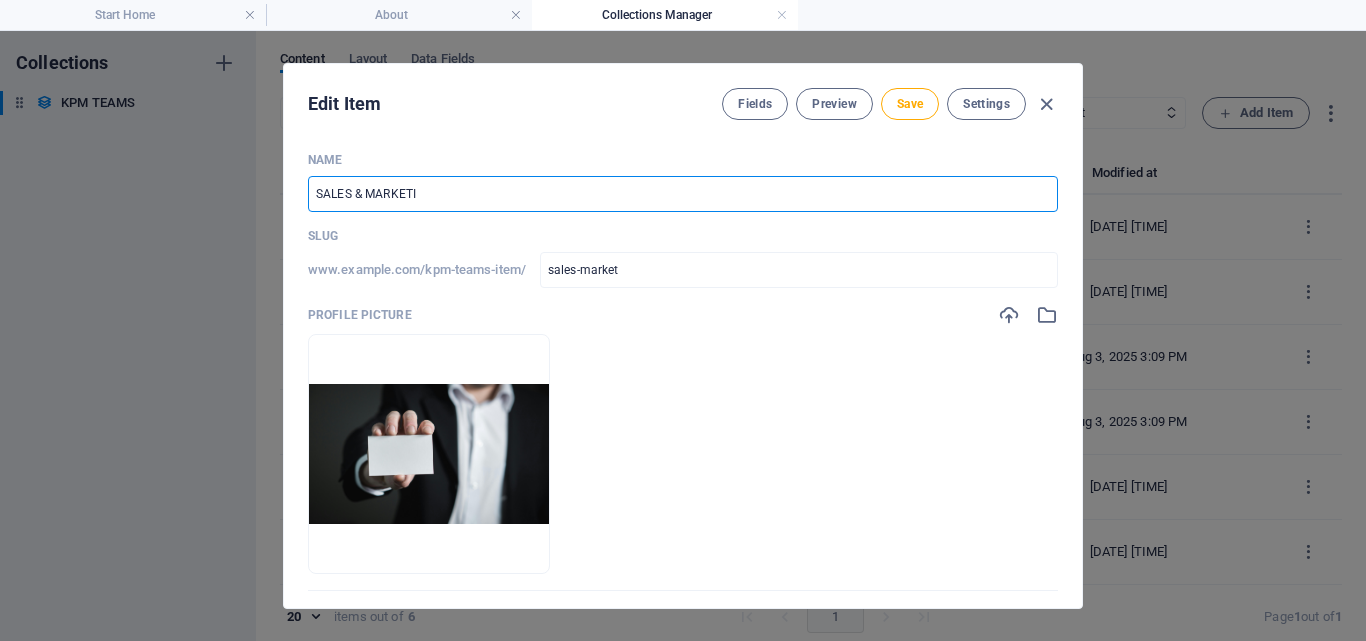 type on "sales-marketi" 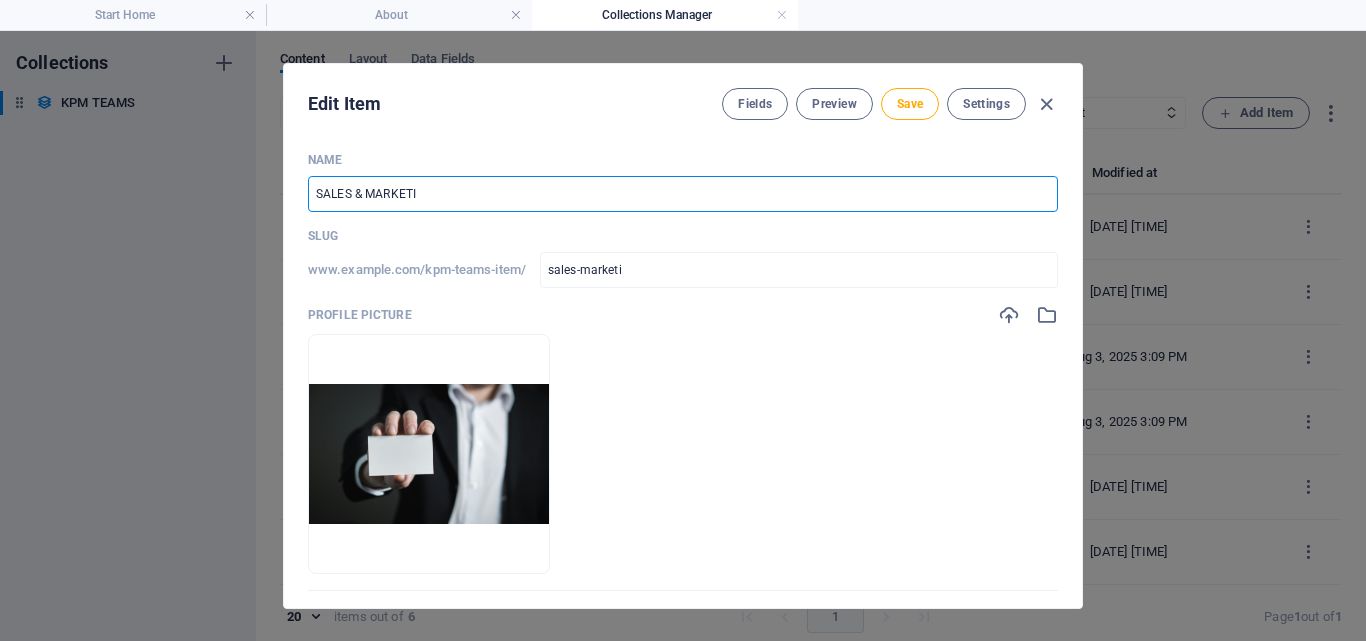 type on "SALES & MARKETIN" 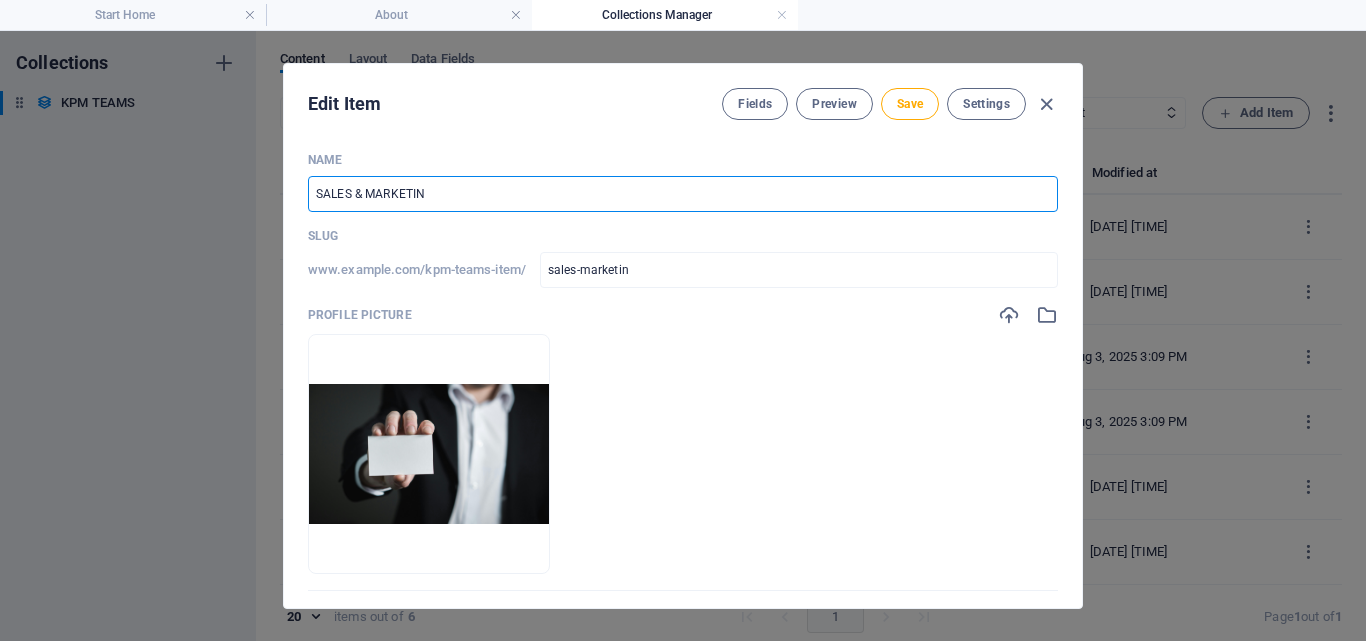 type on "SALES & MARKETING" 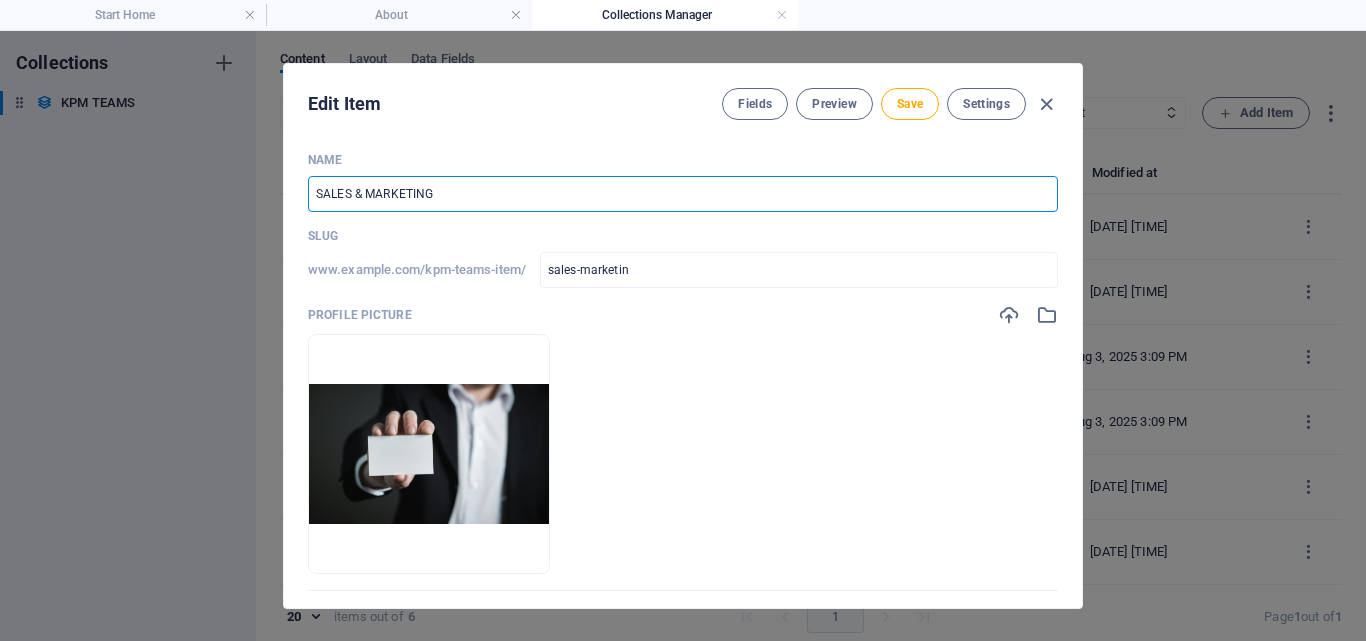 type on "sales-marketing" 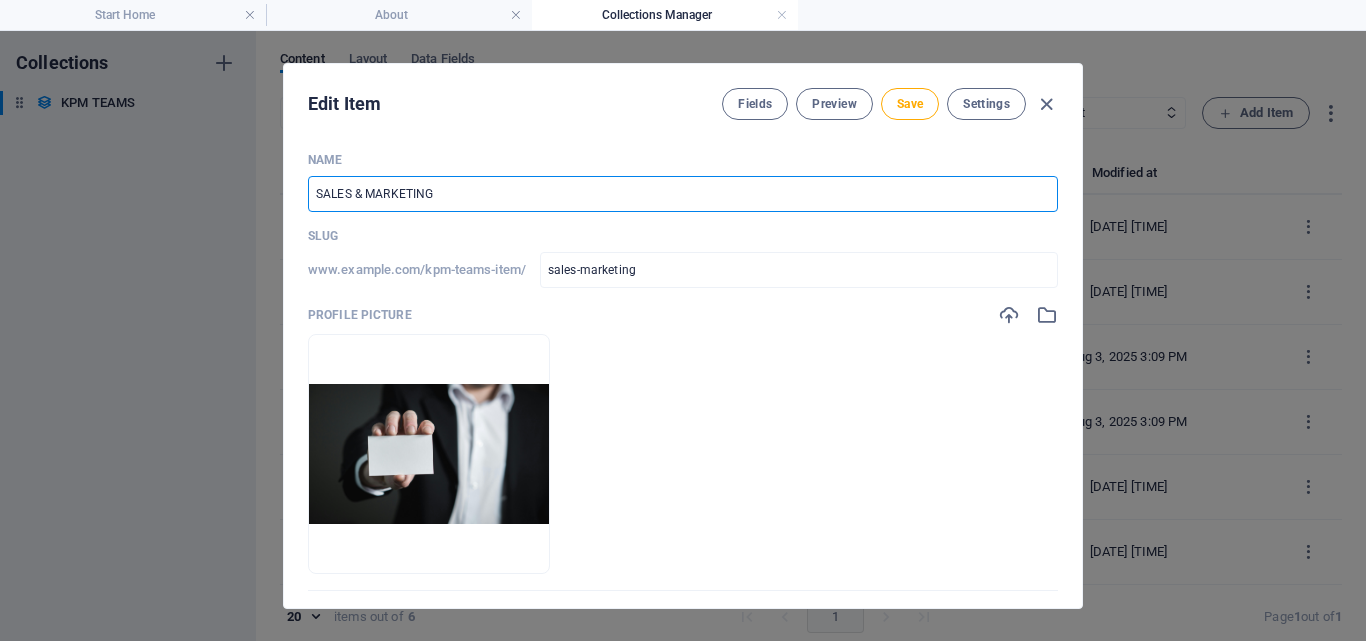 type on "sales-marketing" 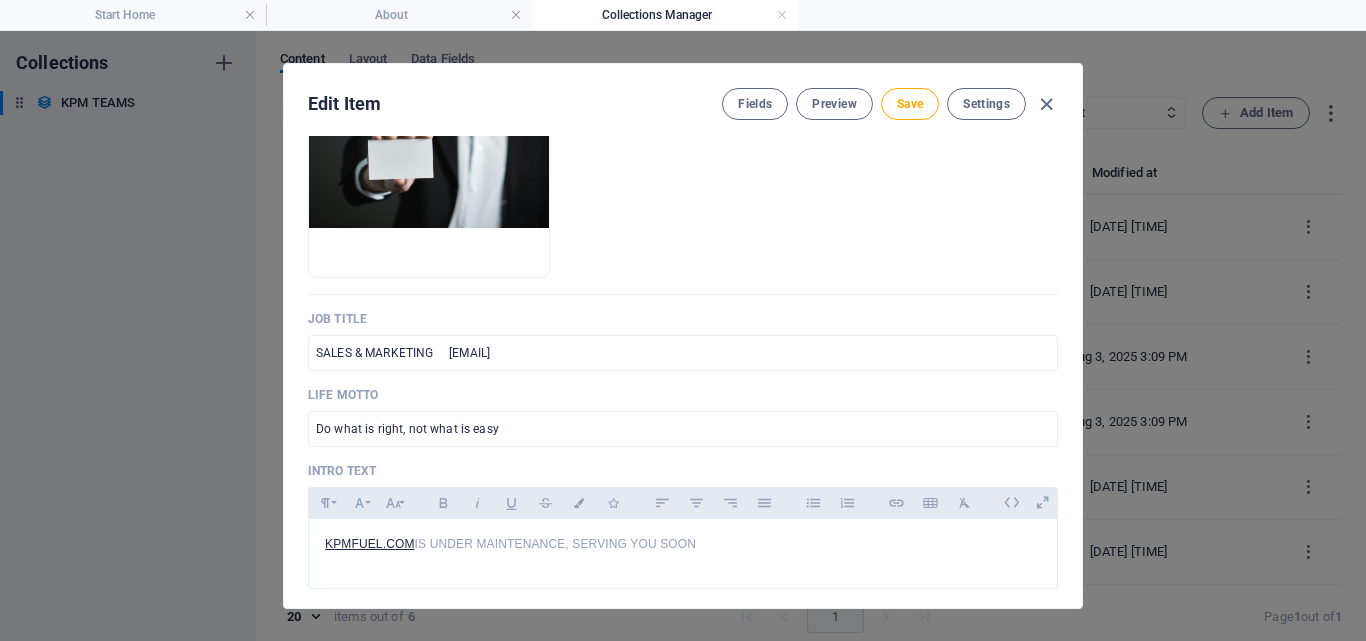 scroll, scrollTop: 385, scrollLeft: 0, axis: vertical 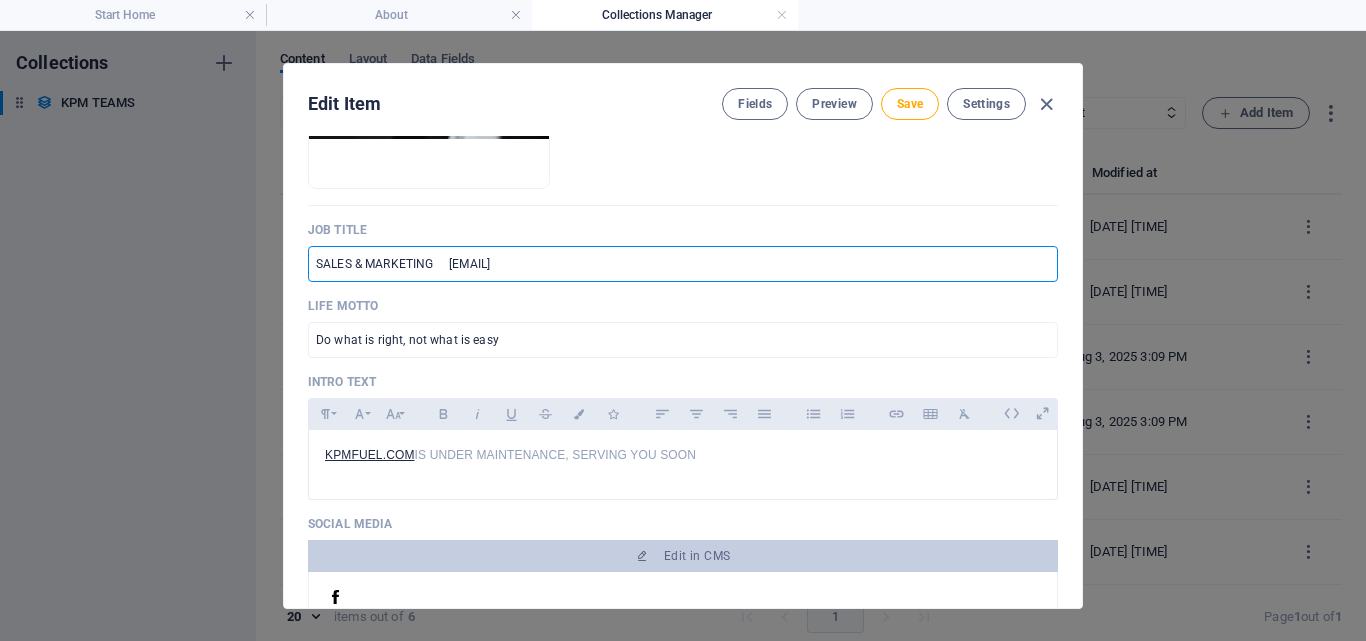 drag, startPoint x: 569, startPoint y: 262, endPoint x: 433, endPoint y: 257, distance: 136.09187 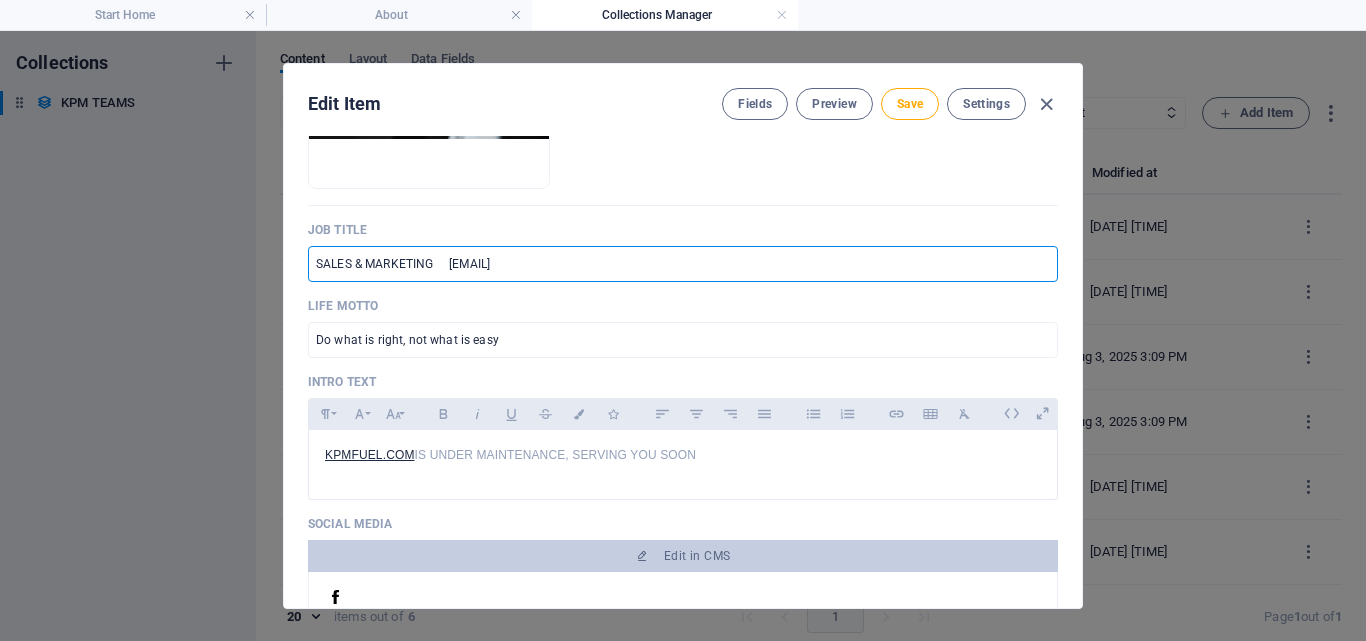 click on "SALES & MARKETING     [EMAIL]" at bounding box center (683, 264) 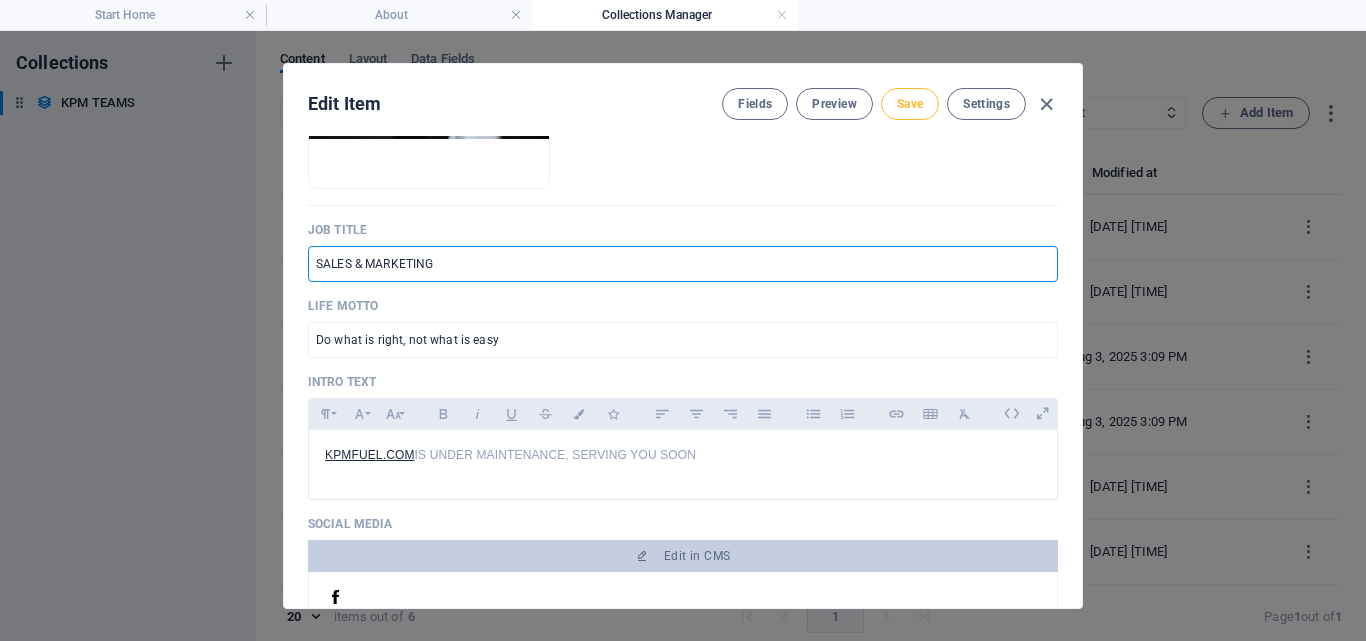 type on "SALES & MARKETING" 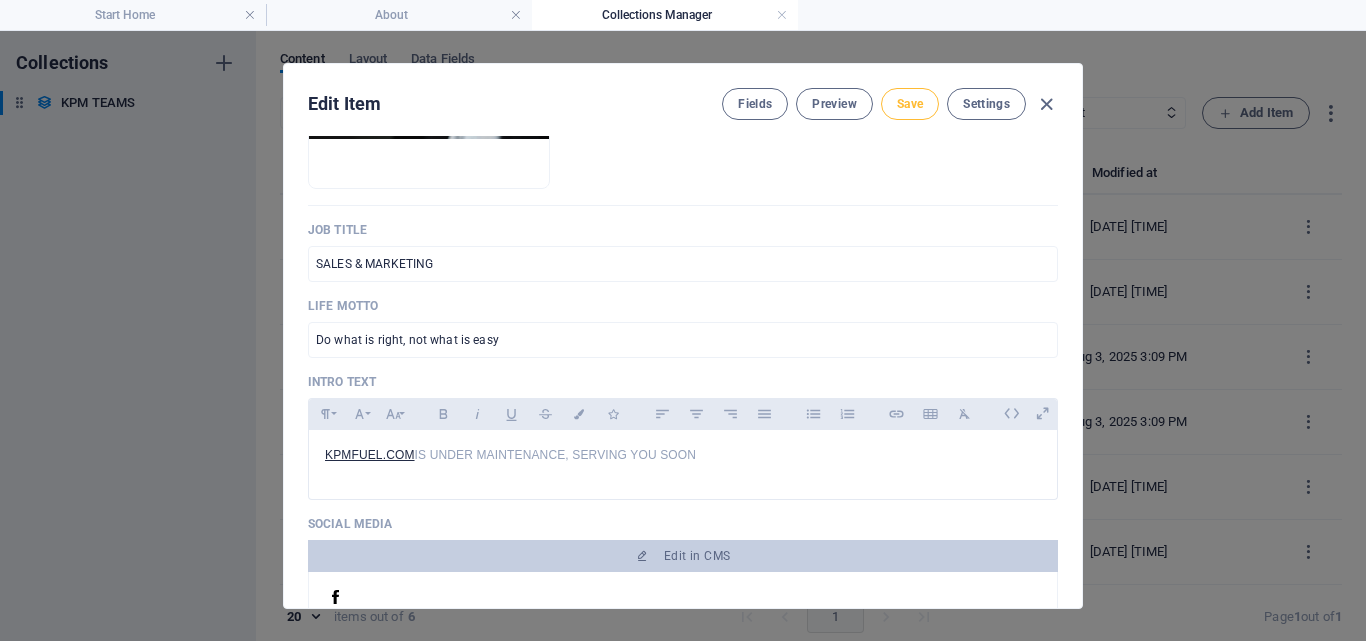 click on "Save" at bounding box center [910, 104] 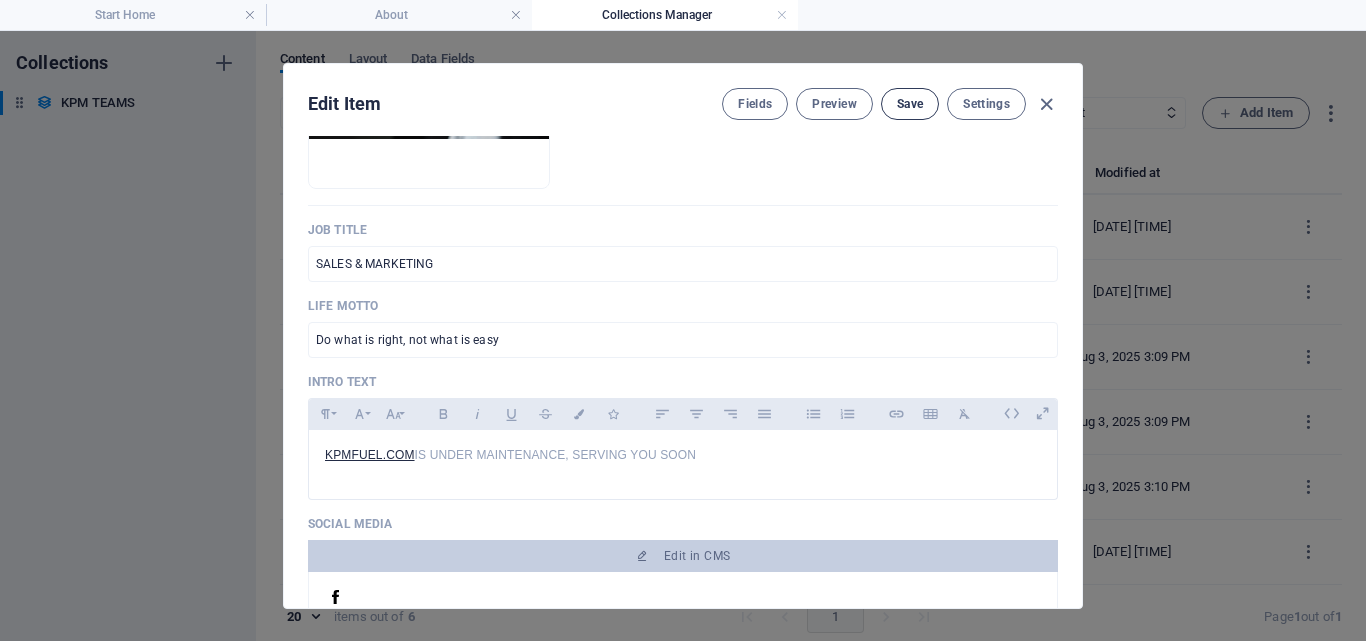 click on "Save" at bounding box center [910, 104] 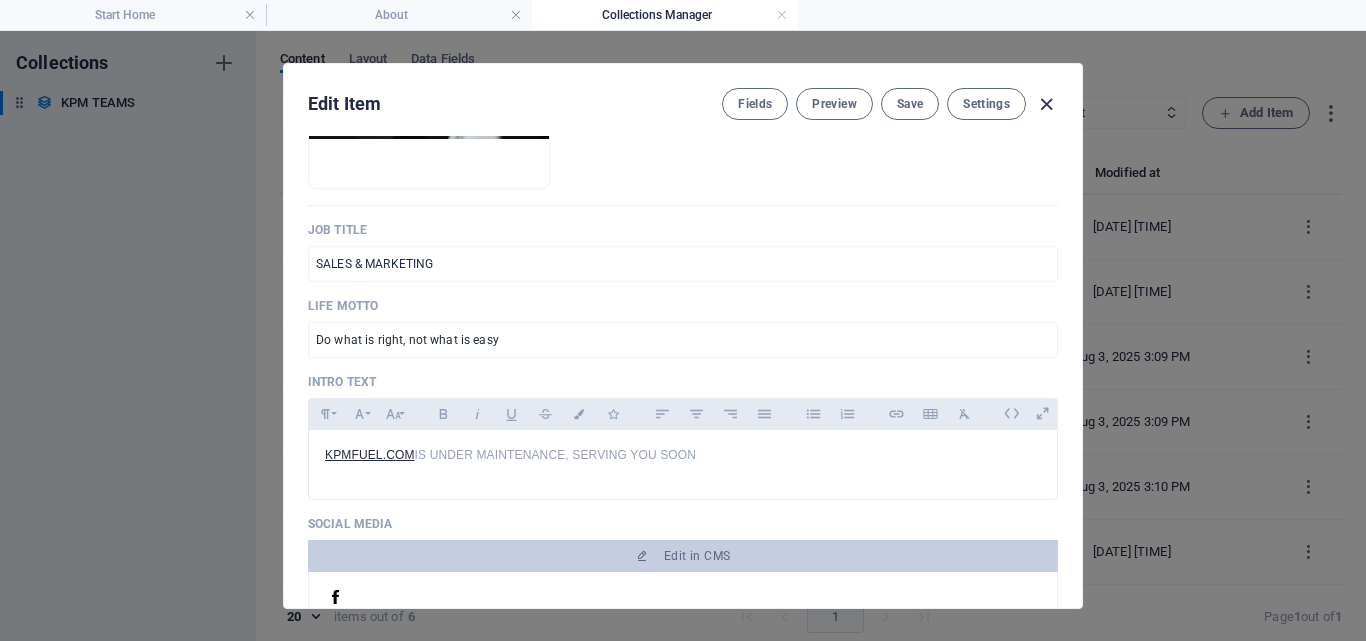 click at bounding box center [1046, 104] 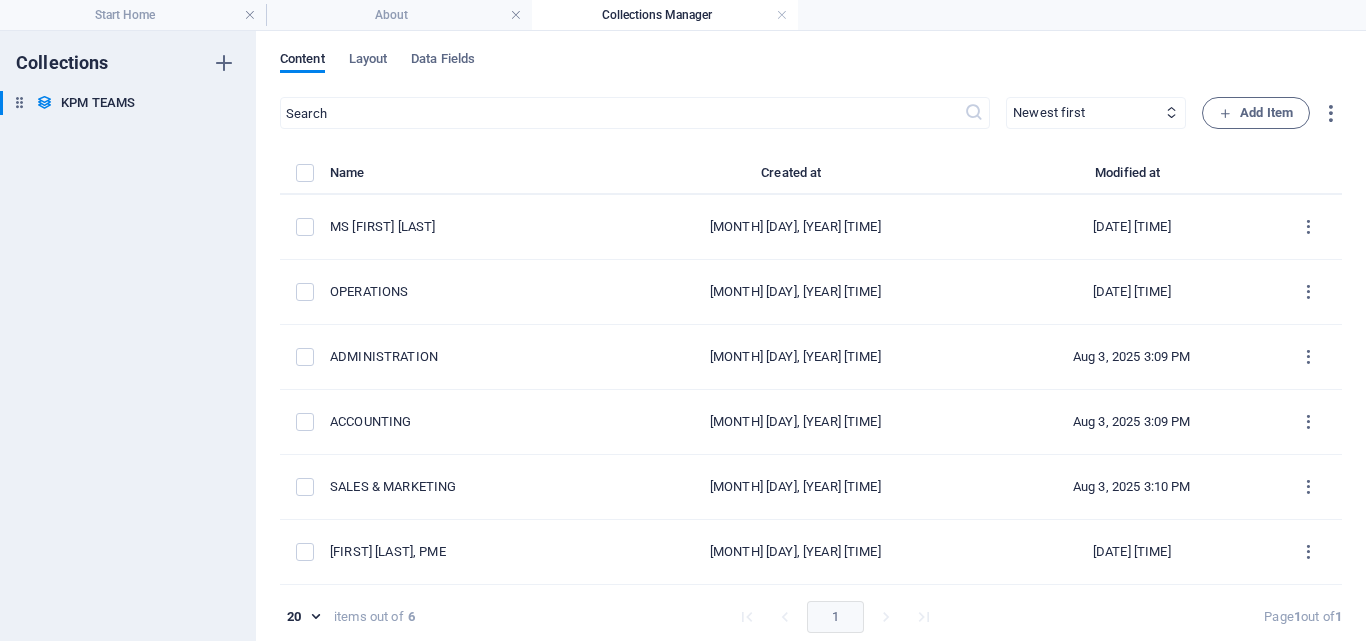 type on "sales-marketing" 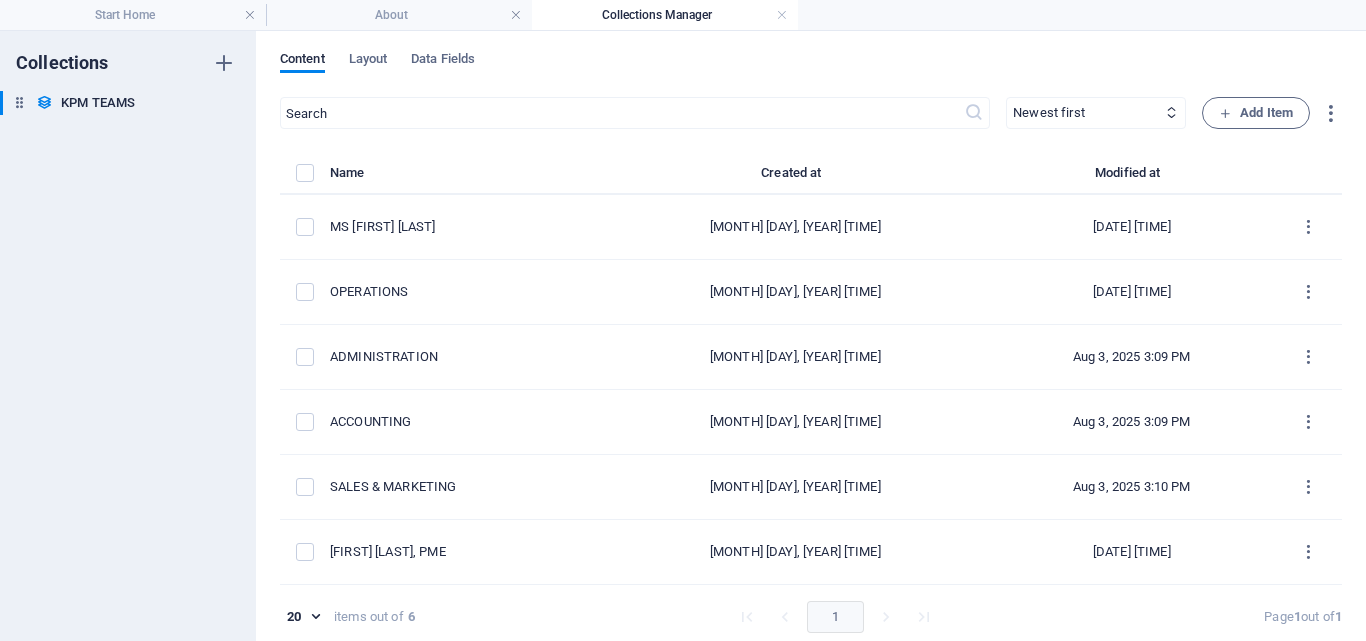 scroll, scrollTop: 8, scrollLeft: 0, axis: vertical 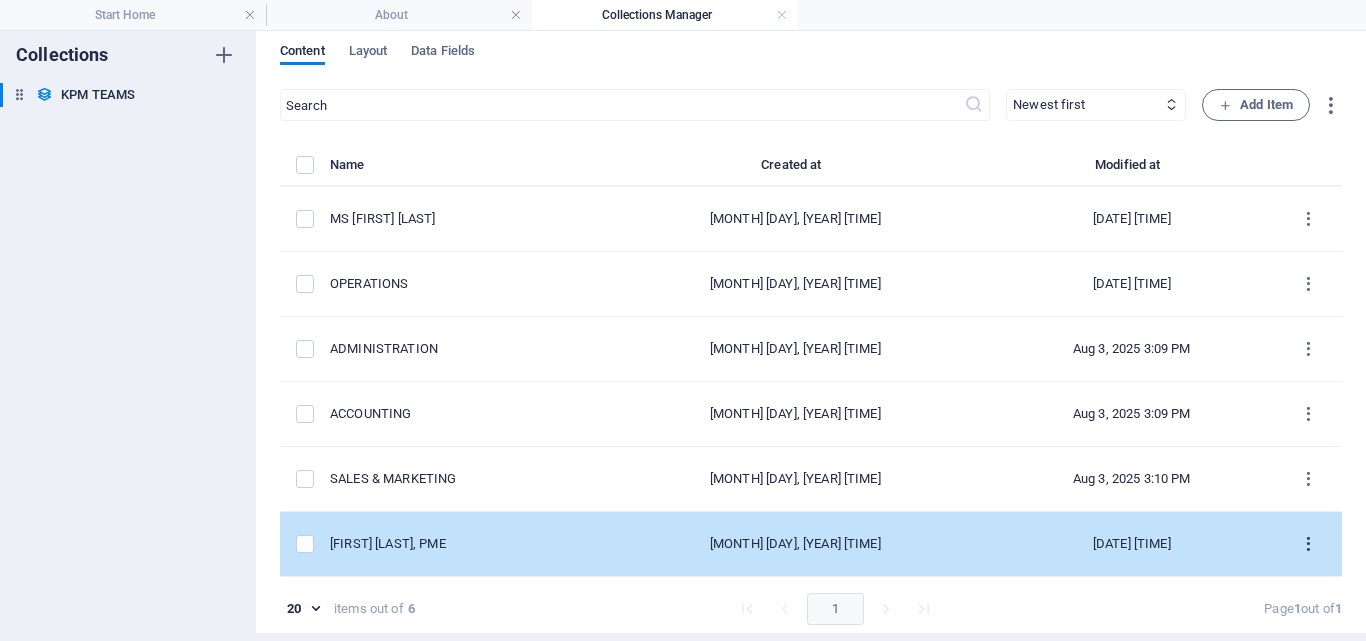 click at bounding box center (1308, 544) 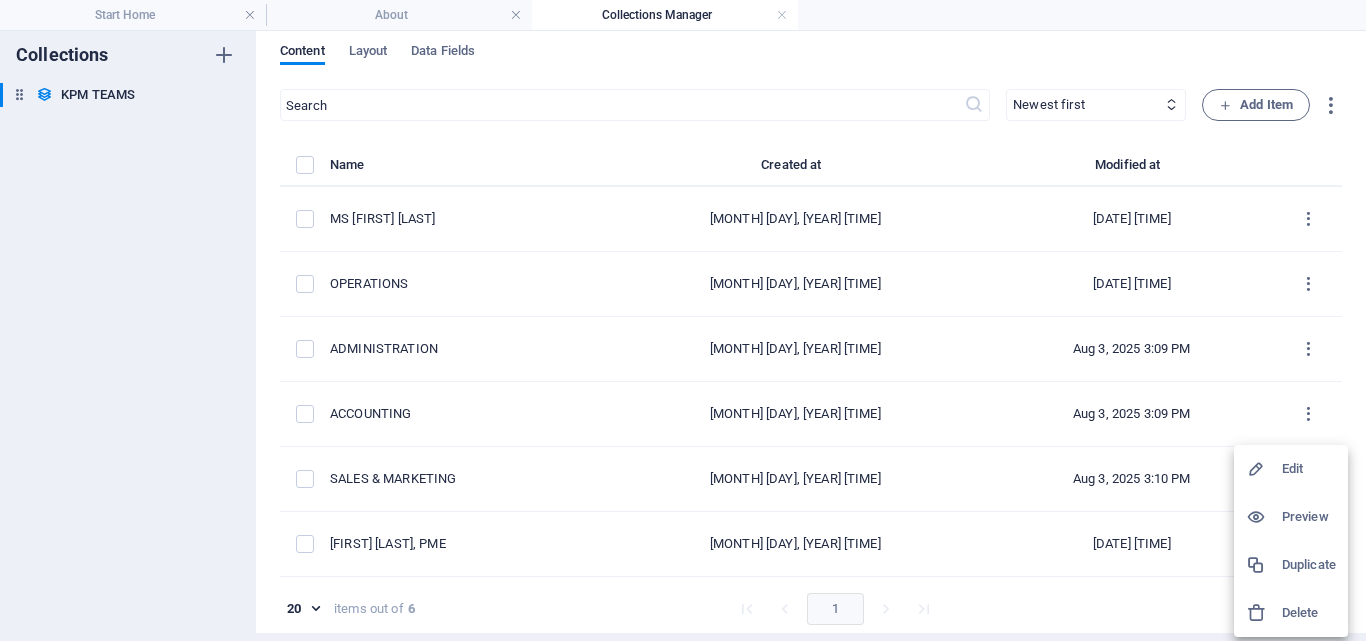 click on "Edit" at bounding box center [1309, 469] 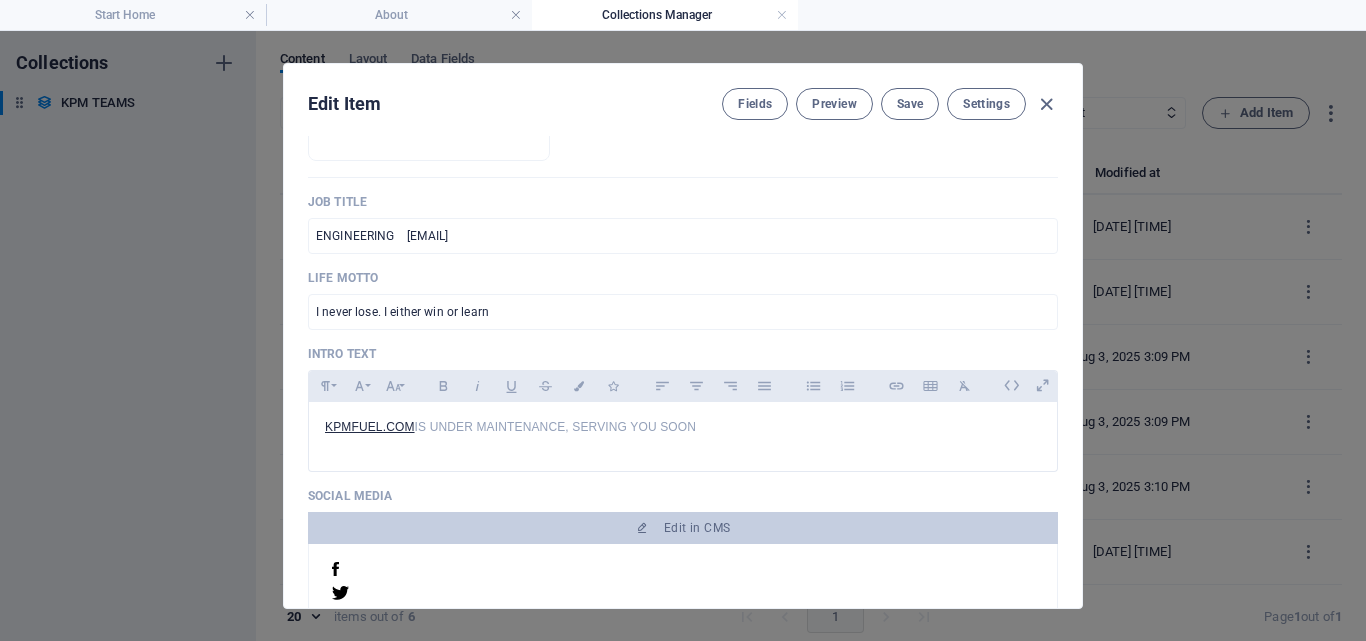 scroll, scrollTop: 0, scrollLeft: 0, axis: both 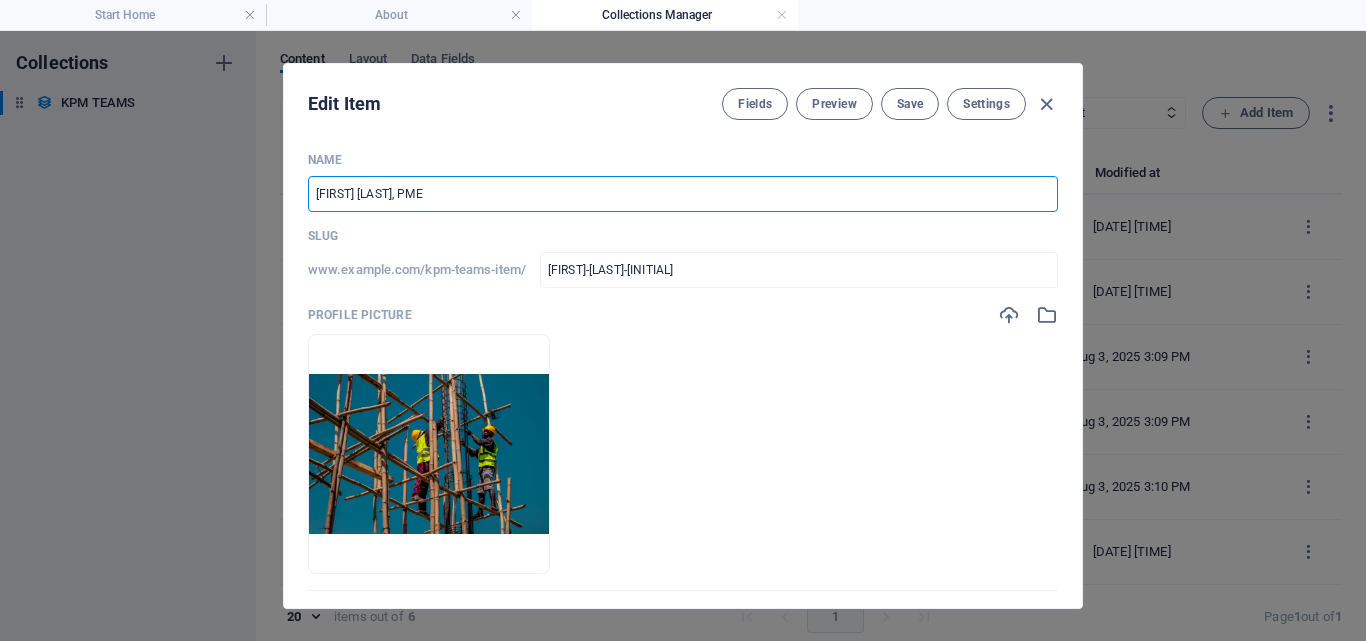 drag, startPoint x: 509, startPoint y: 190, endPoint x: 274, endPoint y: 174, distance: 235.54405 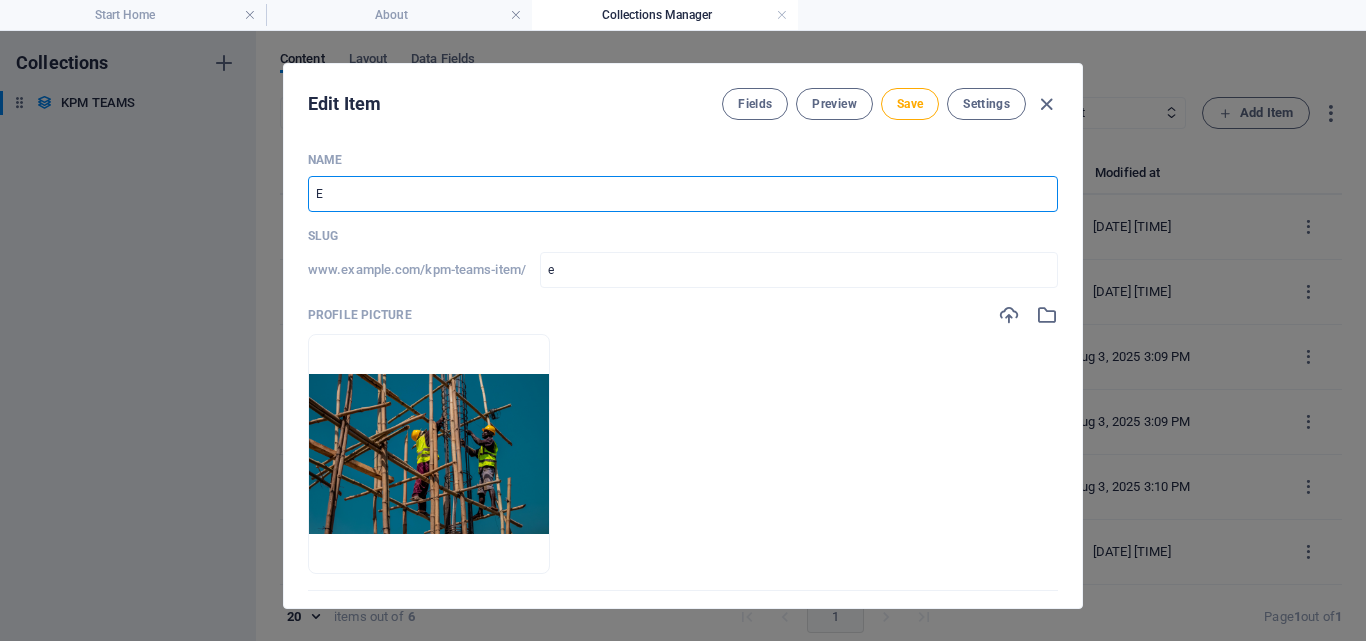 type on "EN" 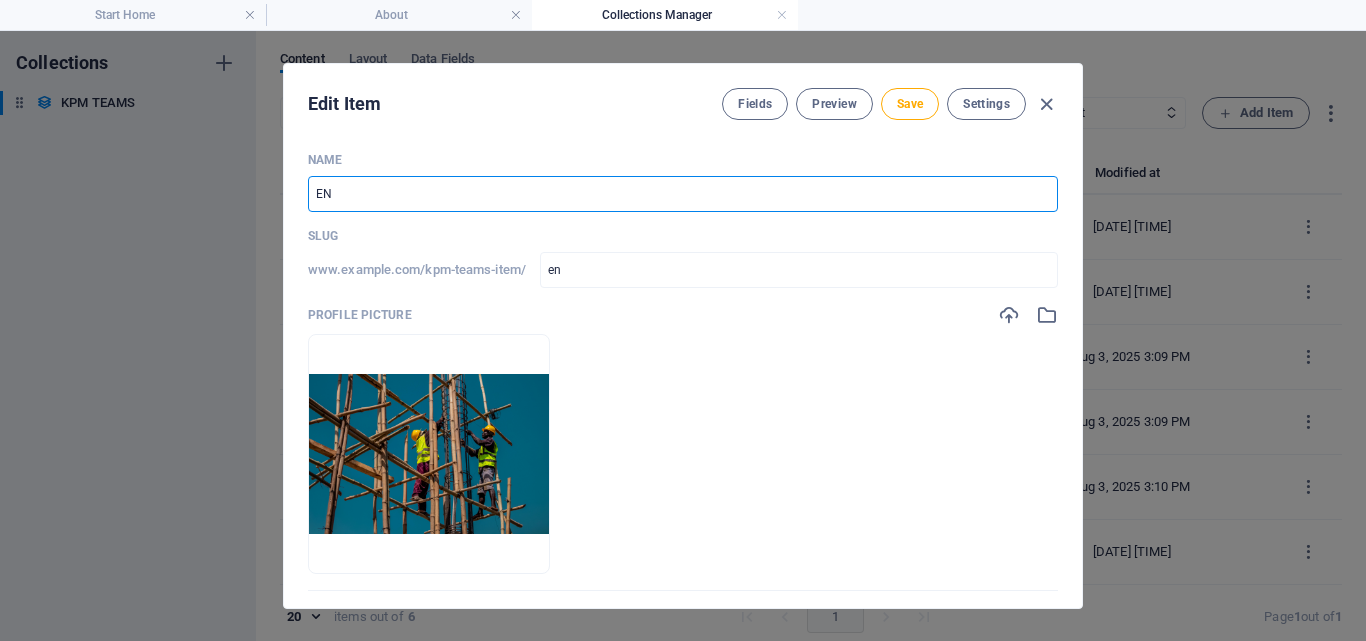 type on "ENG" 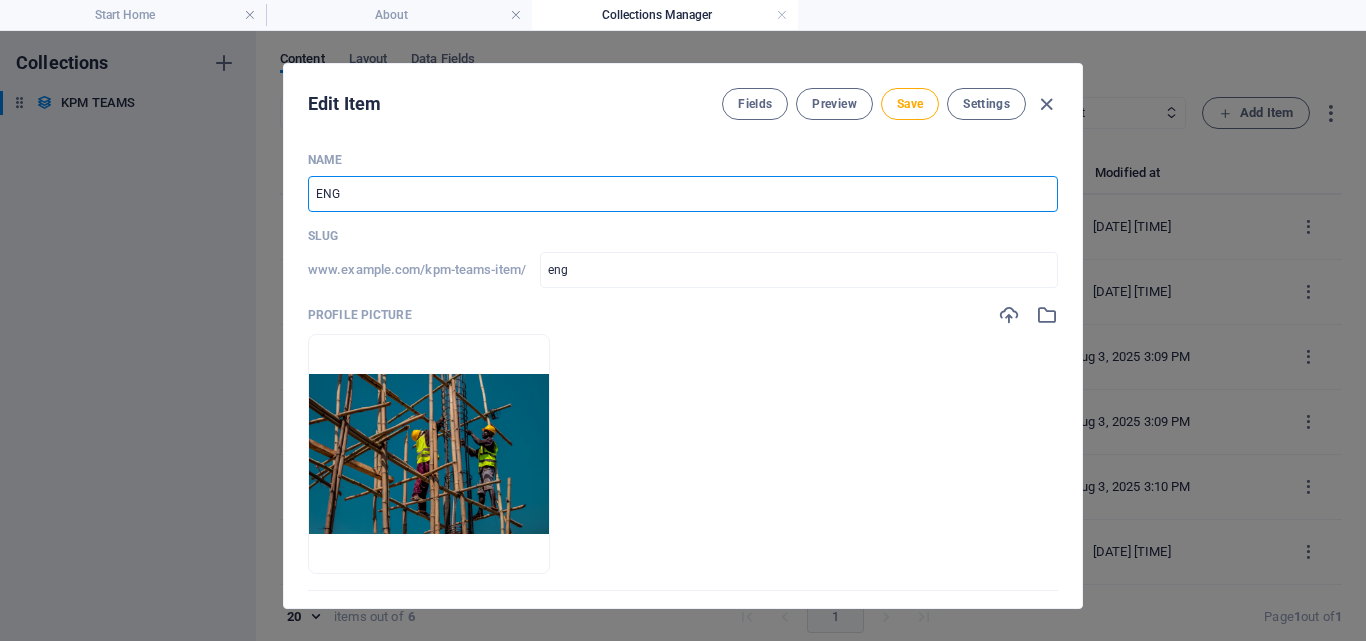 type on "ENGI" 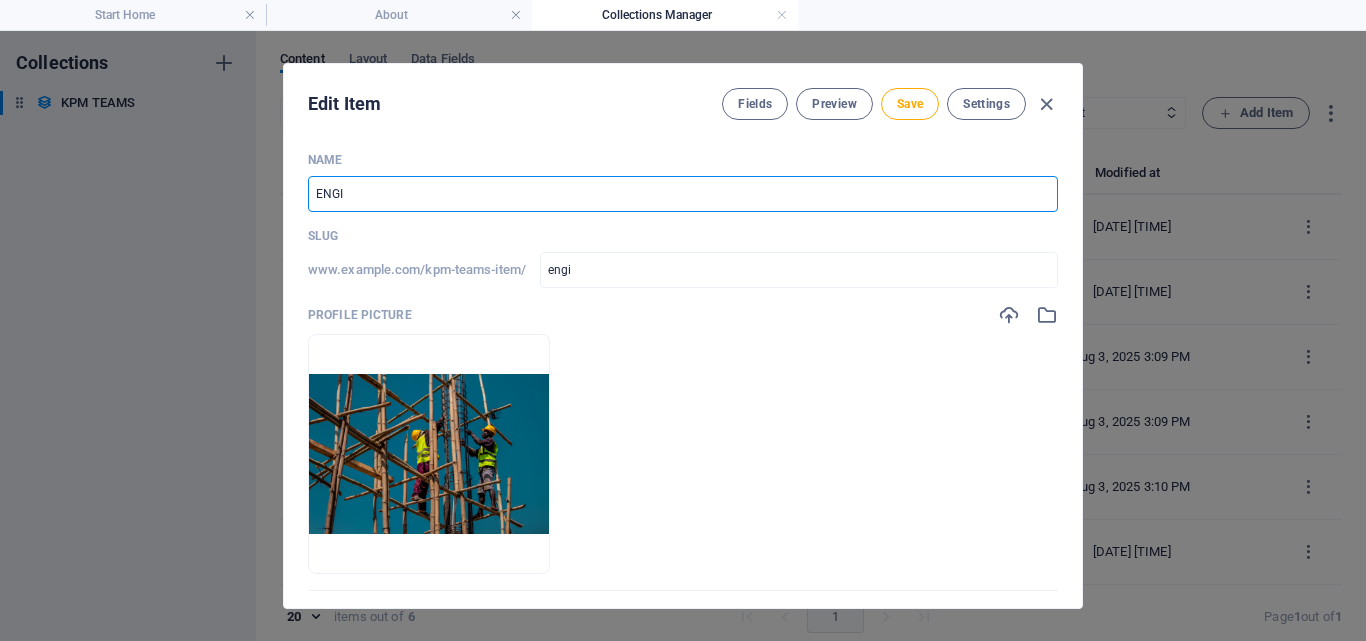 type on "ENGIN" 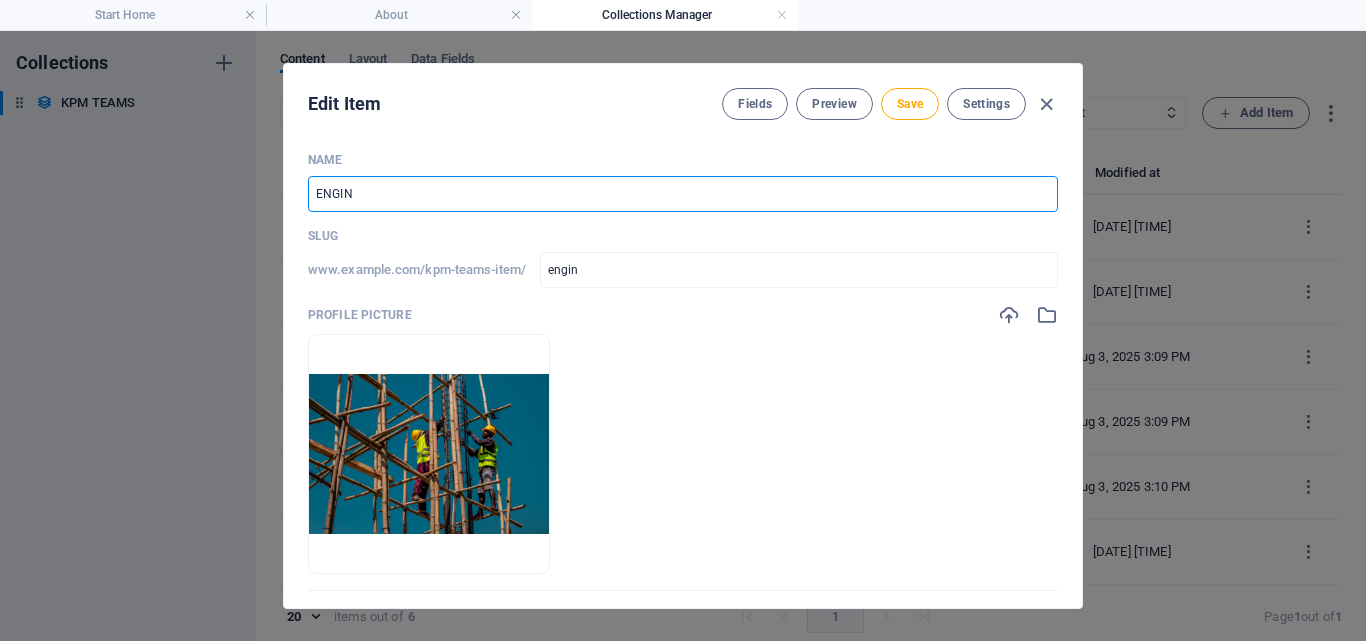 type on "ENGINE" 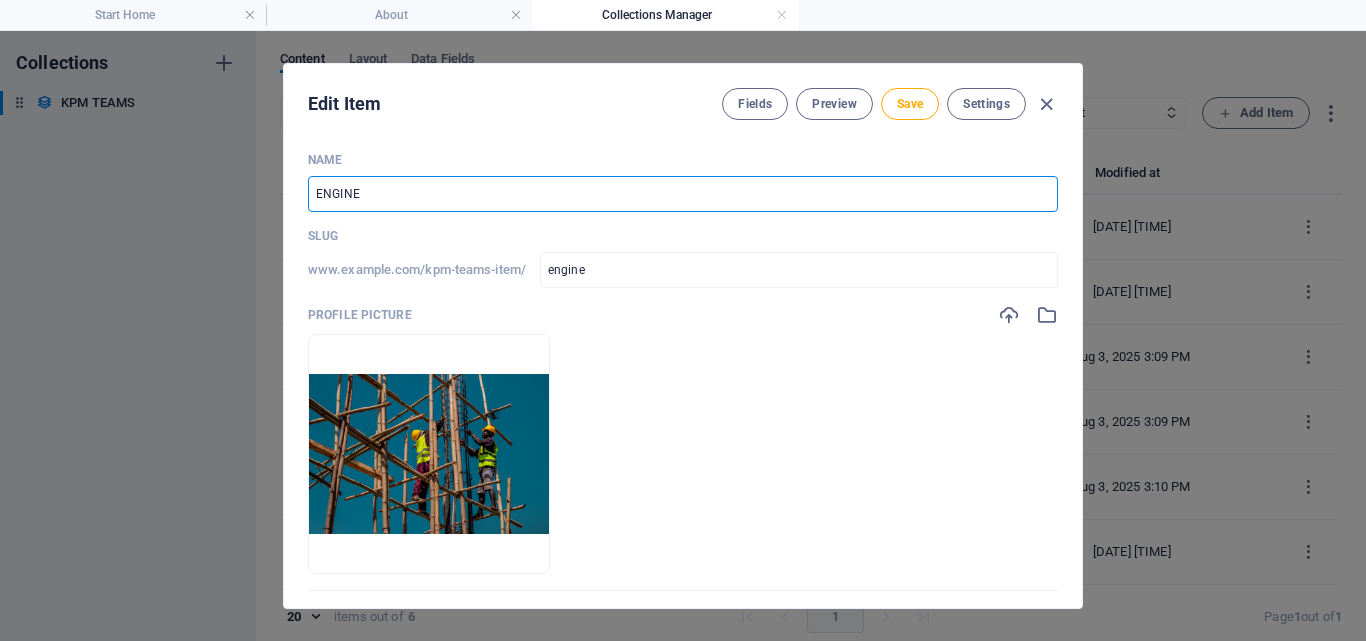 type on "ENGINEE" 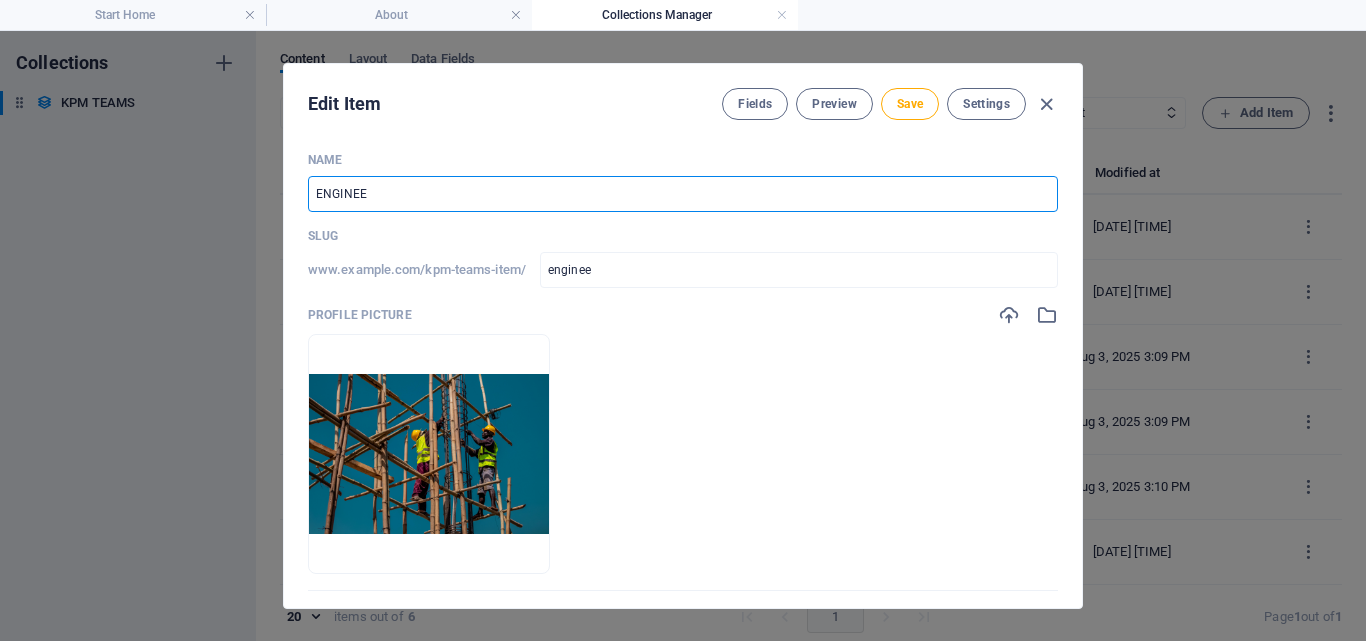 type on "ENGINEER" 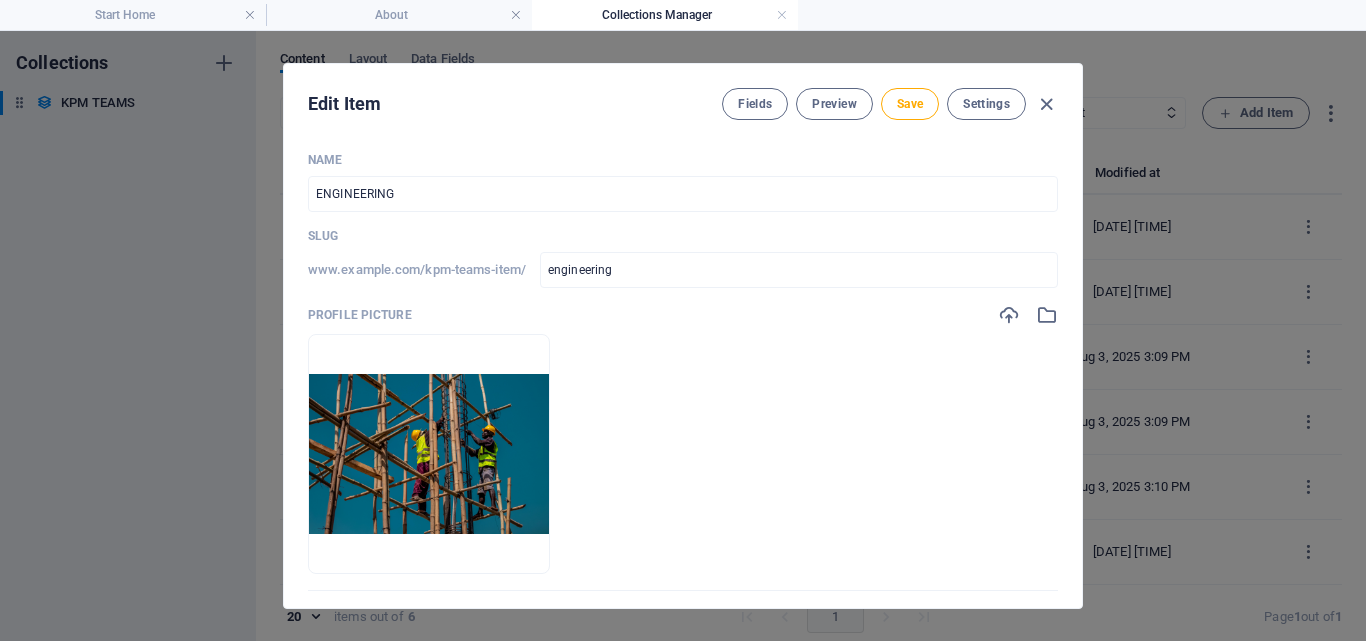 click on "Name ENGINEERING ​ Slug www.example.com/kpm-teams-item/ engineering ​ Profile Picture Drop files here to upload them instantly Job Title ENGINEERING    [EMAIL] ​ Life Motto I never lose. I either win or learn ​ Intro Text Paragraph Format Normal Heading 1 Heading 2 Heading 3 Heading 4 Heading 5 Heading 6 Code Font Family Arial Georgia Impact Tahoma Times New Roman Verdana Font Size 8 9 10 11 12 14 18 24 30 36 48 60 72 96 Bold Italic Underline Strikethrough Colors Icons Align Left Align Center Align Right Align Justify Unordered List Ordered List Insert Link Insert Table Clear Formatting KPMFUEL.COM  IS UNDER MAINTENANCE, SERVING YOU SOON  <p><a href="//KPMFUEL.COM">KPMFUEL.COM</a> IS UNDER MAINTENANCE, SERVING YOU SOON&nbsp;</p> Social Media Edit in CMS Add Field Settings SEO Title AI ​ 147 / 580 Px Slug www.example.com/kpm-teams-item/ engineering ​ SEO Description AI ​ 0 / 990 Px SEO Keywords AI ​ Meta tags ​ Preview Mobile Desktop www.example.com ... engineering ENGINEERING" at bounding box center (683, 372) 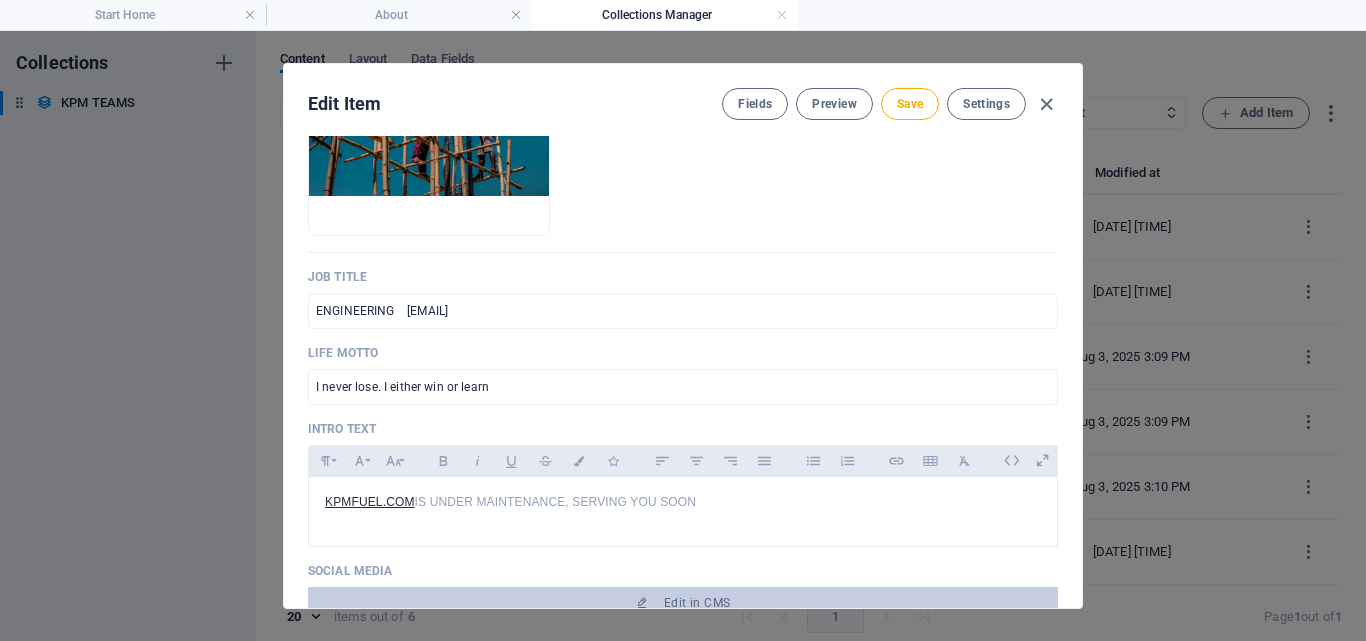 scroll, scrollTop: 343, scrollLeft: 0, axis: vertical 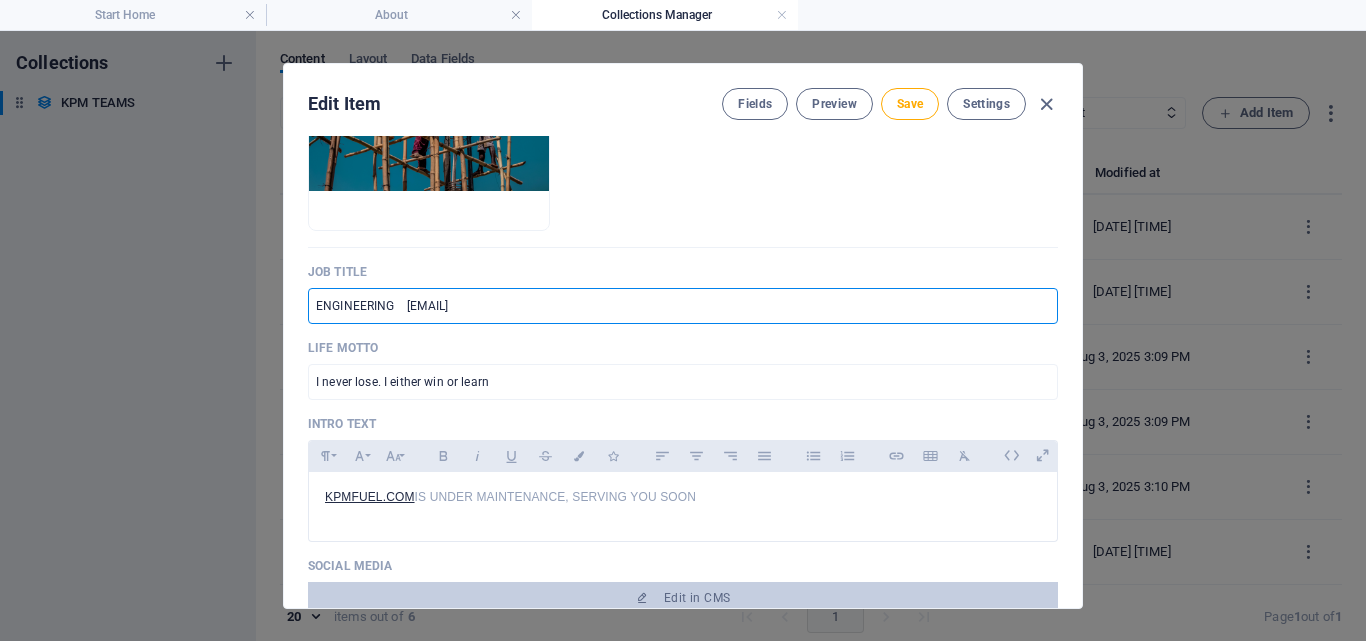 drag, startPoint x: 539, startPoint y: 303, endPoint x: 399, endPoint y: 301, distance: 140.01428 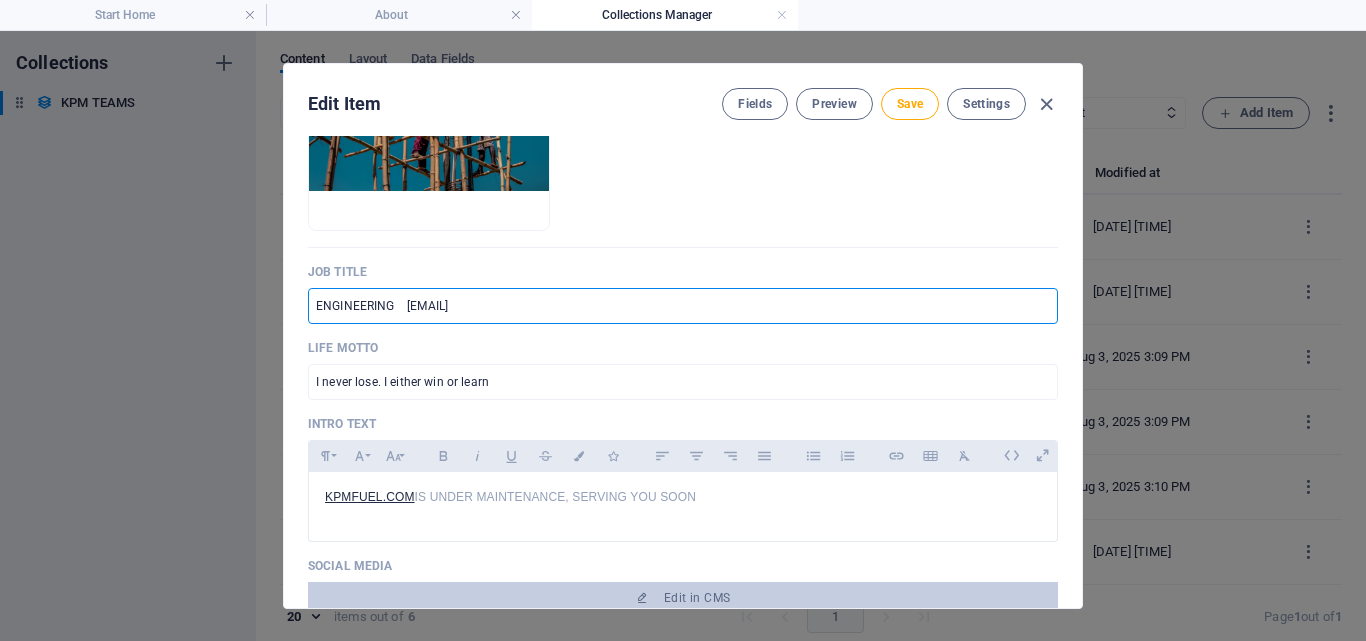 click on "ENGINEERING    [EMAIL]" at bounding box center (683, 306) 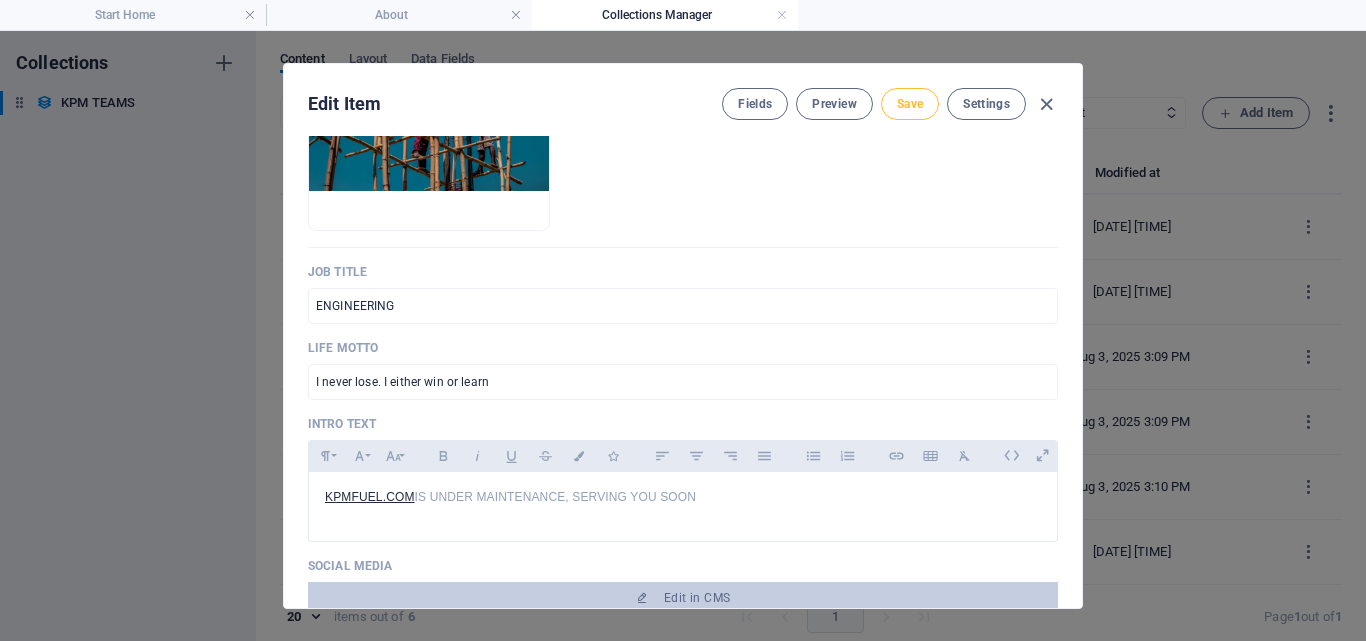 click on "Save" at bounding box center (910, 104) 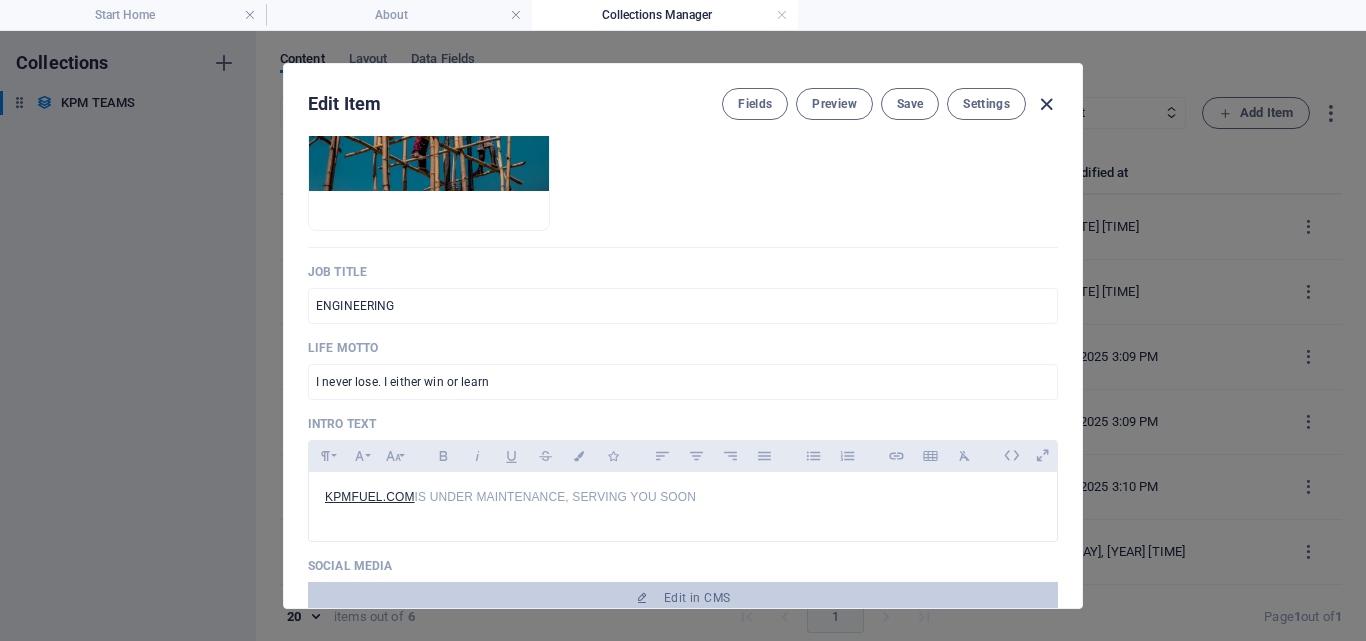 click at bounding box center [1046, 104] 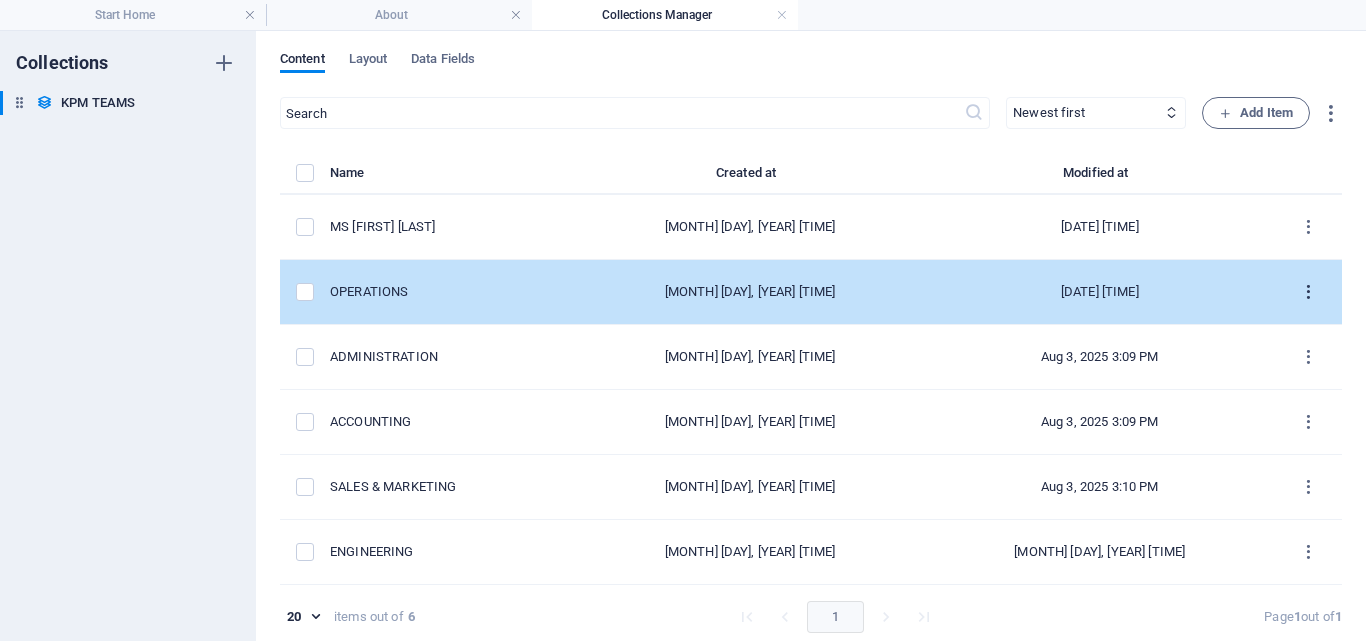 click at bounding box center [1308, 292] 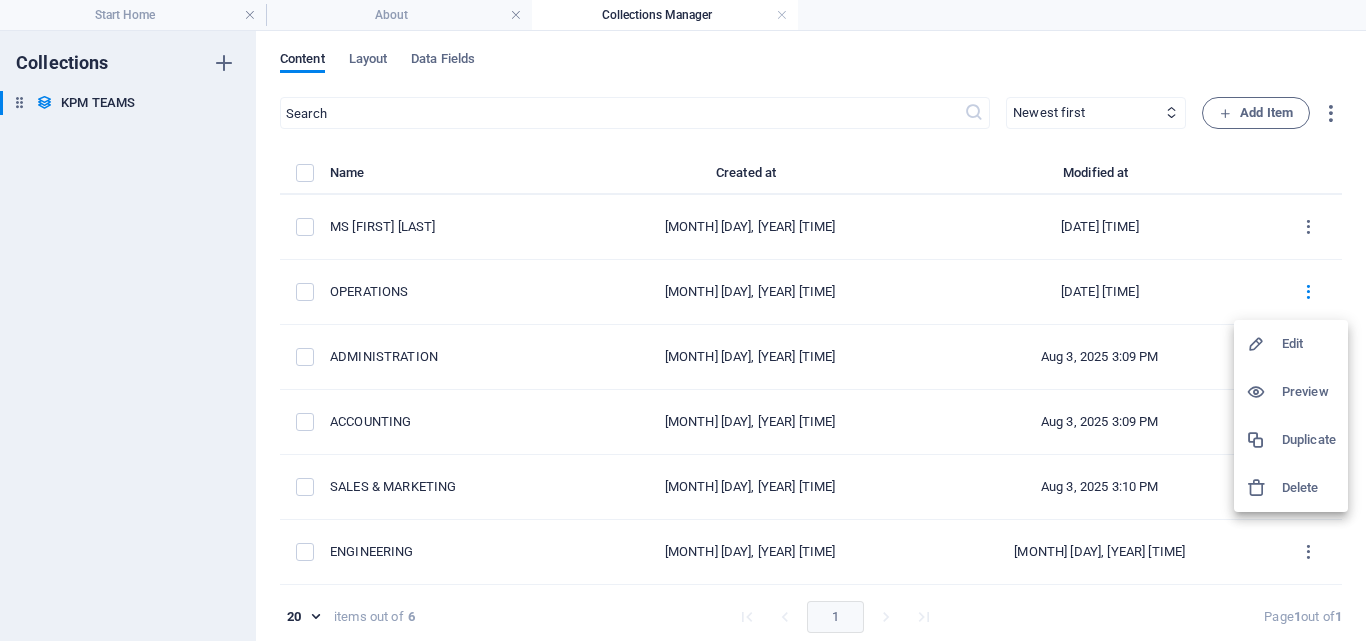 click on "Edit" at bounding box center (1309, 344) 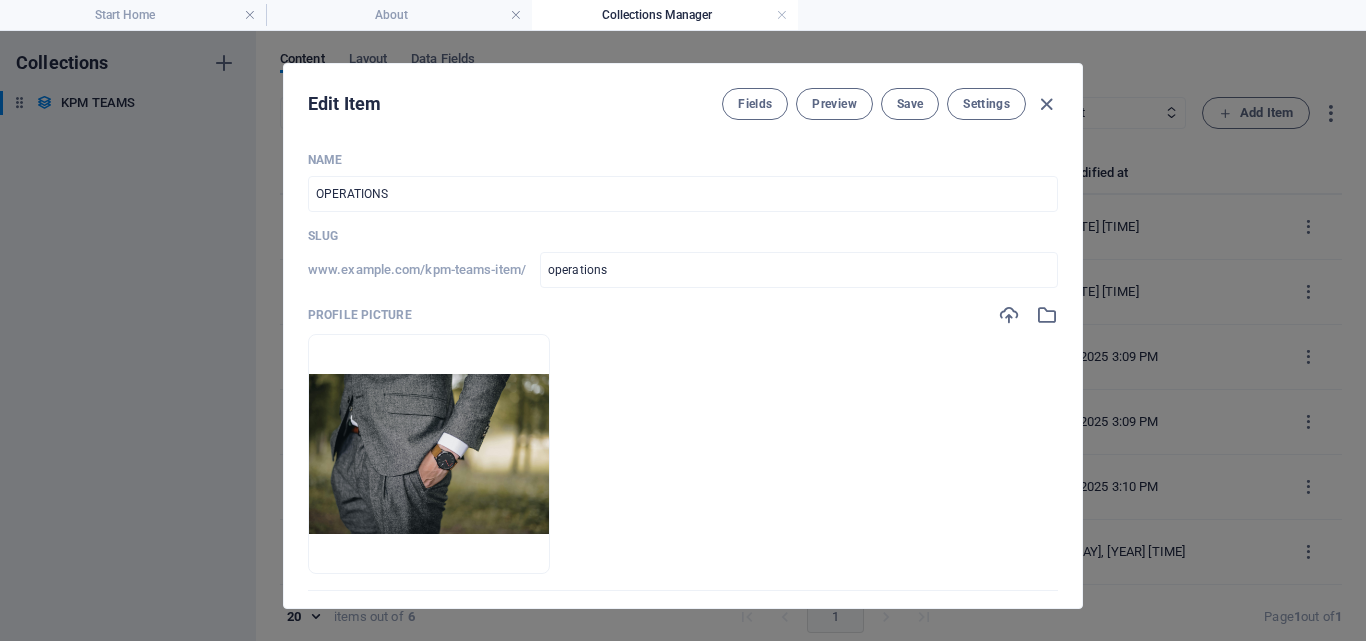 drag, startPoint x: 1080, startPoint y: 199, endPoint x: 1079, endPoint y: 185, distance: 14.035668 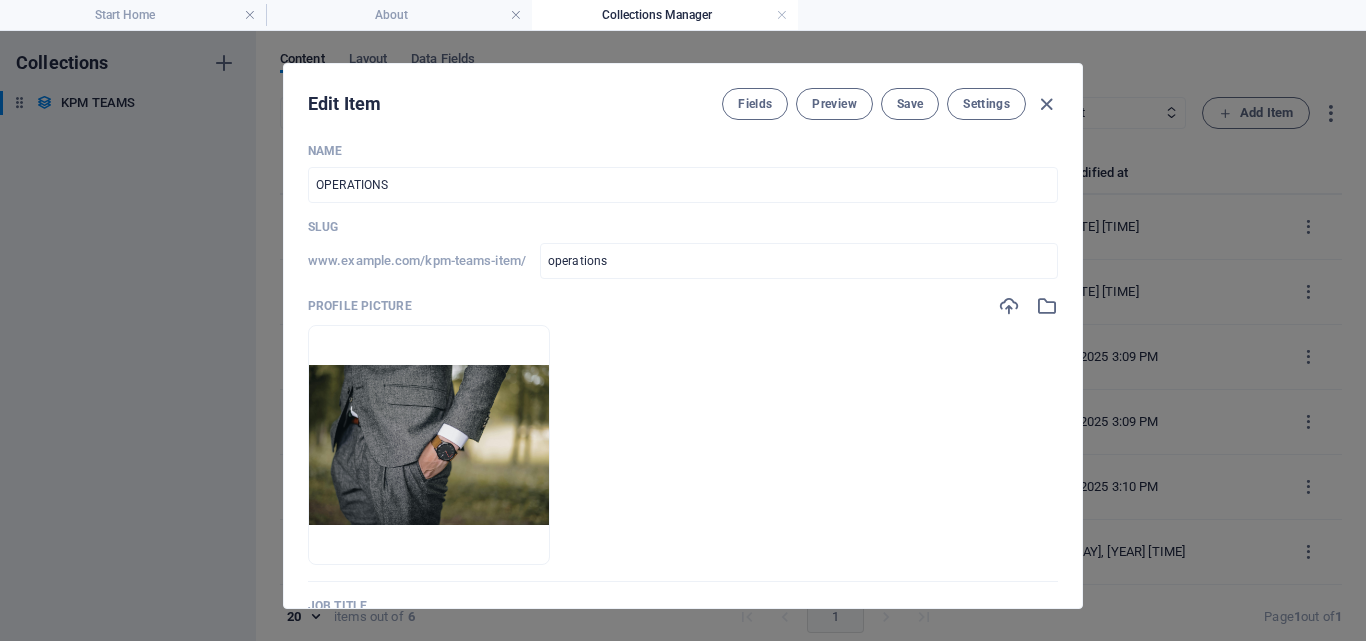 scroll, scrollTop: 0, scrollLeft: 0, axis: both 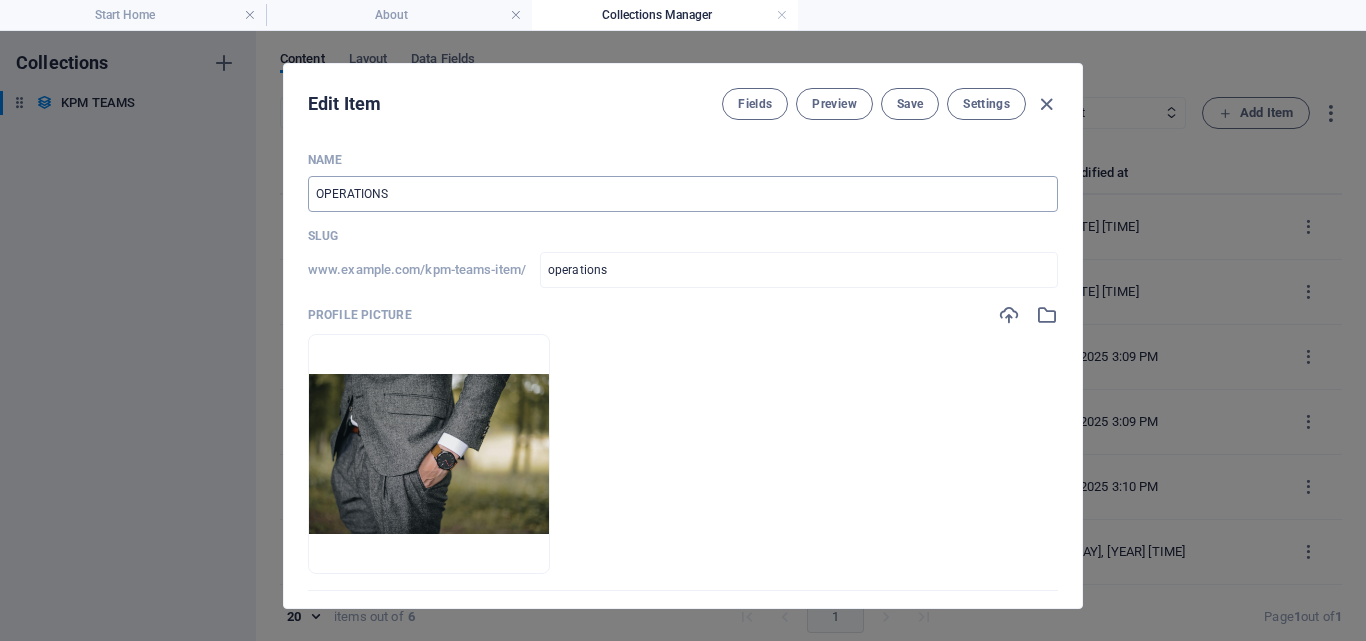 click on "OPERATIONS" at bounding box center (683, 194) 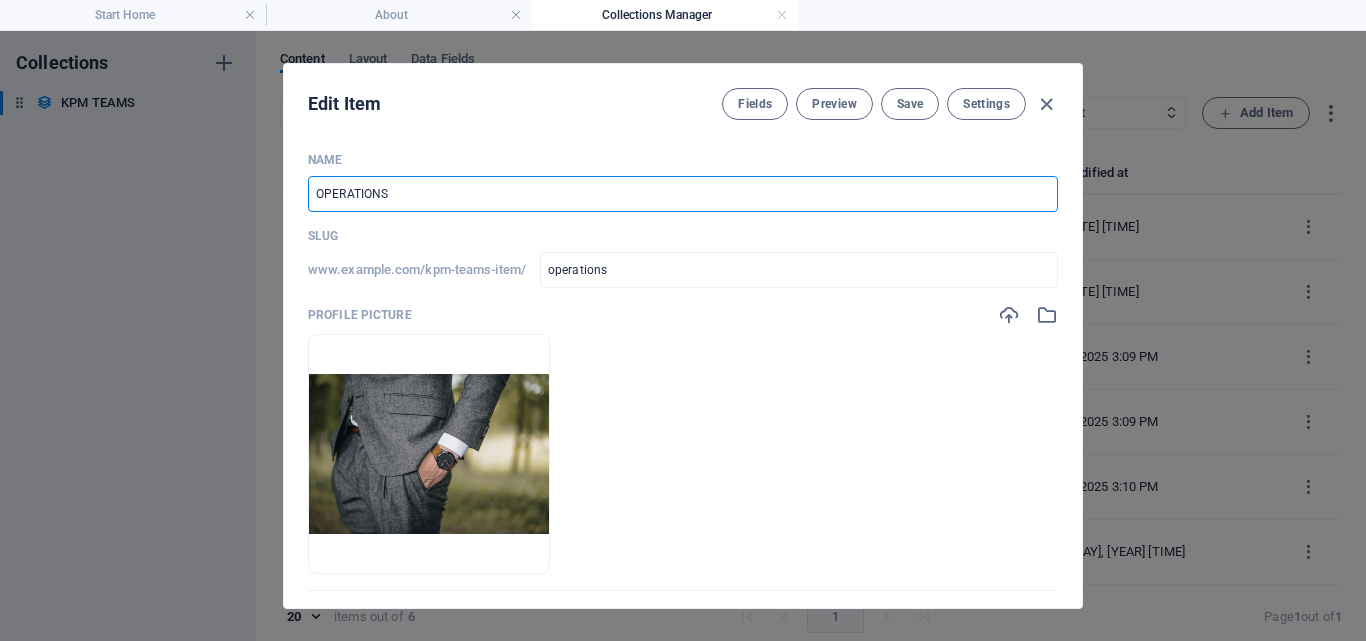 click on "OPERATIONS" at bounding box center (683, 194) 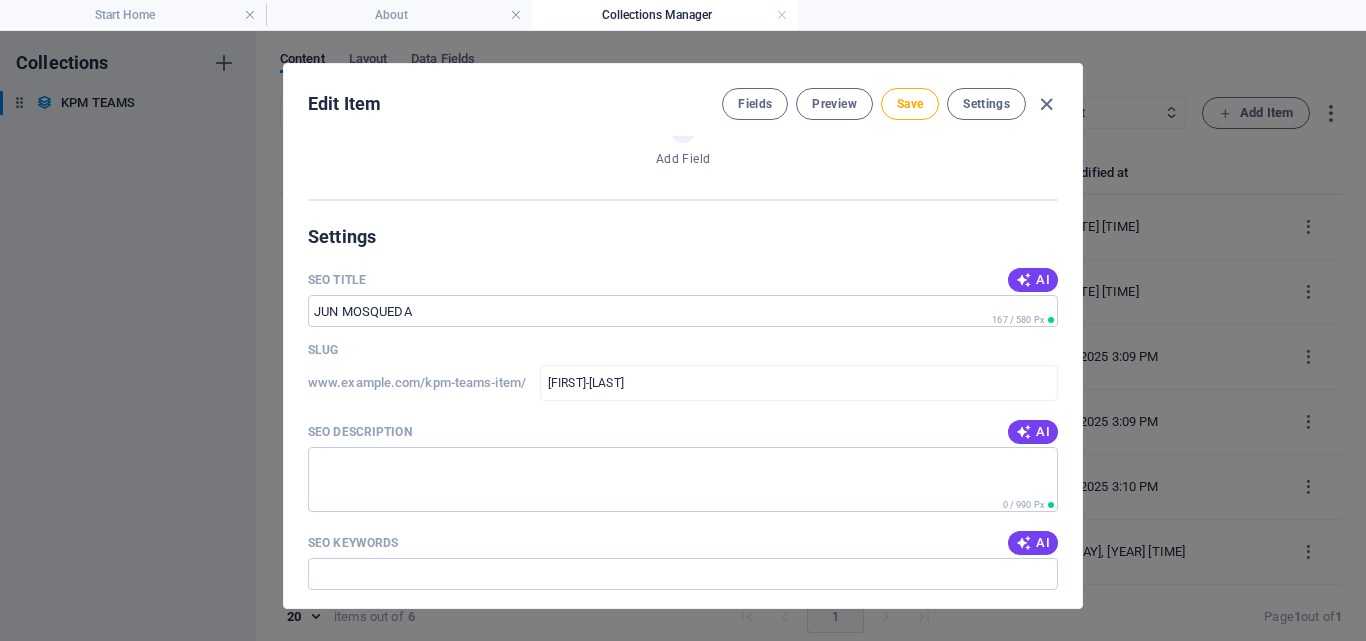scroll, scrollTop: 1037, scrollLeft: 0, axis: vertical 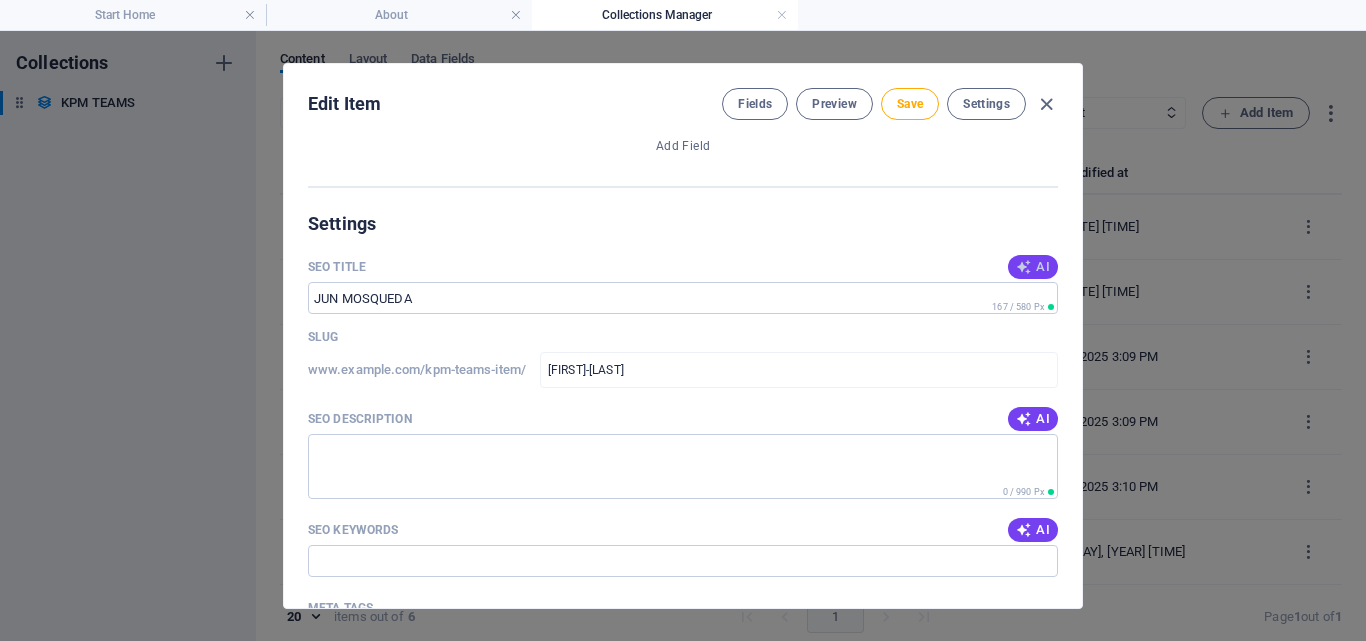 click at bounding box center [1024, 267] 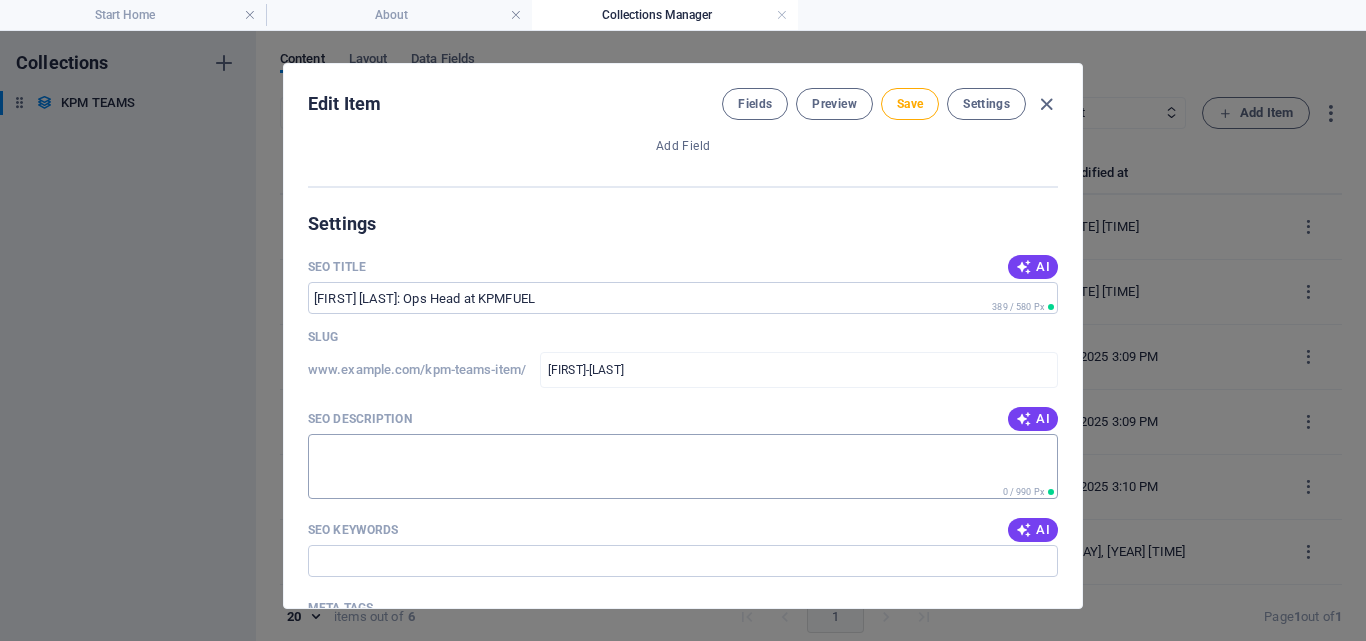 click on "SEO Description" at bounding box center [683, 466] 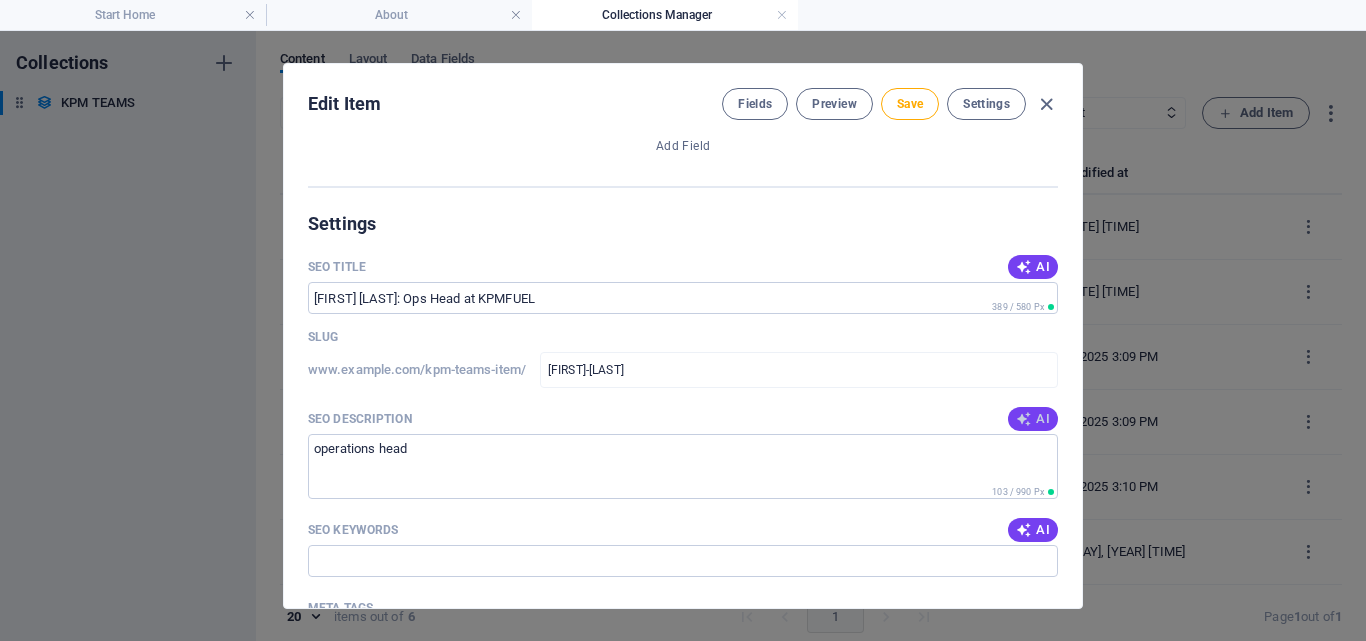 click on "AI" at bounding box center (1033, 419) 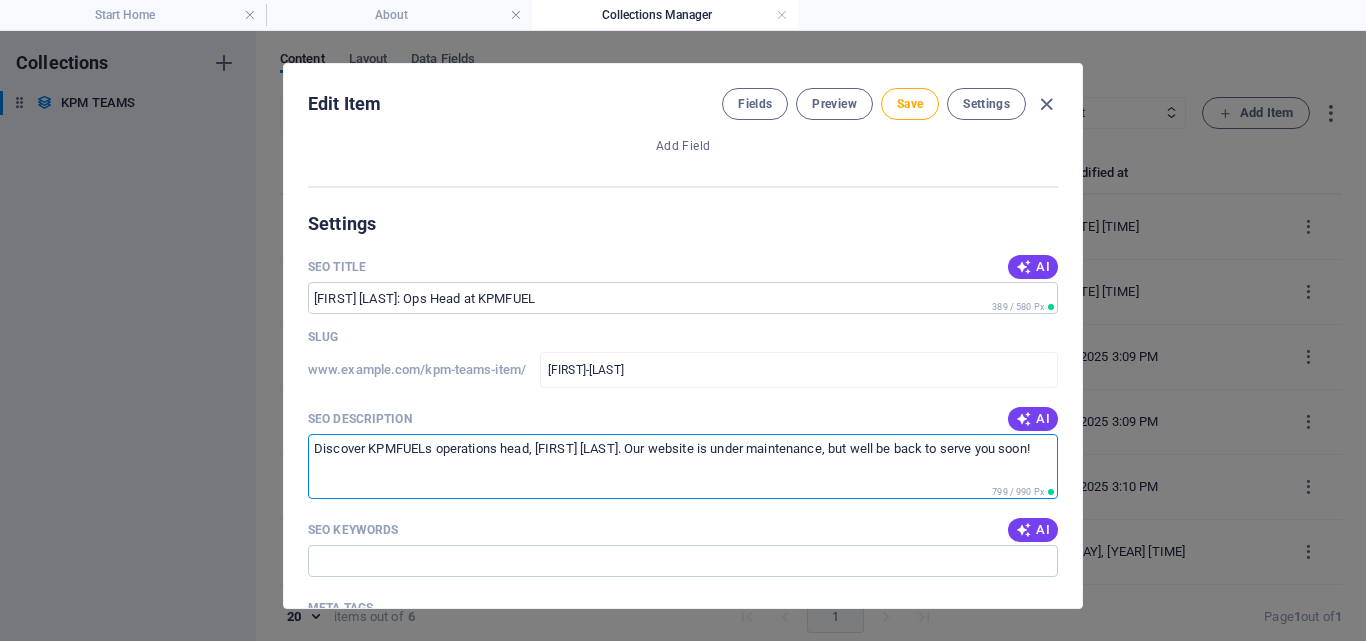 drag, startPoint x: 634, startPoint y: 445, endPoint x: 1088, endPoint y: 448, distance: 454.00992 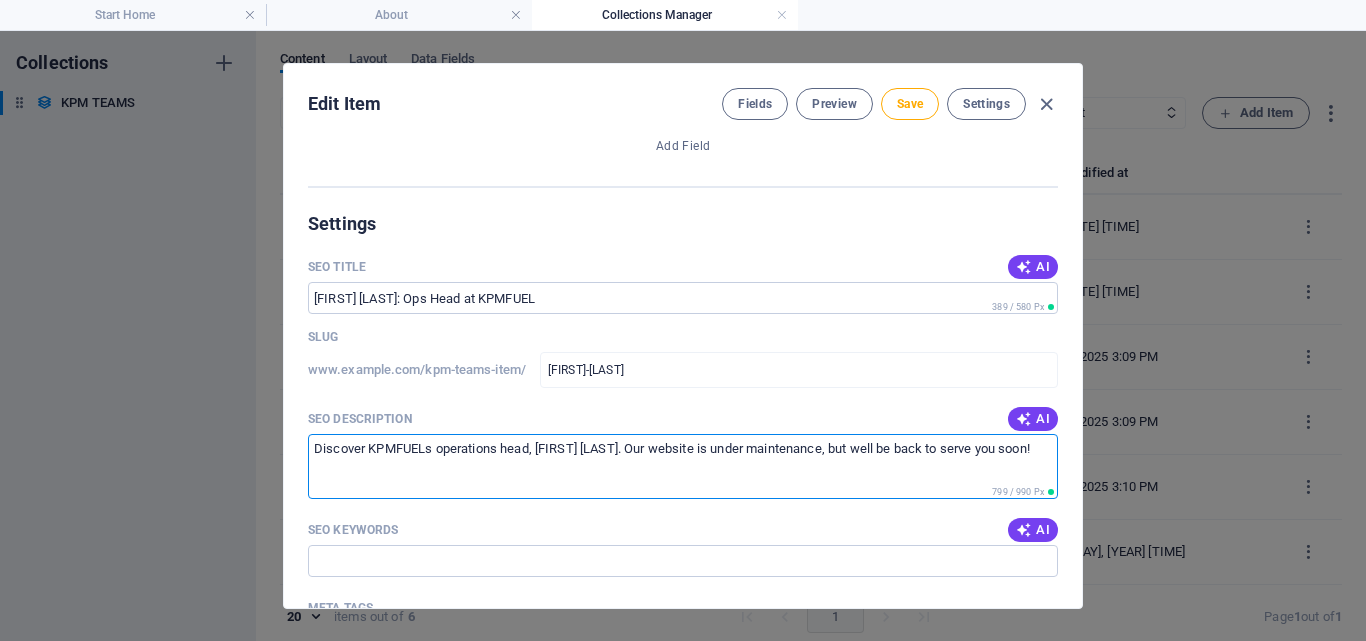 click on "Edit Item Fields Preview Save Settings Name [FIRST] [LAST] ​ Slug www.example.com/kpm-teams-item/ [FIRST]-[LAST] ​ Profile Picture Drop files here to upload them instantly Job Title OPERATIONS HEAD    [EMAIL] ​ Life Motto [LIFE MOTTO] ​ Intro Text Paragraph Format Normal Heading 1 Heading 2 Heading 3 Heading 4 Heading 5 Heading 6 Code Font Family Arial Georgia Impact Tahoma Times New Roman Verdana Font Size 8 9 10 11 12 14 18 24 30 36 48 60 72 96 Bold Italic Underline Strikethrough Colors Icons Align Left Align Center Align Right Align Justify Unordered List Ordered List Insert Link Insert Table Clear Formatting KPMFUEL.COM  IS UNDER MAINTENANCE, SERVING YOU SOON.  <p><a href="//KPMFUEL.COM">KPMFUEL.COM</a>&nbsp;IS UNDER MAINTENANCE, SERVING YOU SOON.&nbsp;</p> Social Media Edit in CMS Add Field Settings SEO Title AI [FIRST] [LAST]: Ops Head at KPMFUEL ​ [PX] / [PX] Px Slug www.example.com/kpm-teams-item/ [FIRST]-[LAST] ​ SEO Description AI ​ [PX] / [PX] Px SEO Keywords AI ​ Meta tags ​ ..." at bounding box center [683, 336] 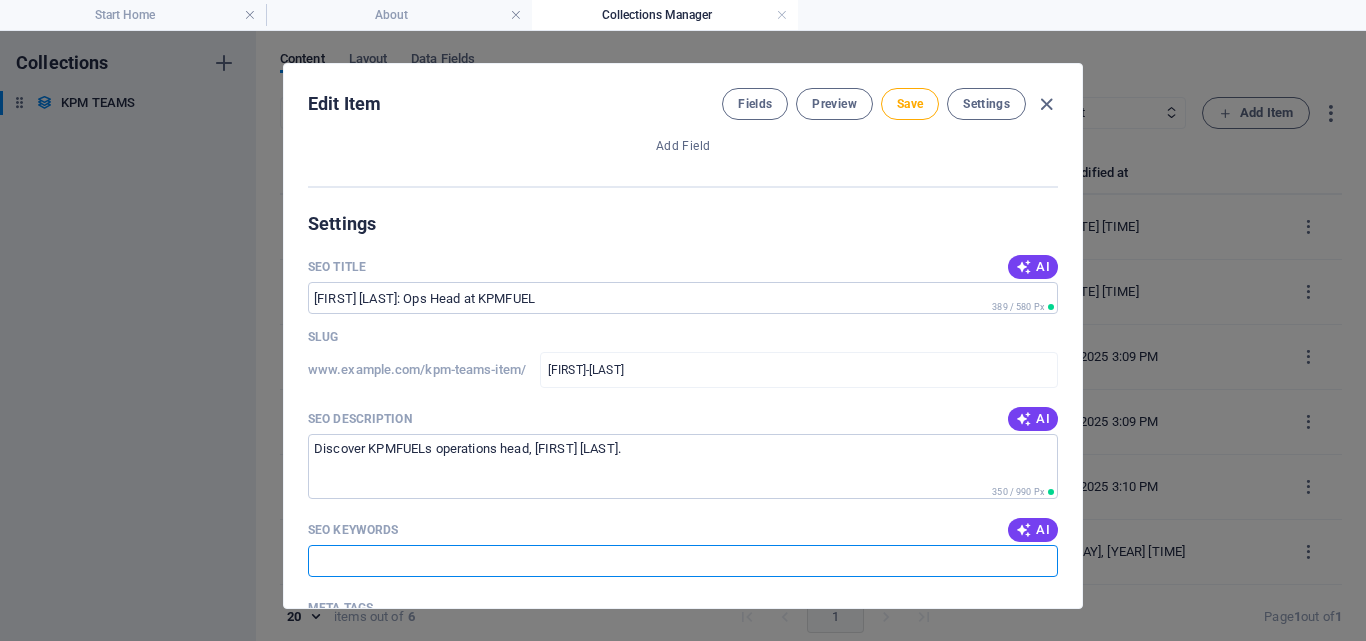 click on "SEO Keywords" at bounding box center (683, 561) 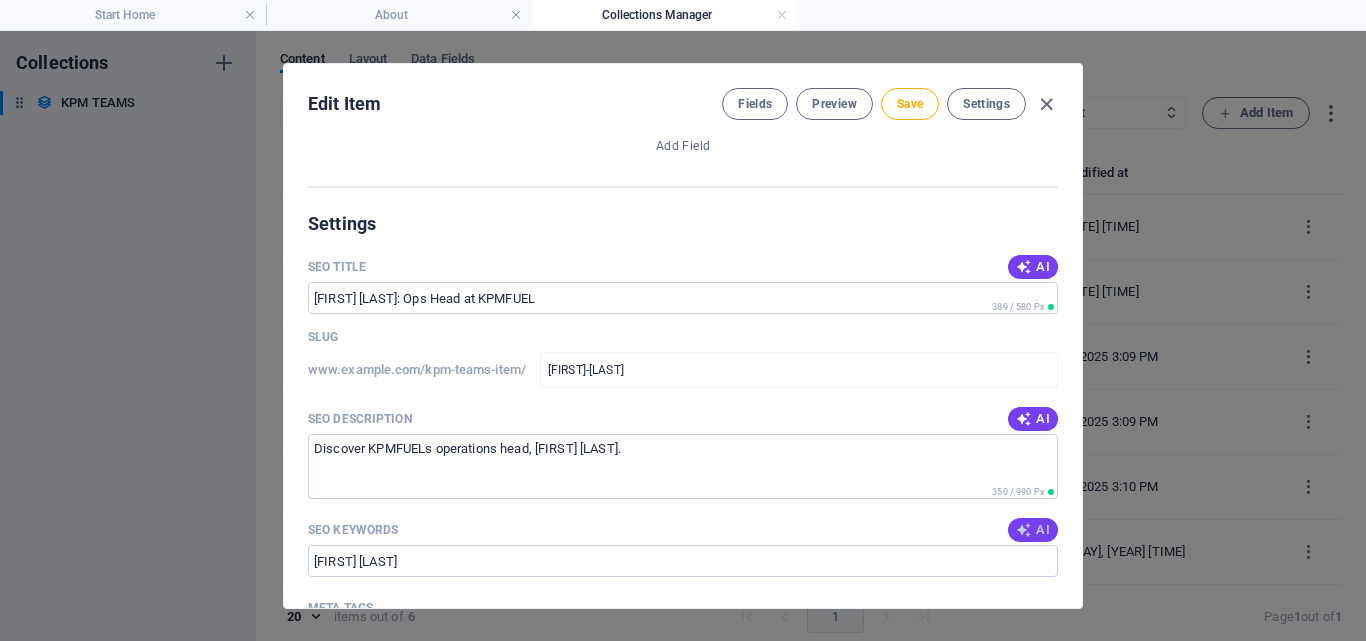 click on "AI" at bounding box center (1033, 530) 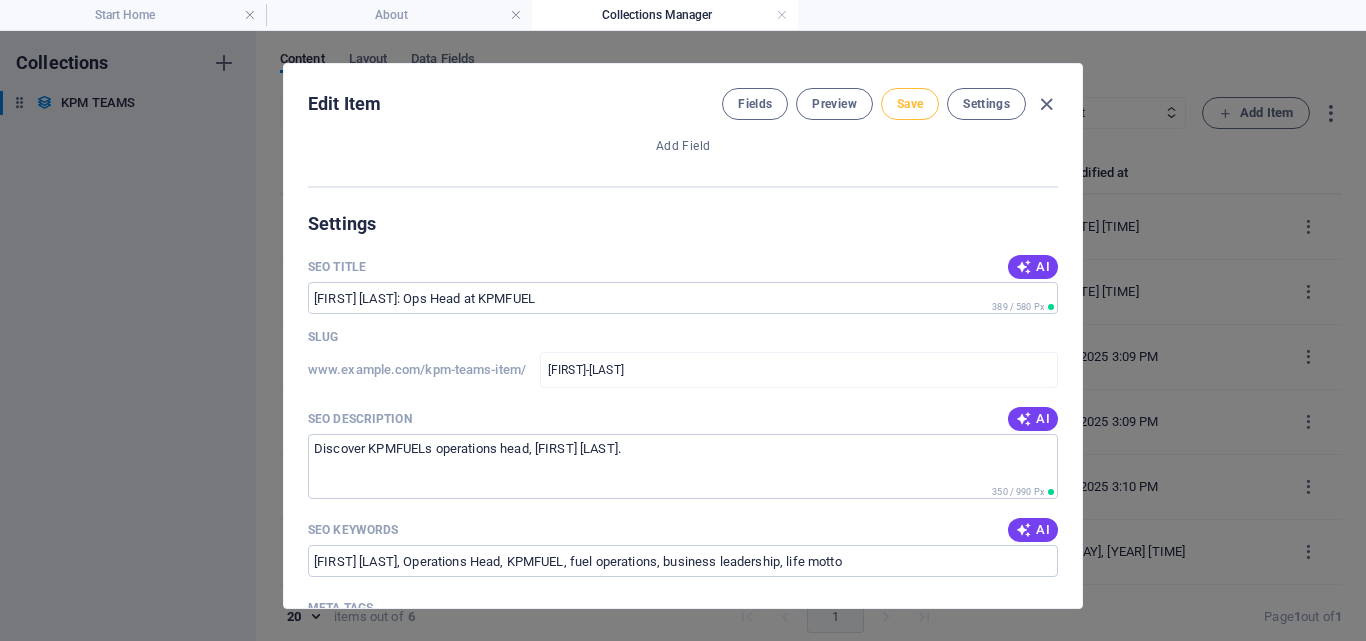 click on "Save" at bounding box center (910, 104) 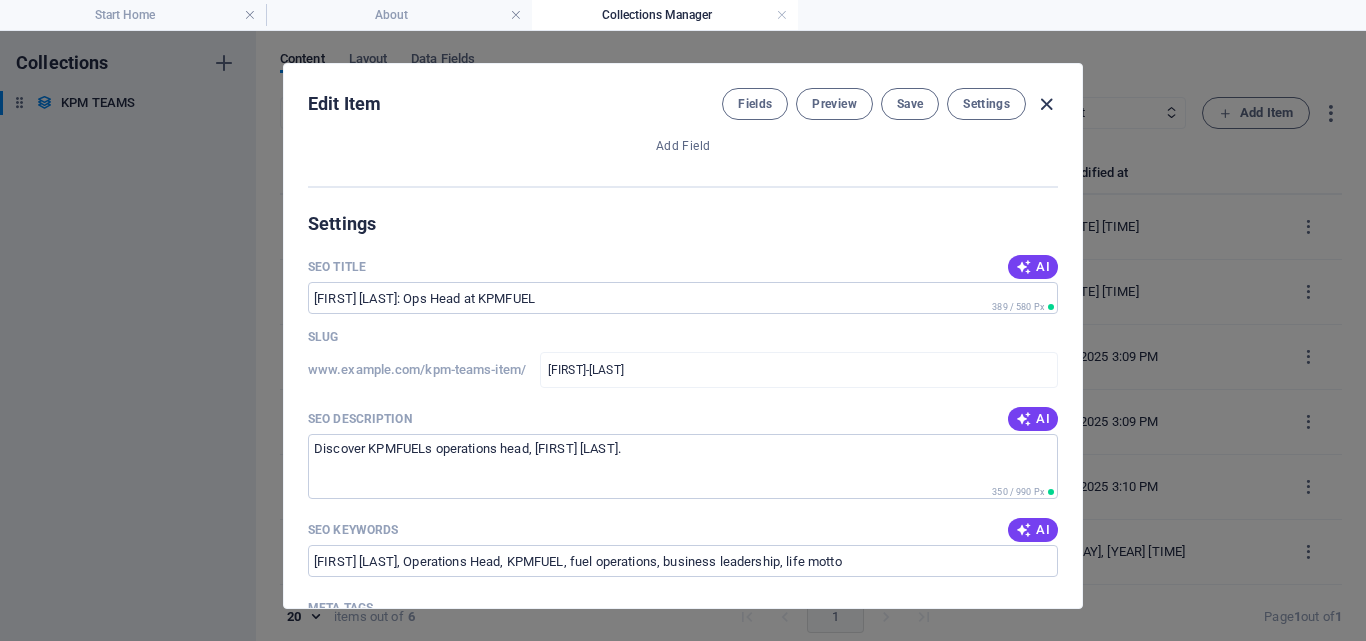 click at bounding box center (1046, 104) 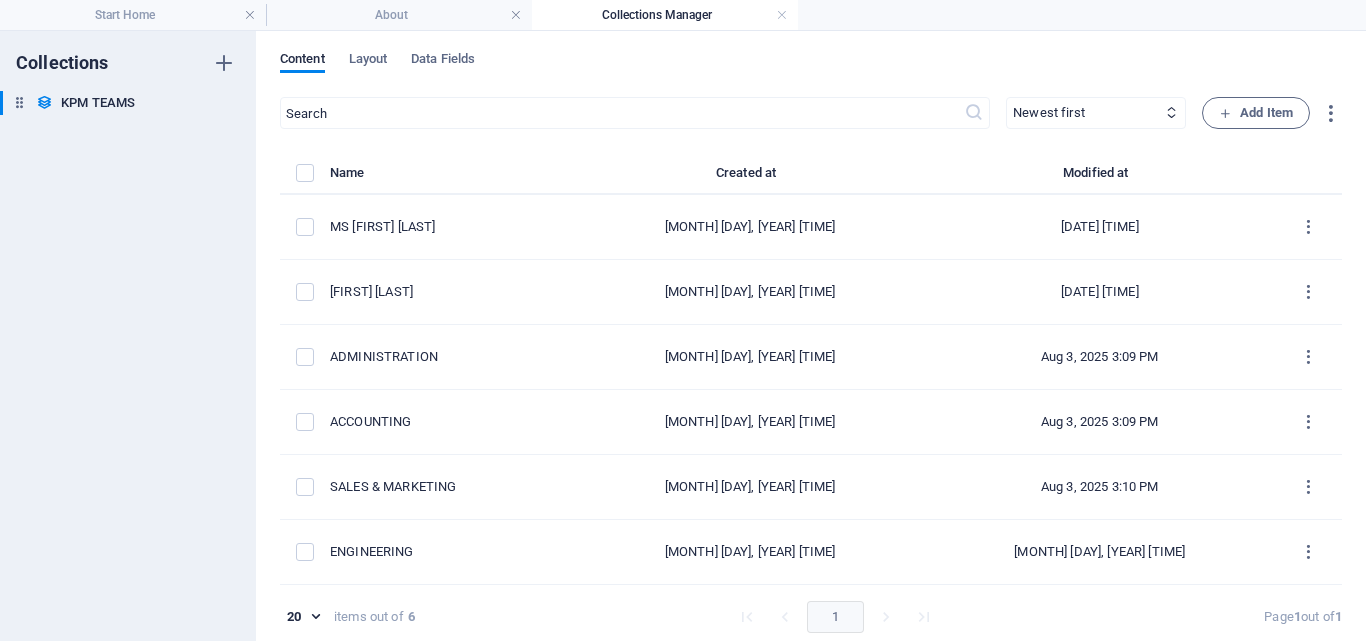scroll, scrollTop: 839, scrollLeft: 0, axis: vertical 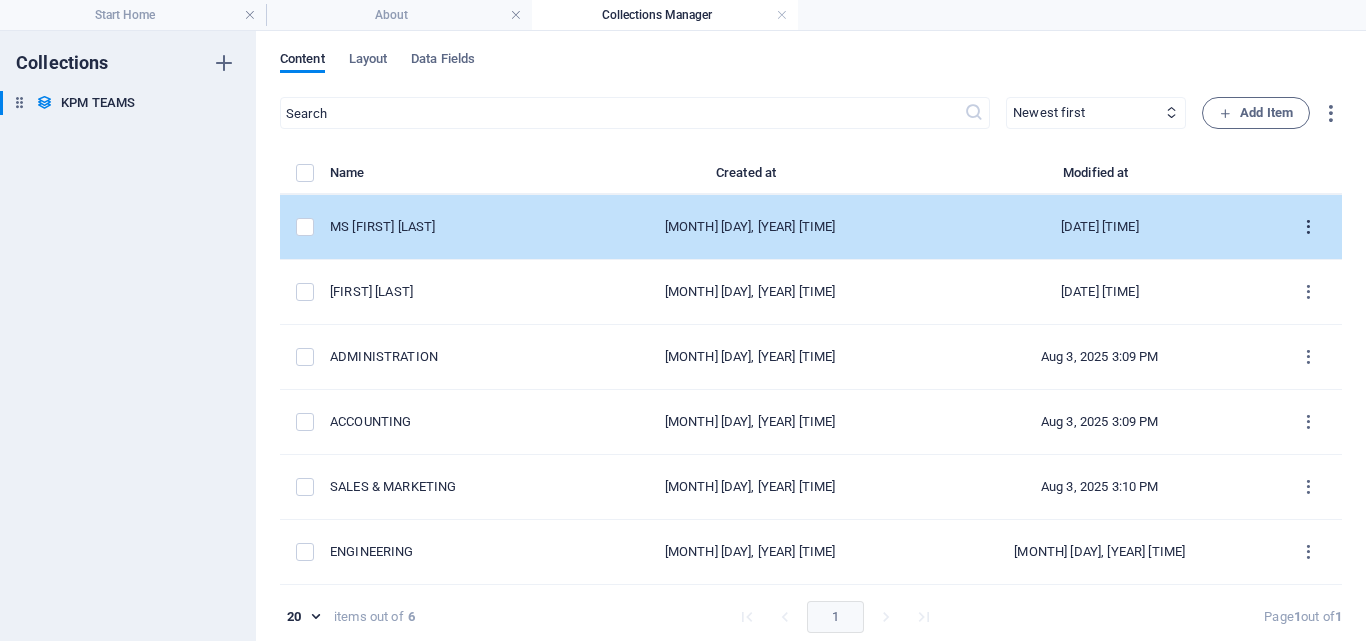 click at bounding box center [1308, 227] 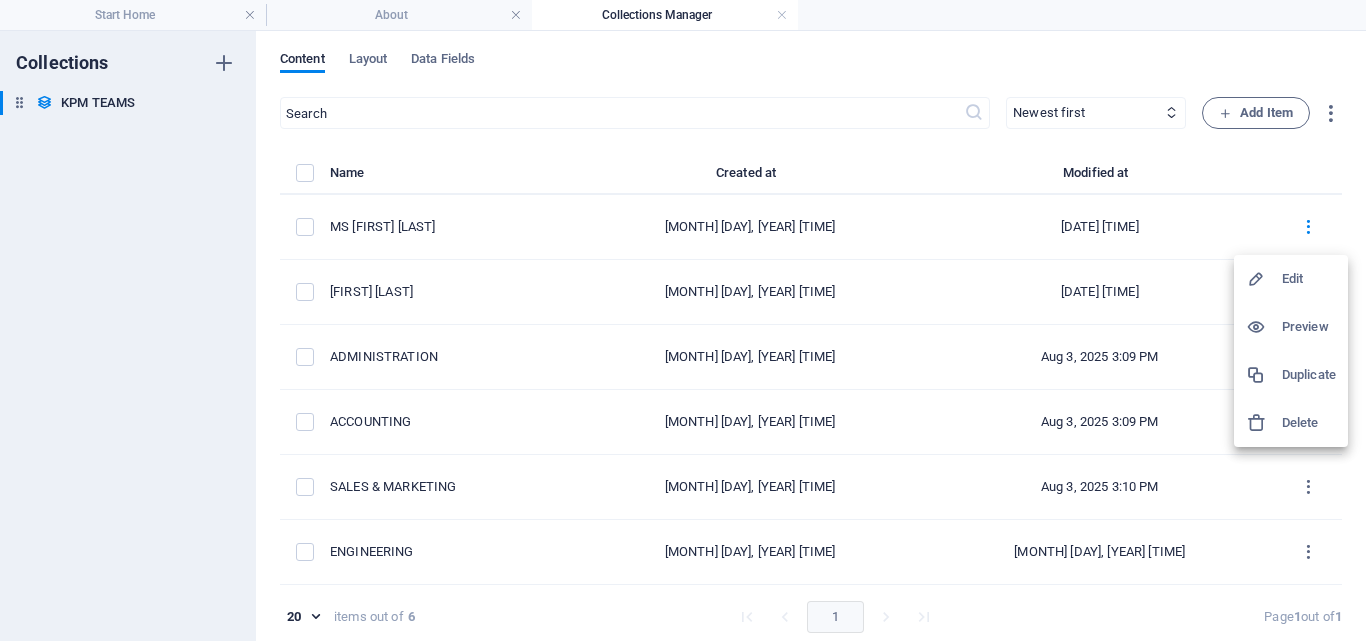 click at bounding box center [1264, 279] 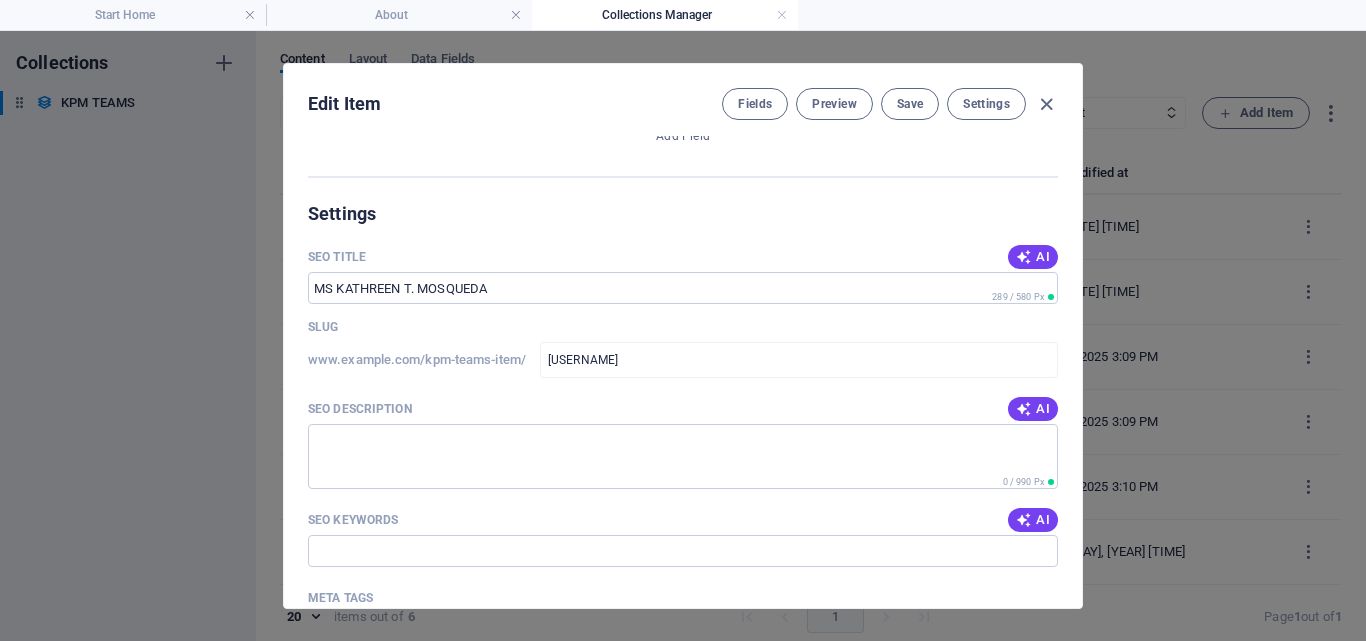 scroll, scrollTop: 1066, scrollLeft: 0, axis: vertical 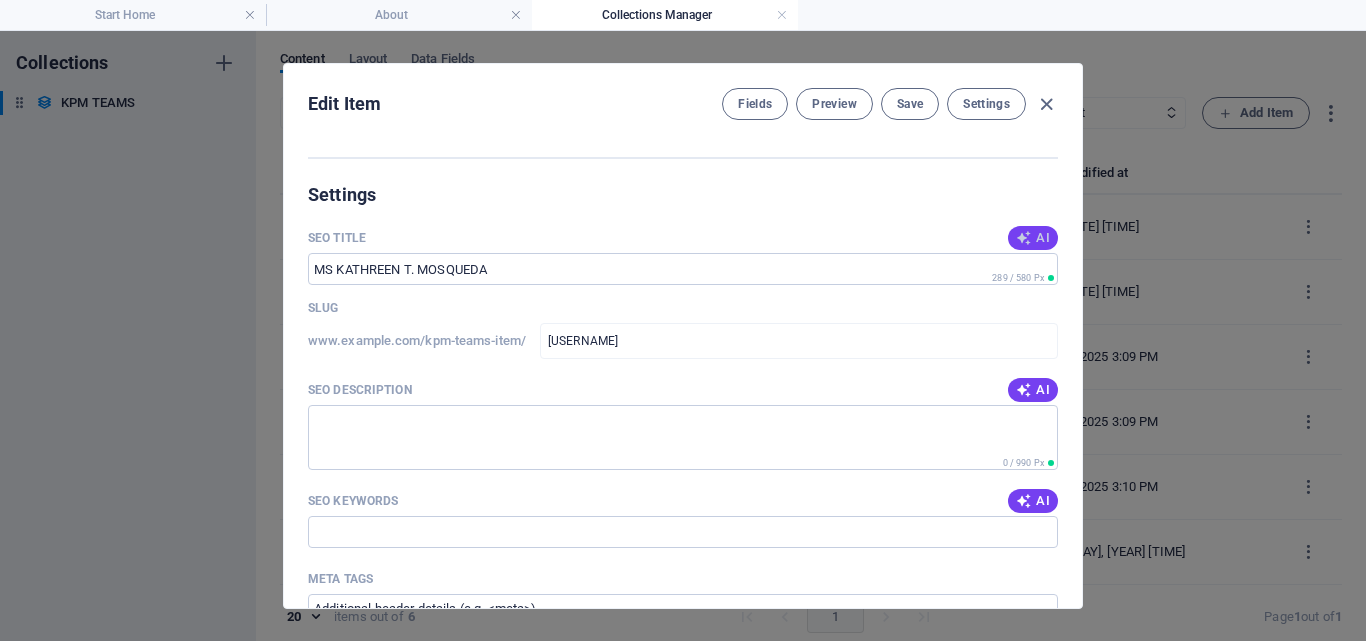 click at bounding box center (1024, 238) 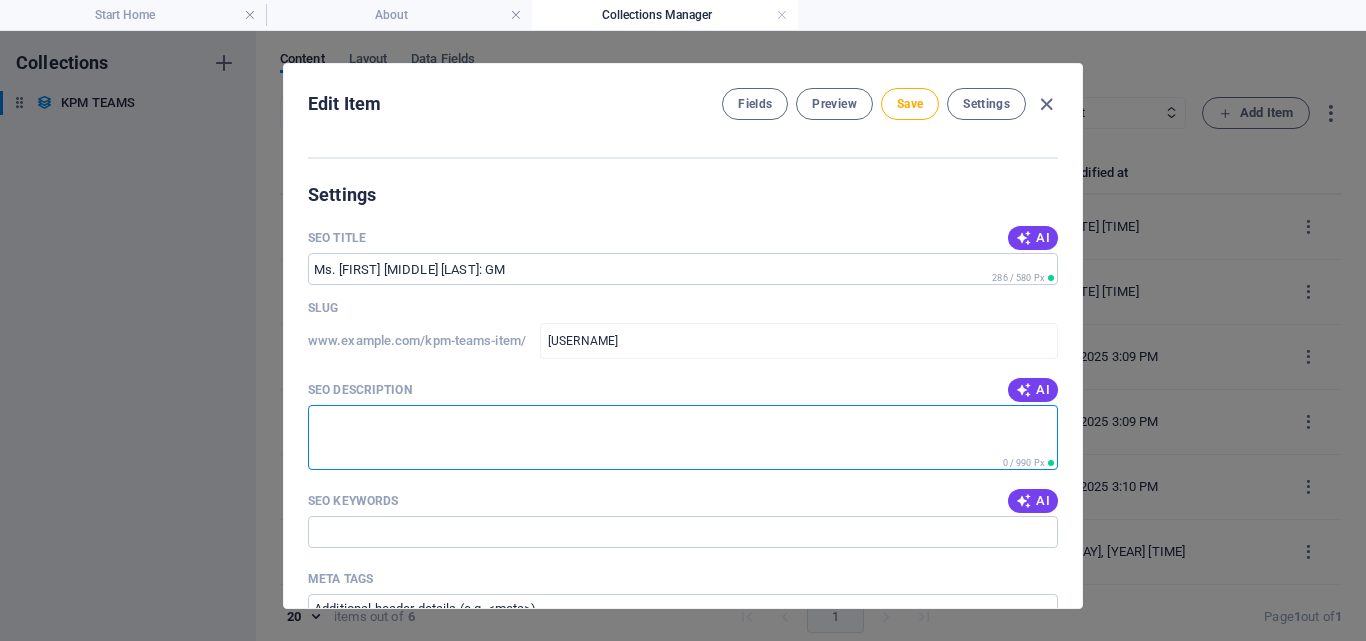 click on "SEO Description" at bounding box center (683, 437) 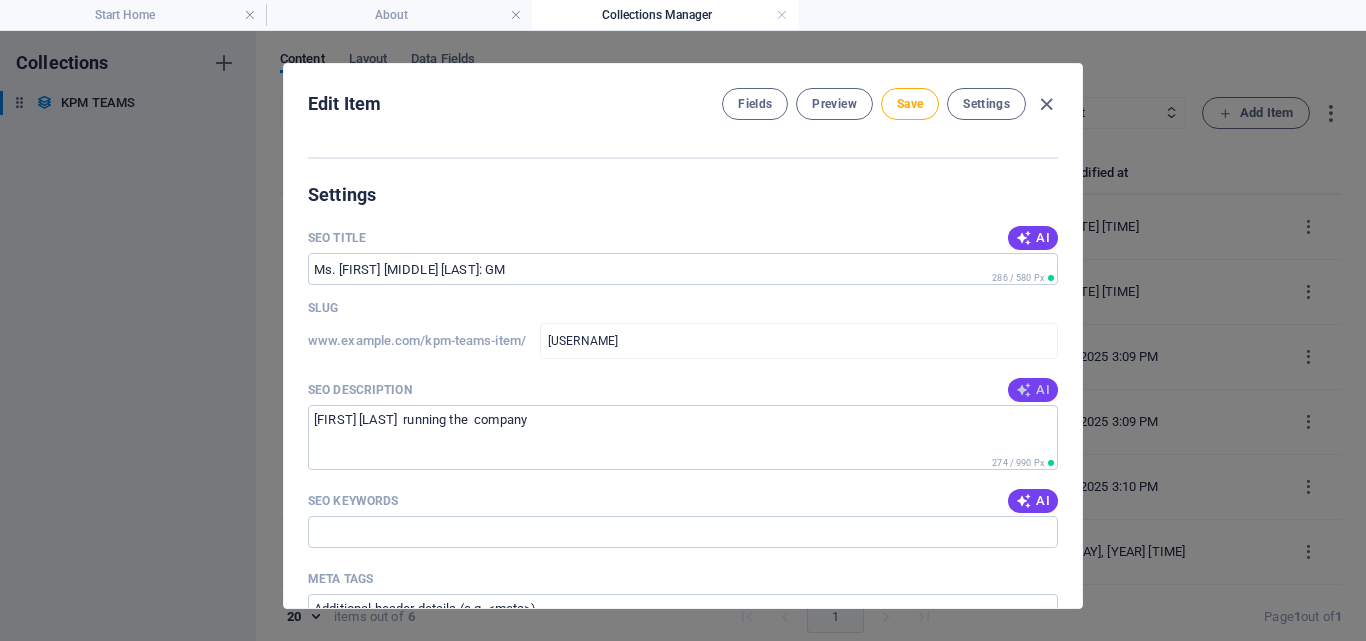 click on "AI" at bounding box center (1033, 390) 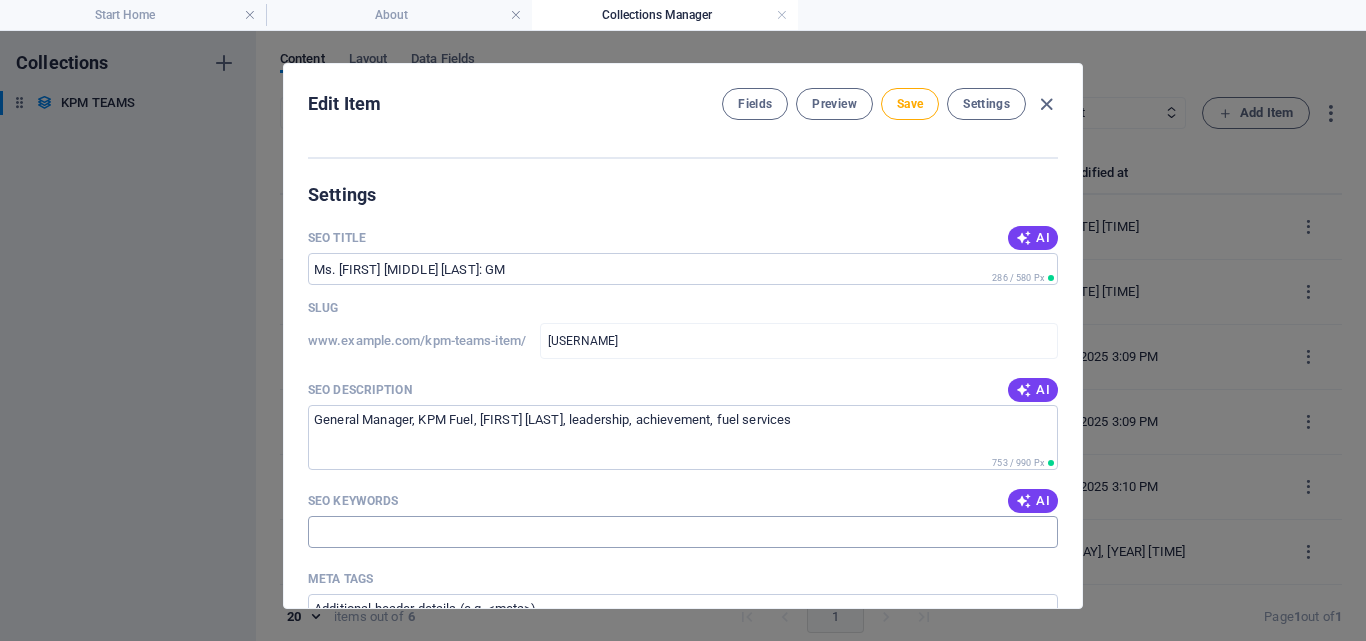 click on "SEO Keywords" at bounding box center [683, 532] 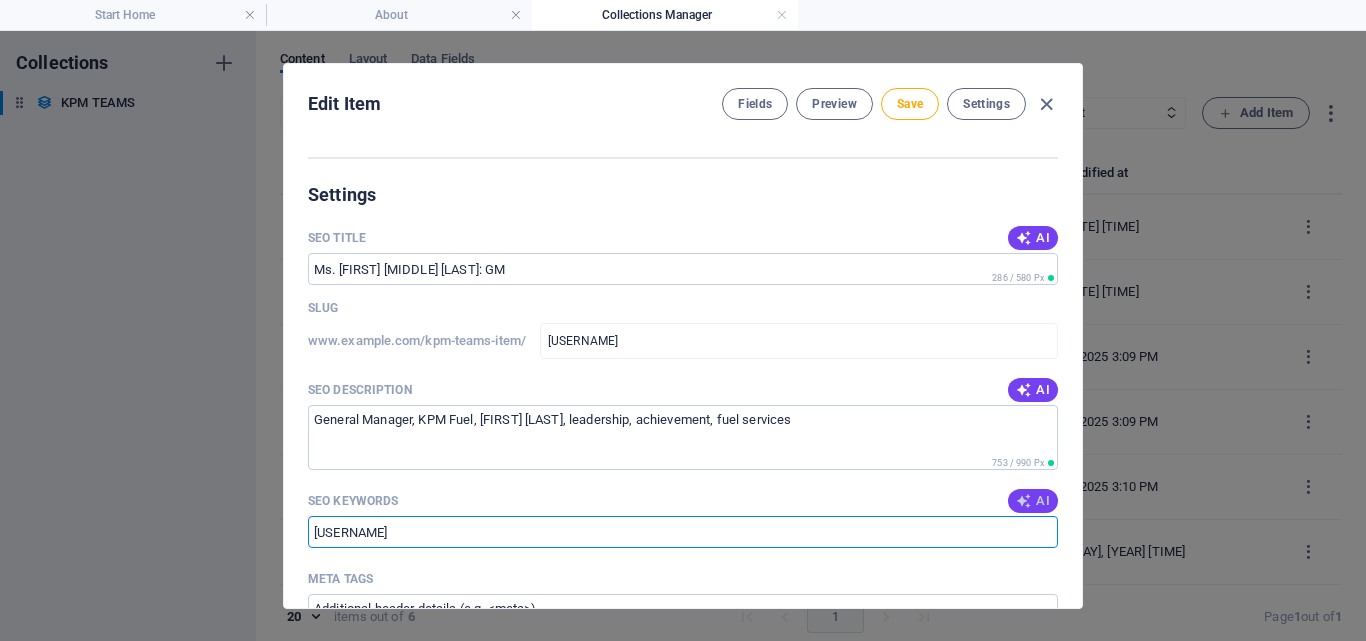 click at bounding box center [1024, 501] 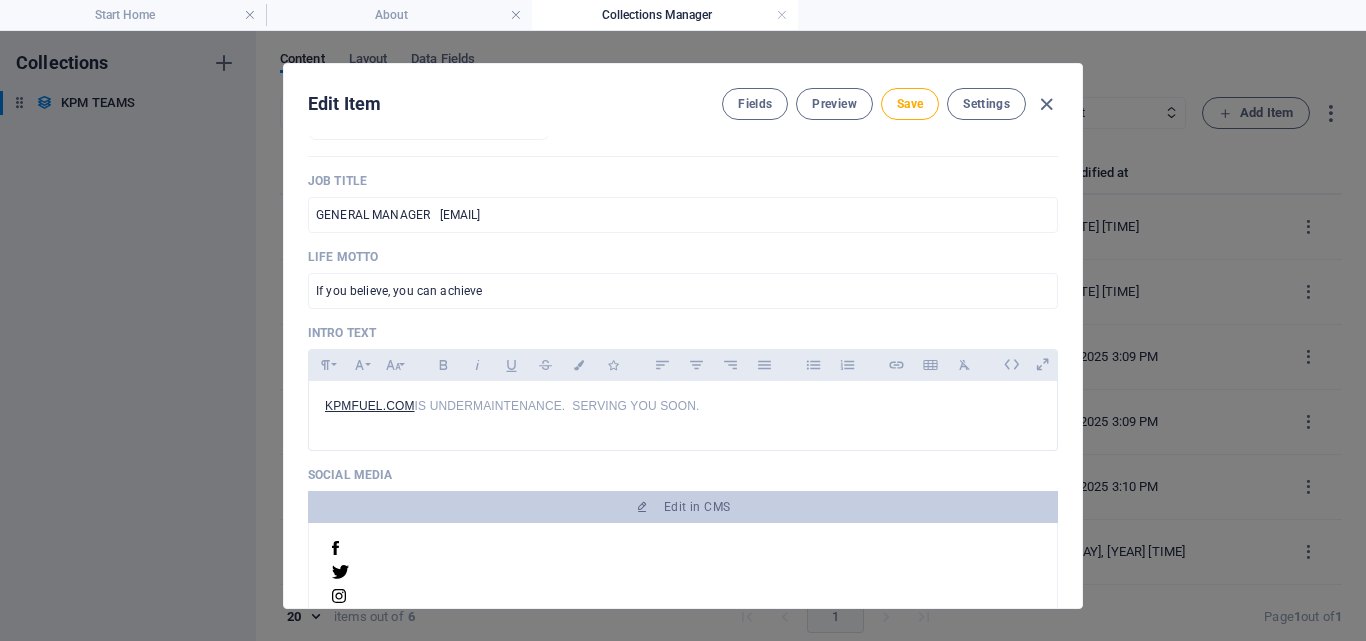 scroll, scrollTop: 24, scrollLeft: 0, axis: vertical 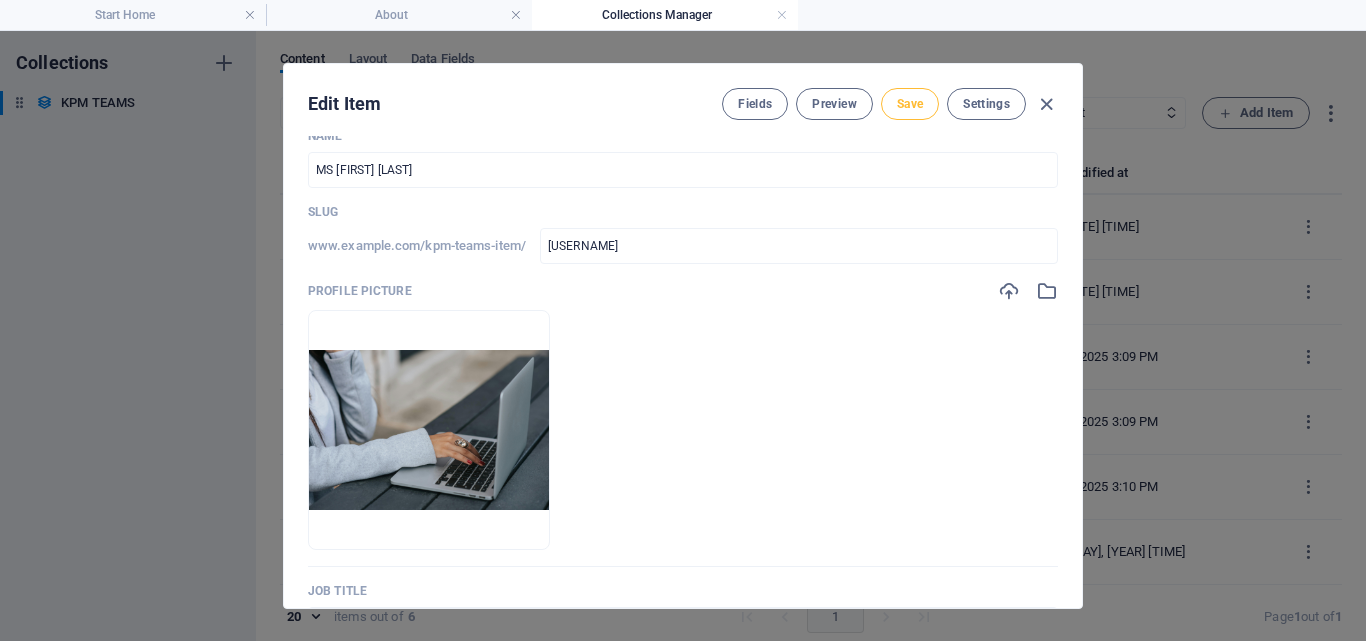 click on "Save" at bounding box center (910, 104) 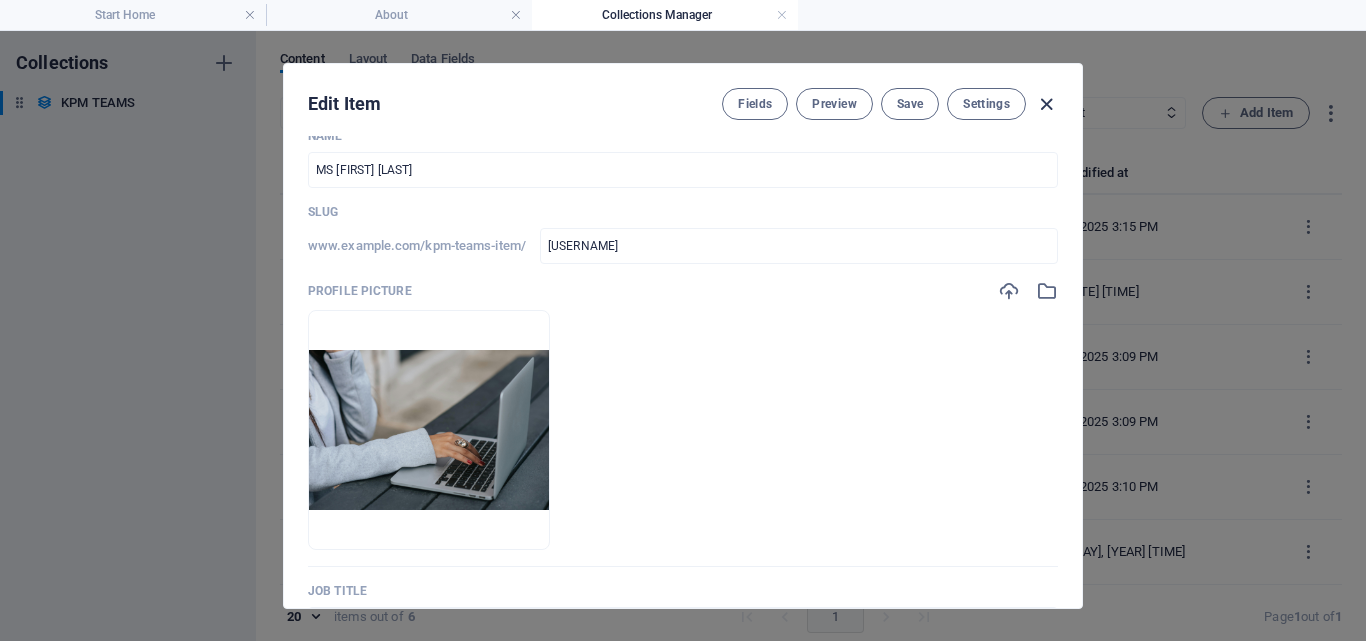 click at bounding box center (1046, 104) 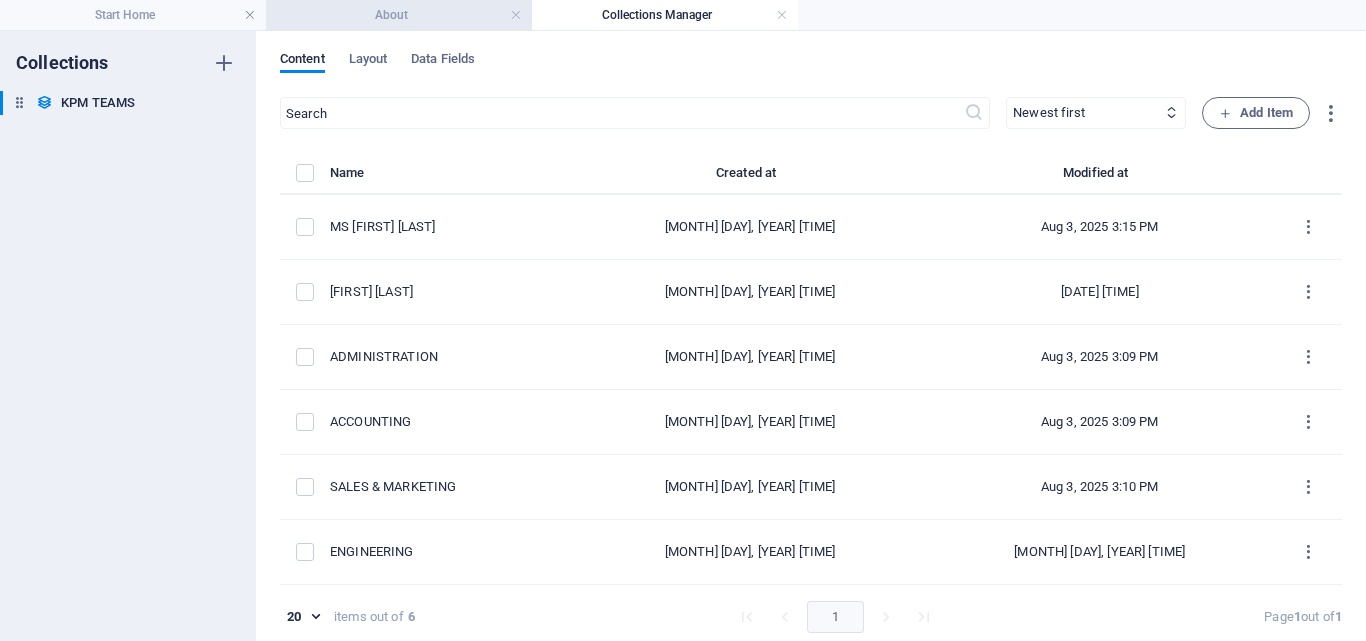 click on "About" at bounding box center [399, 15] 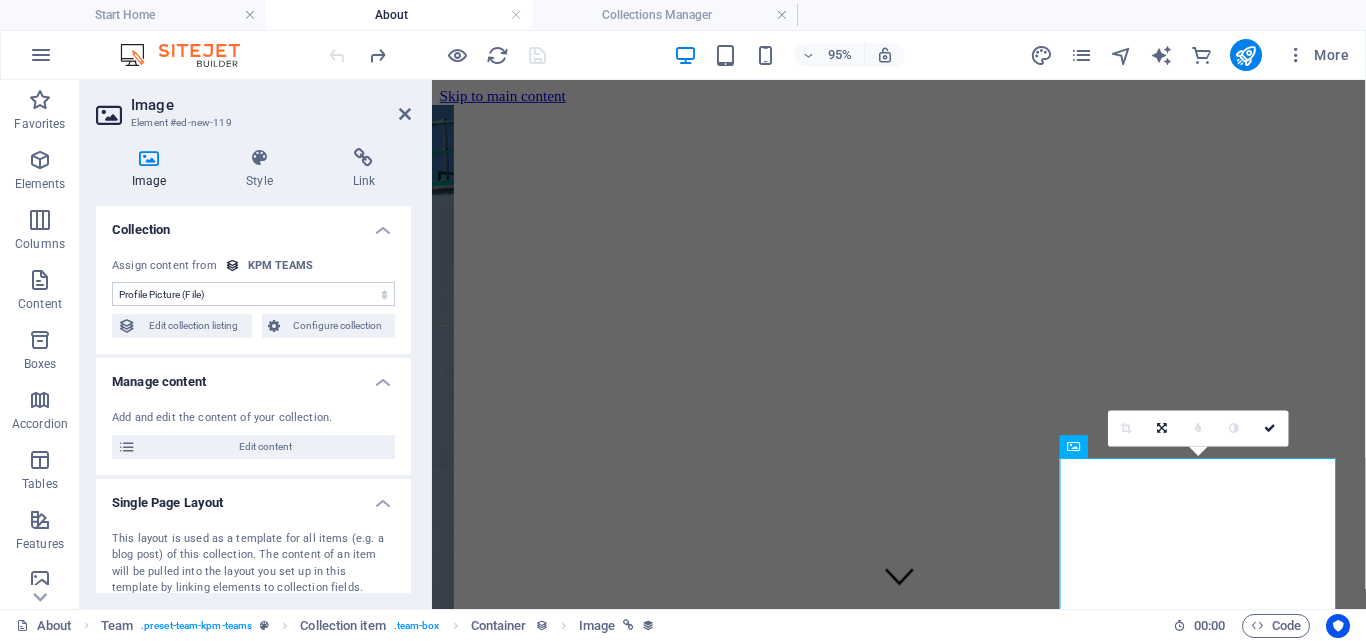 scroll, scrollTop: 3461, scrollLeft: 0, axis: vertical 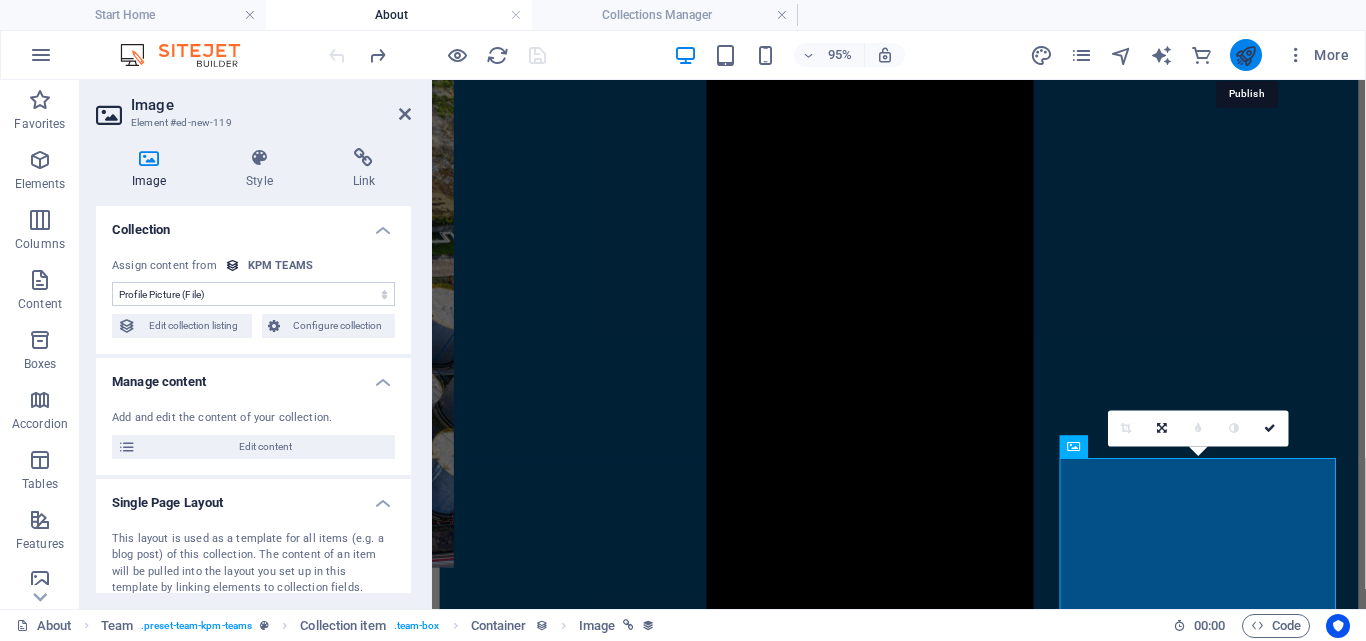 click at bounding box center (1245, 55) 